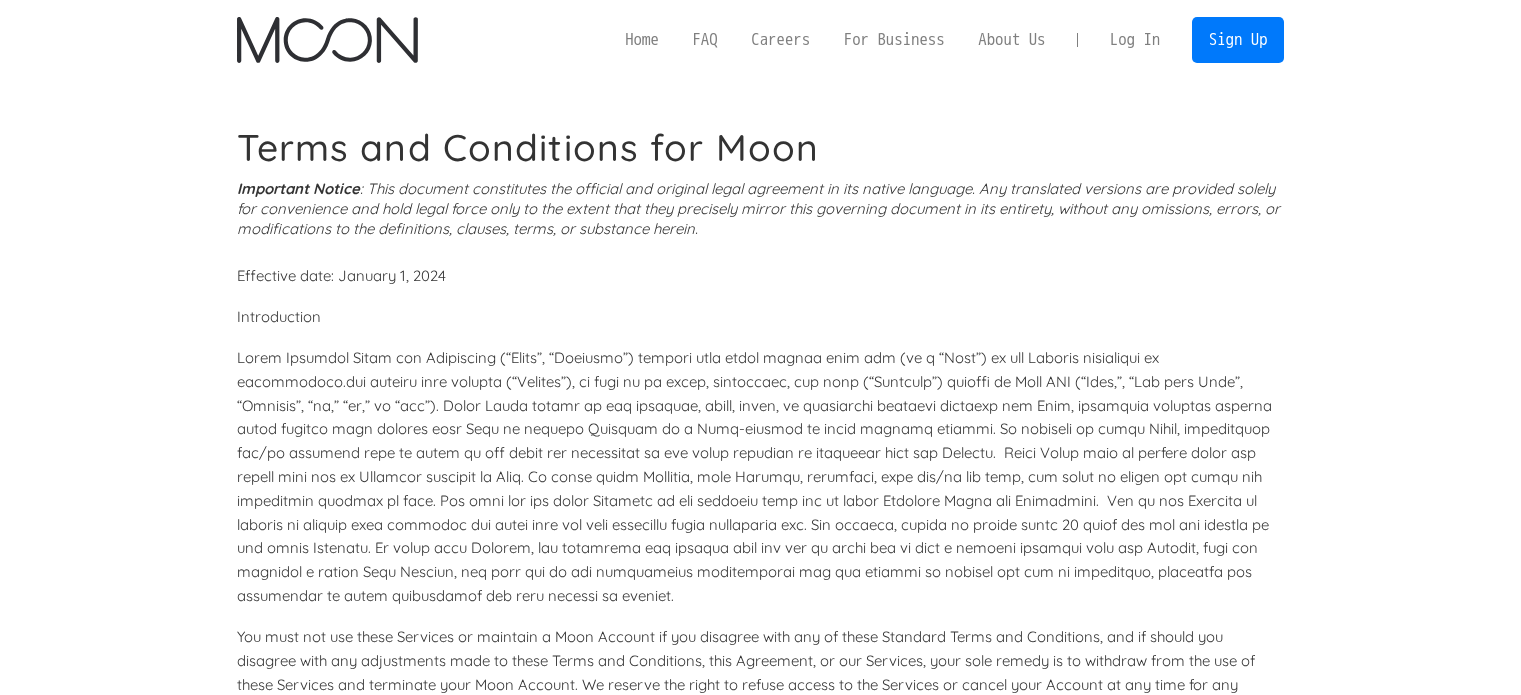 scroll, scrollTop: 0, scrollLeft: 0, axis: both 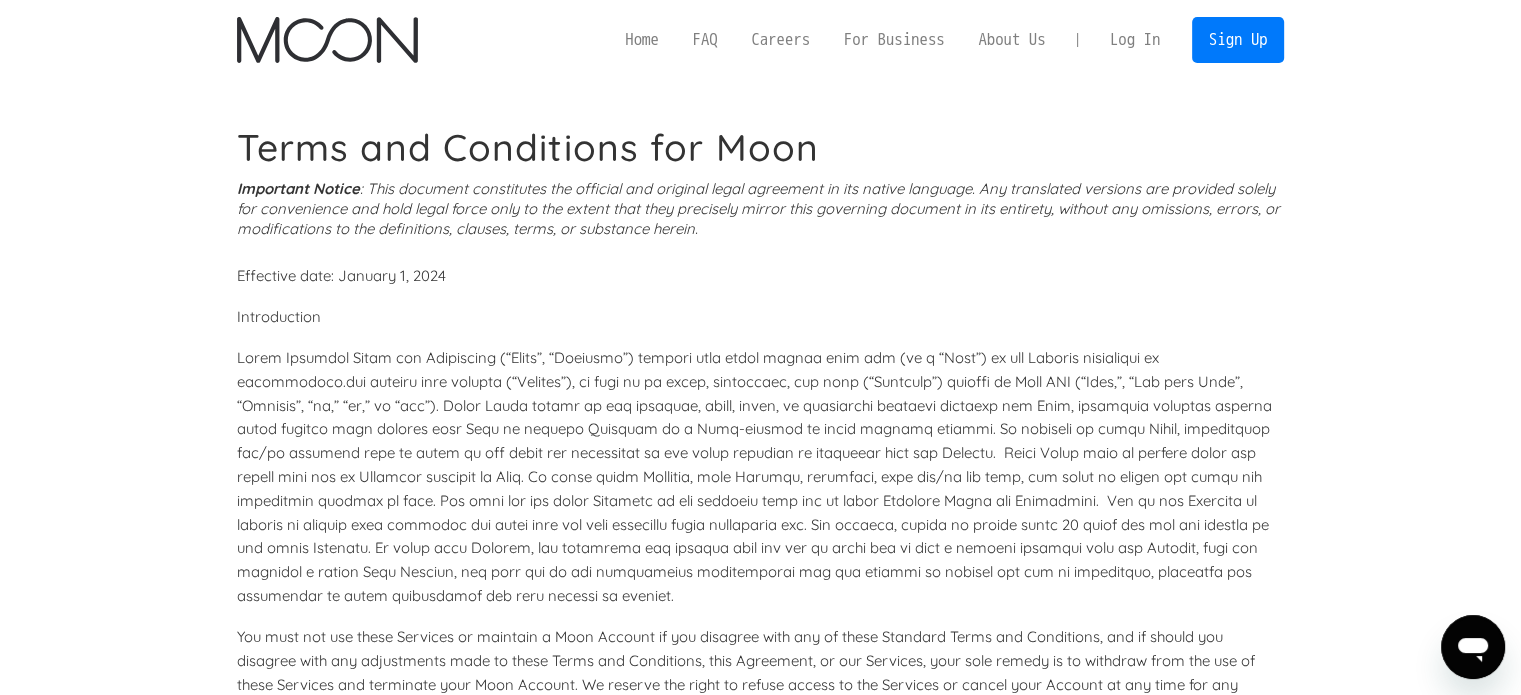 click on "Log In" at bounding box center (1135, 40) 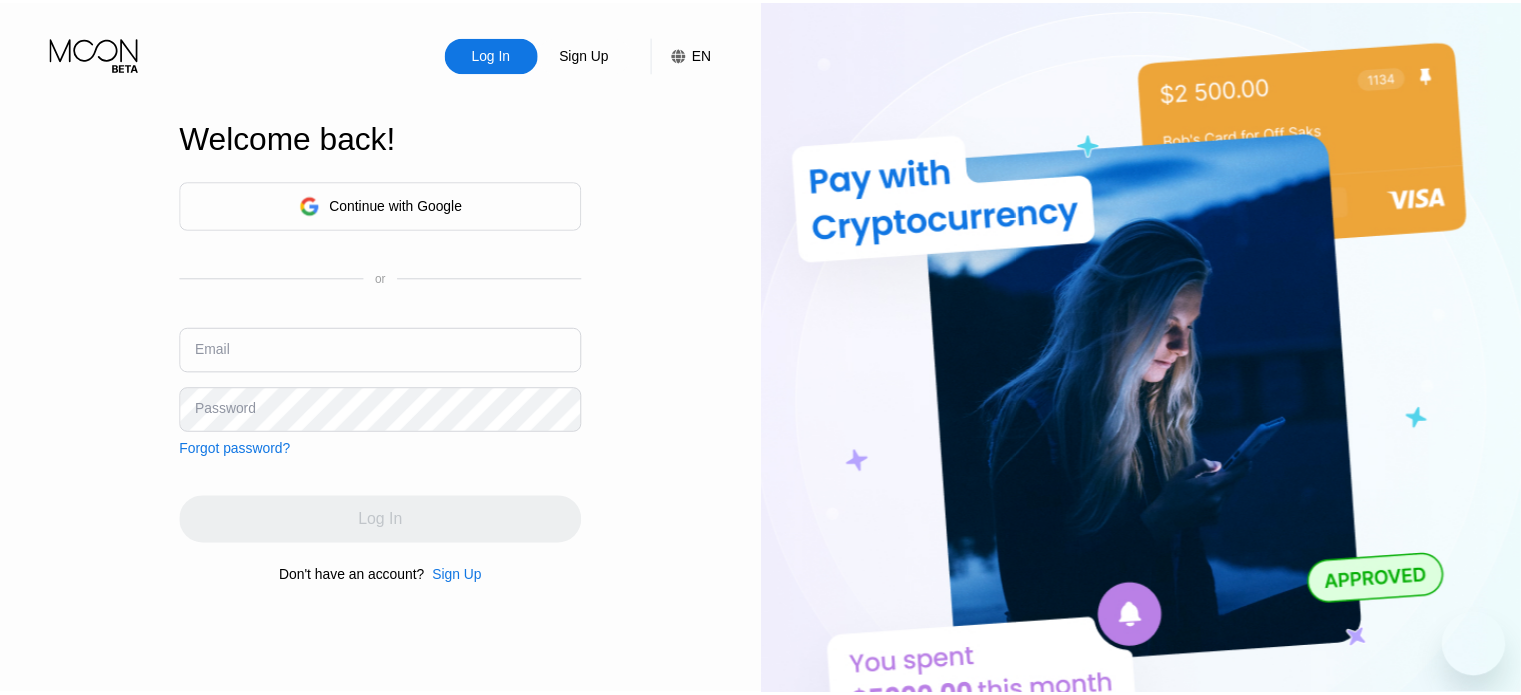 scroll, scrollTop: 0, scrollLeft: 0, axis: both 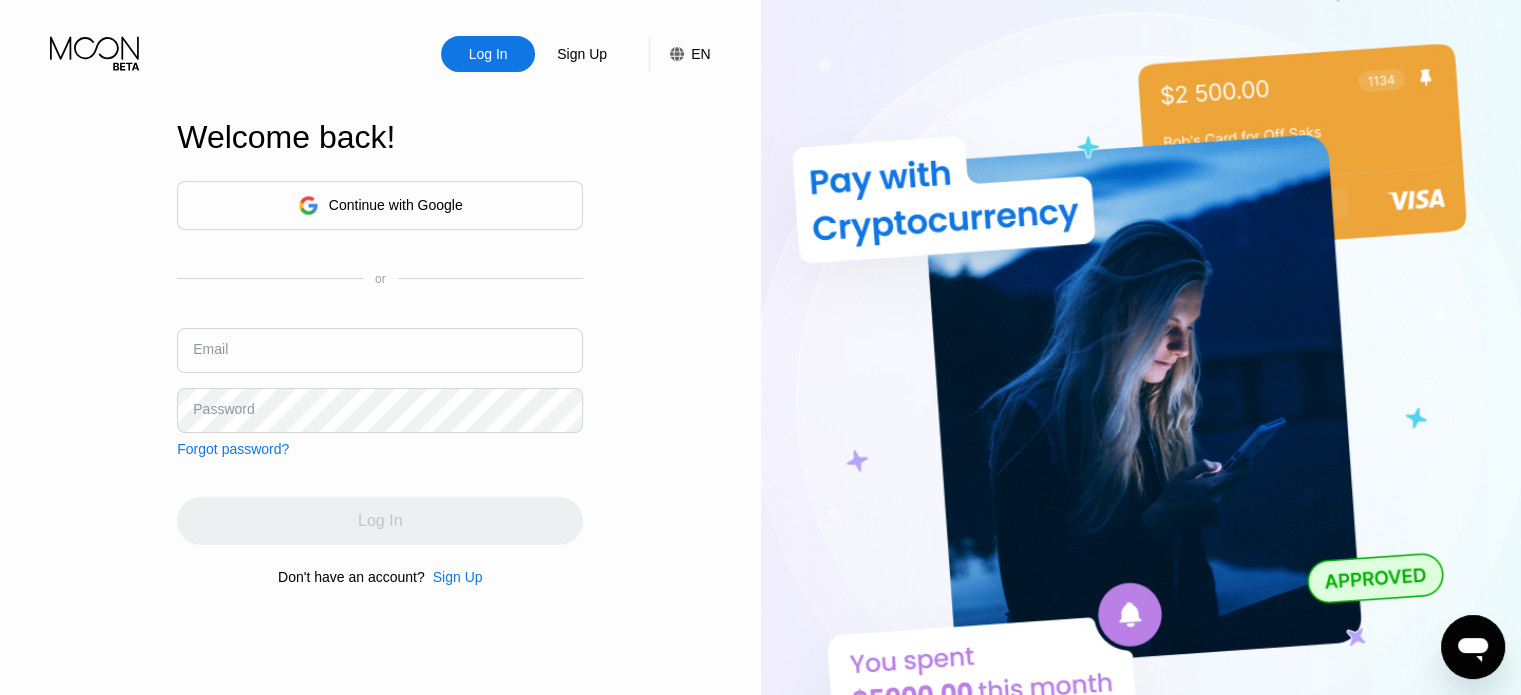 click at bounding box center (380, 350) 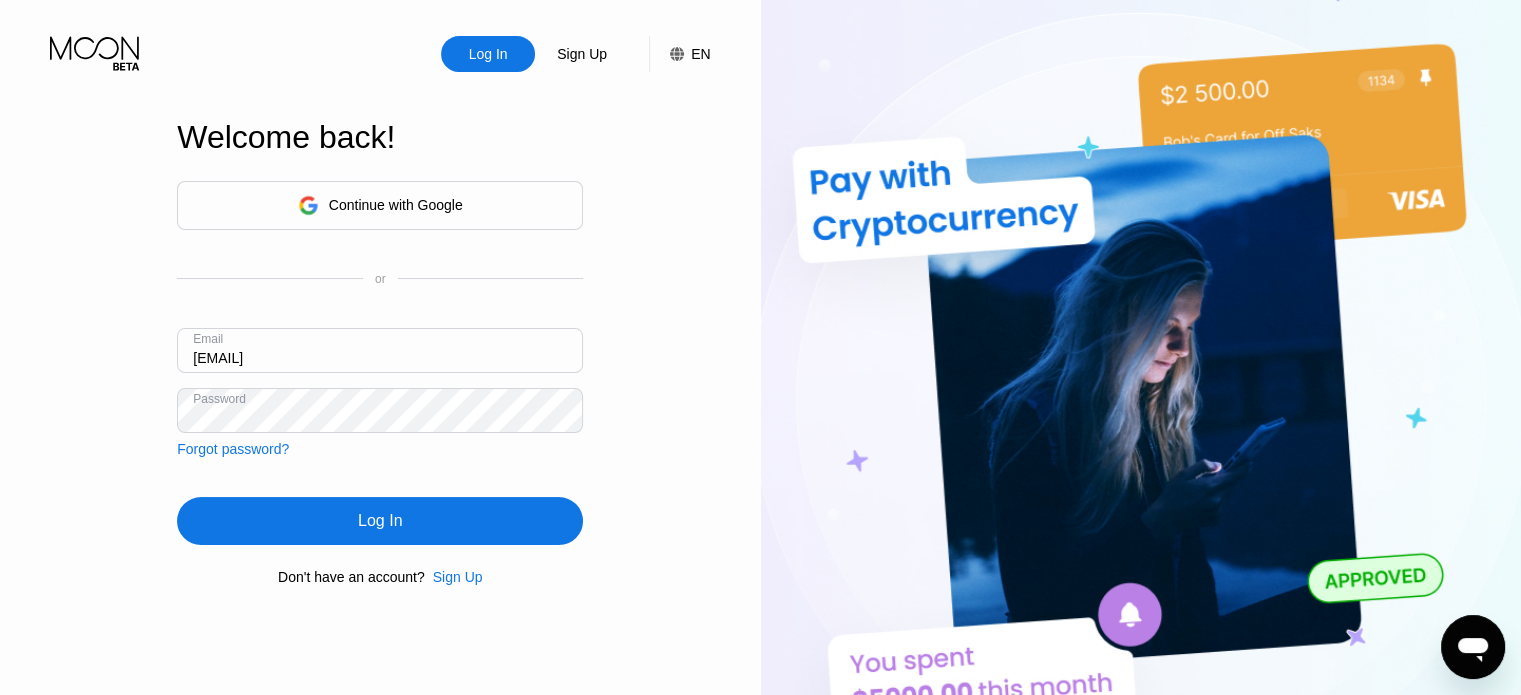 click on "Log In" at bounding box center [380, 521] 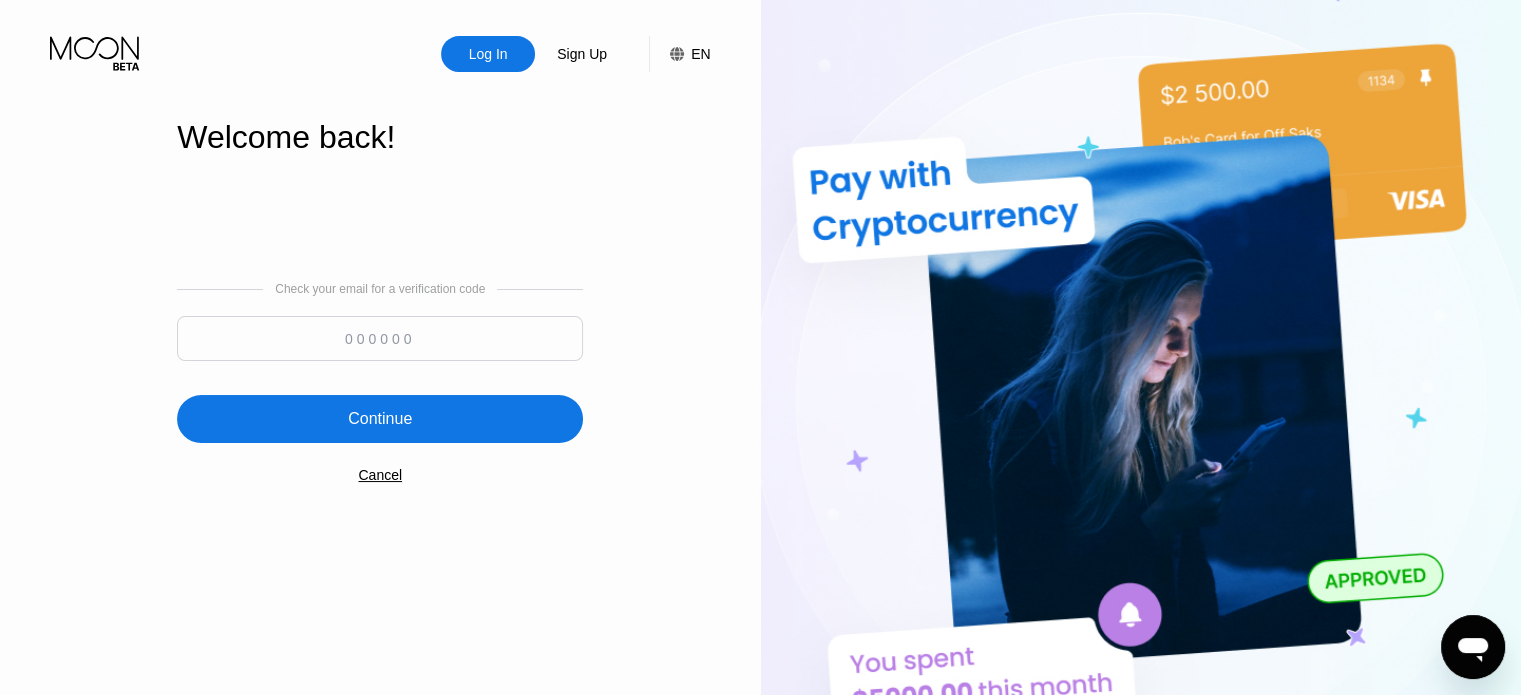 click at bounding box center [380, 338] 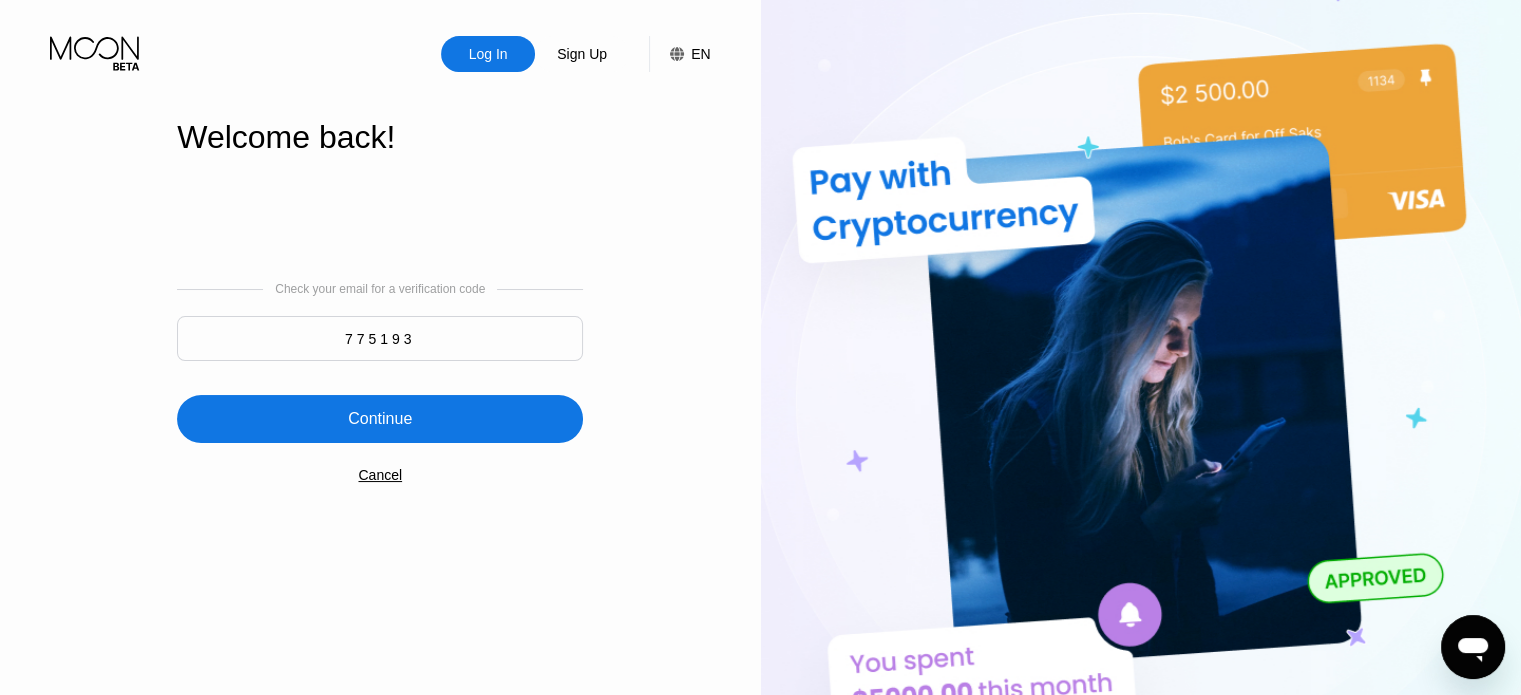 type on "775193" 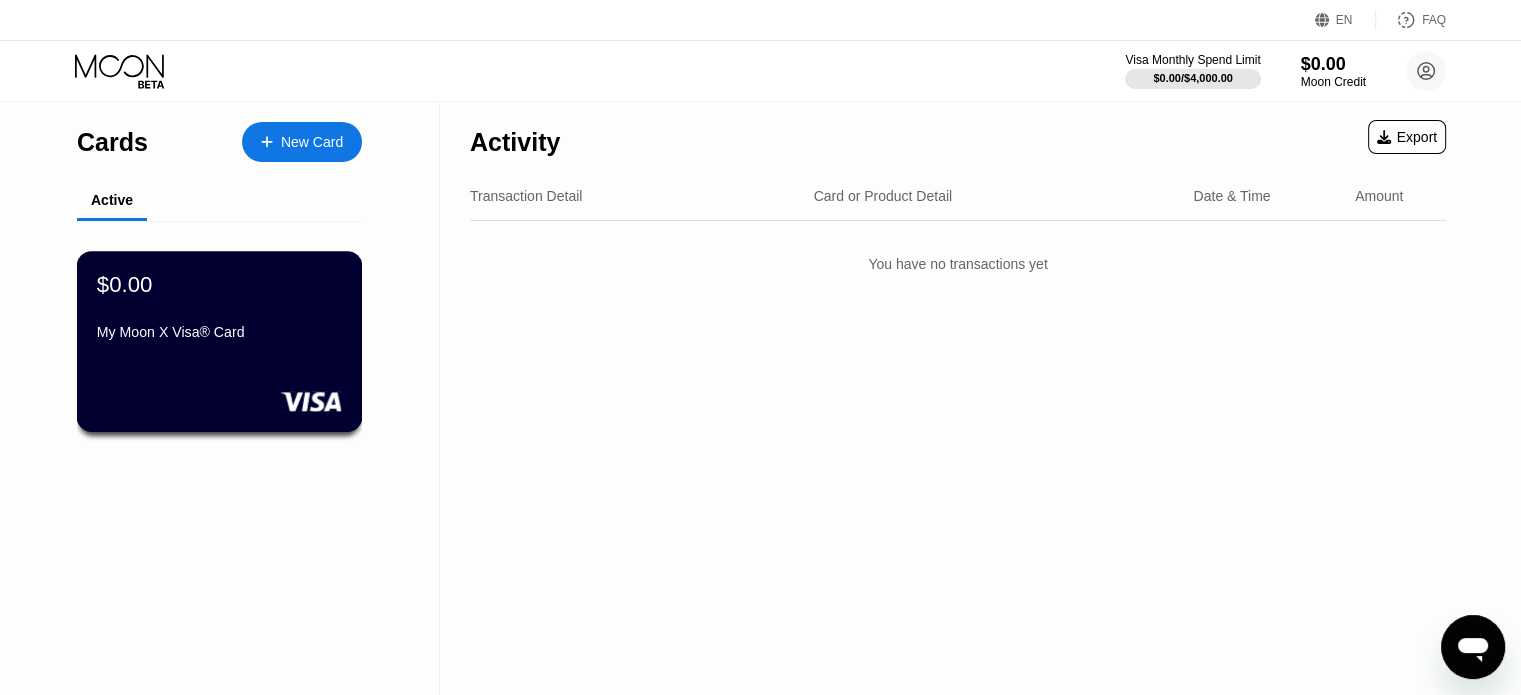 click on "$0.00 My Moon X Visa® Card" at bounding box center (220, 341) 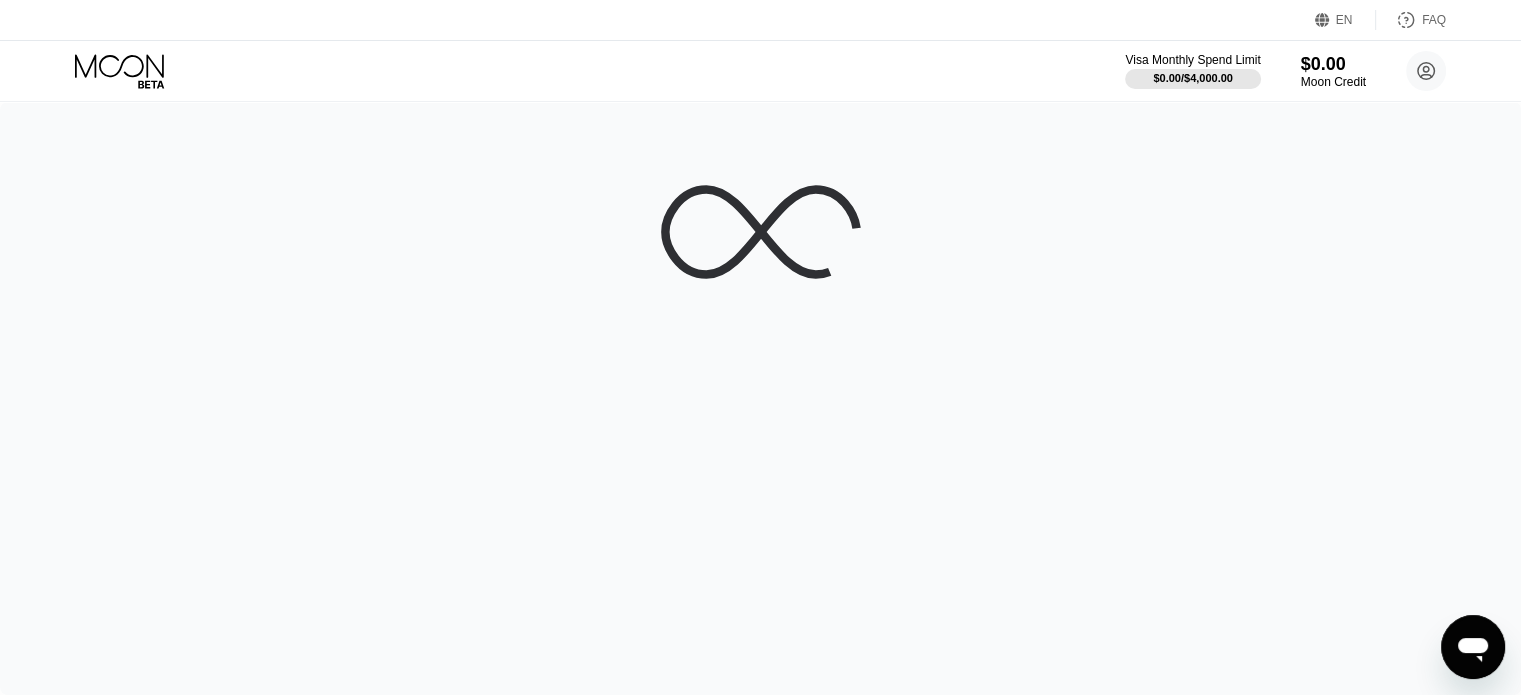click at bounding box center (760, 398) 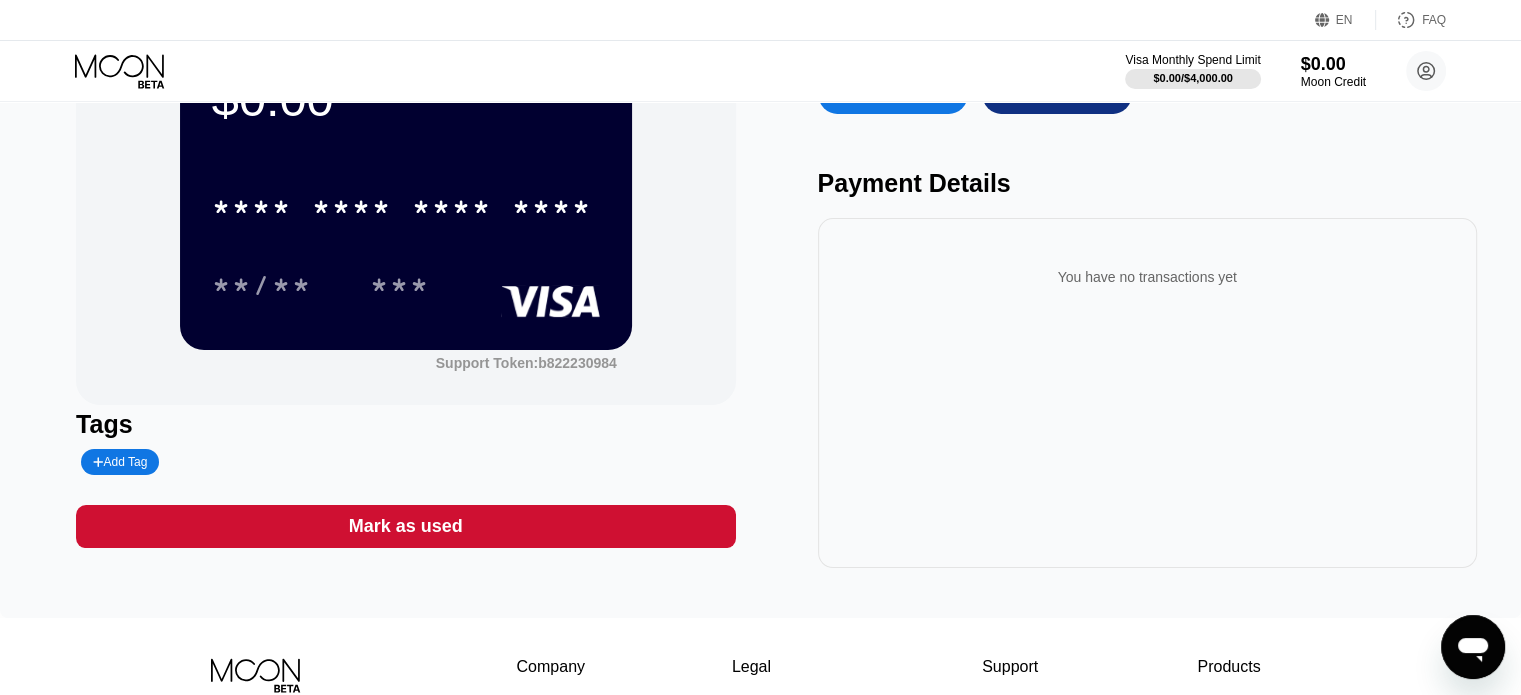 scroll, scrollTop: 0, scrollLeft: 0, axis: both 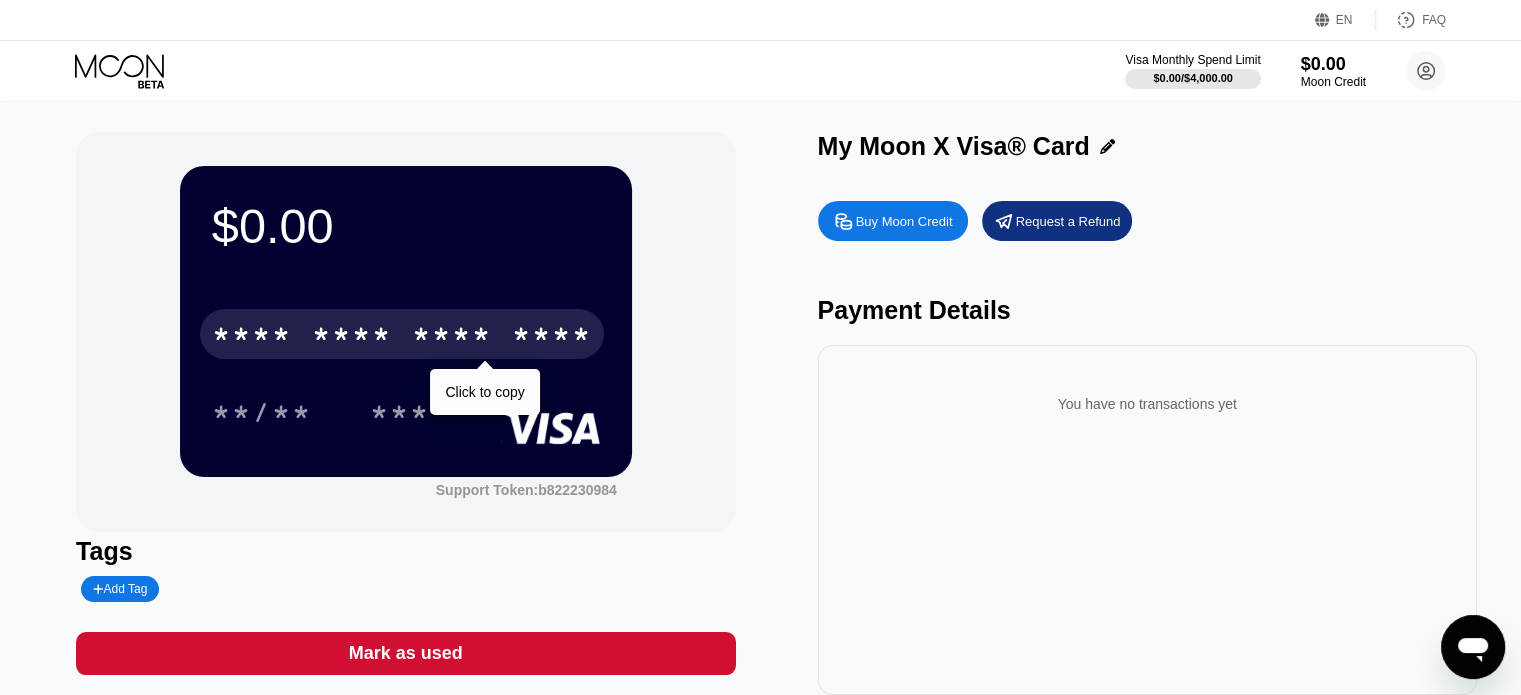 click on "* * * *" at bounding box center [452, 337] 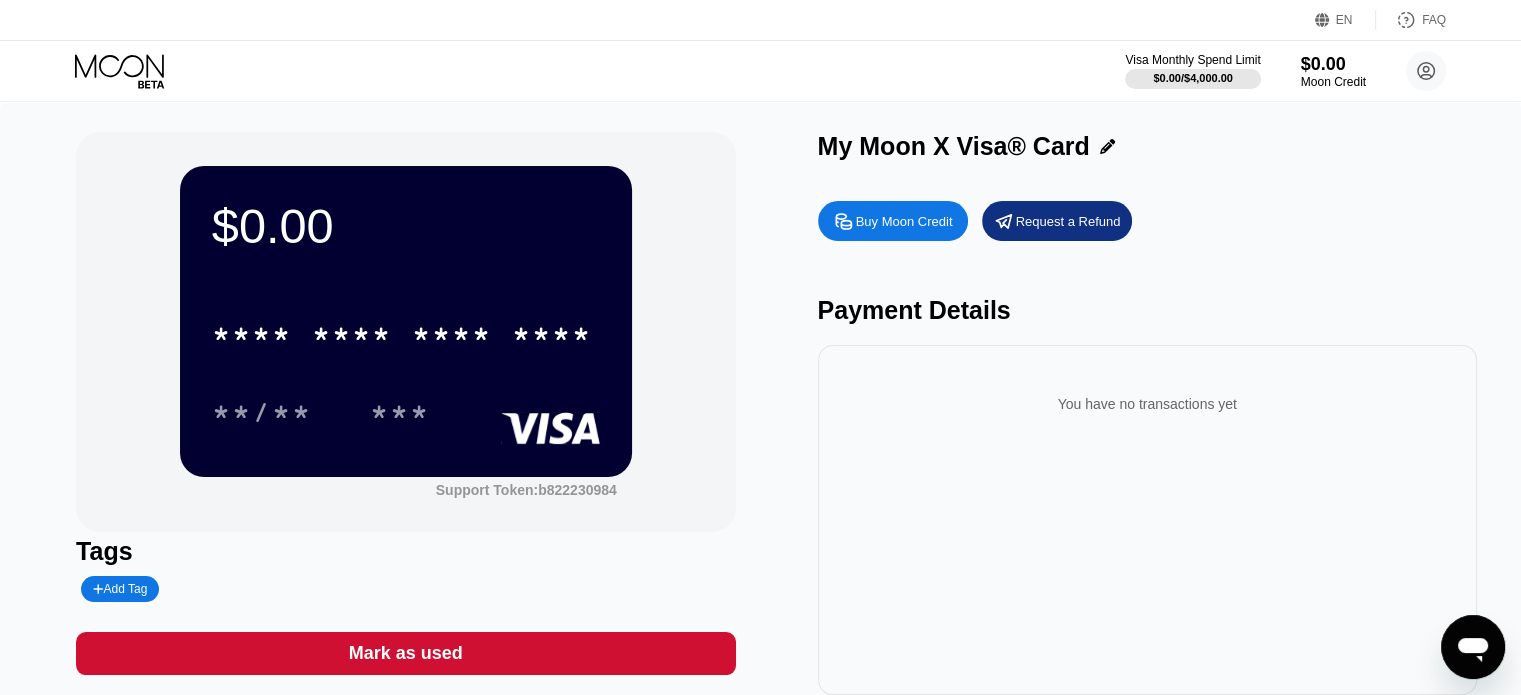 click on "Buy Moon Credit" at bounding box center (904, 221) 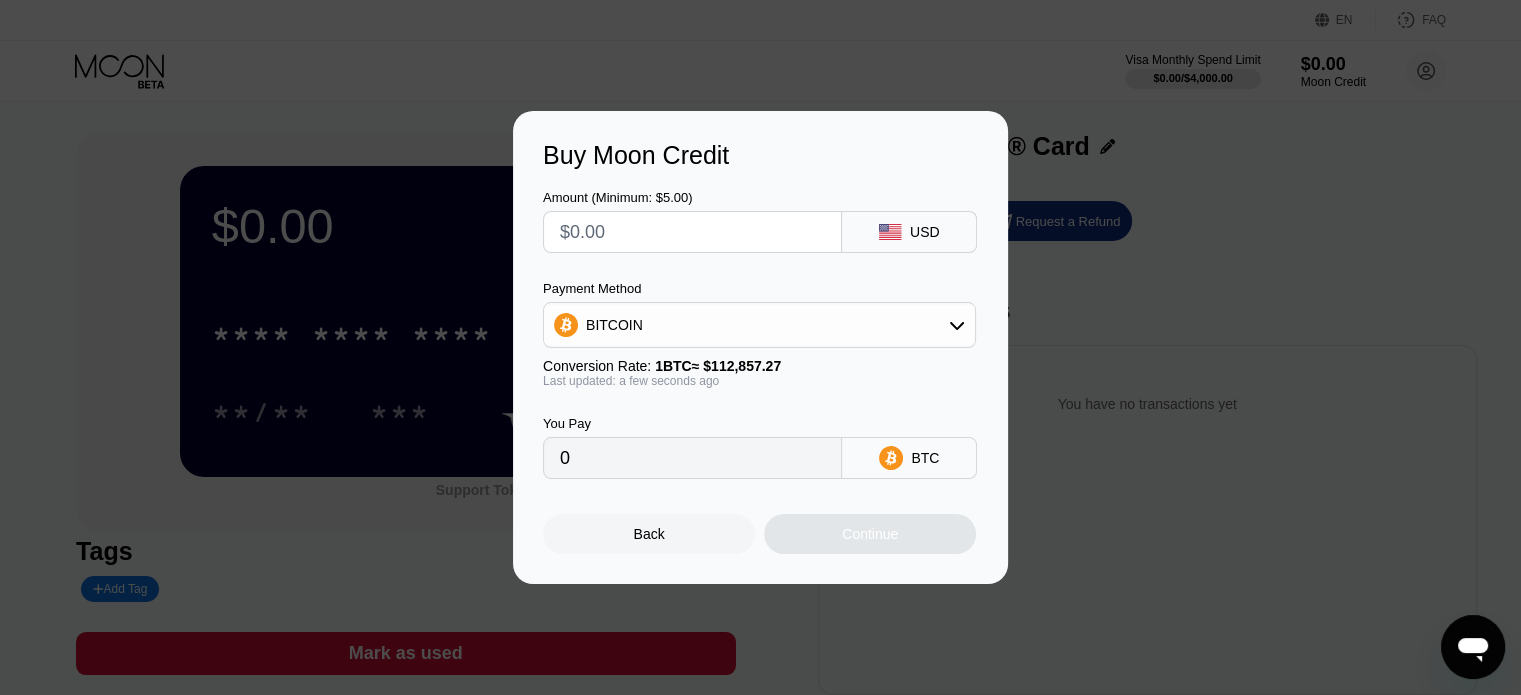 click on "USD" at bounding box center [925, 232] 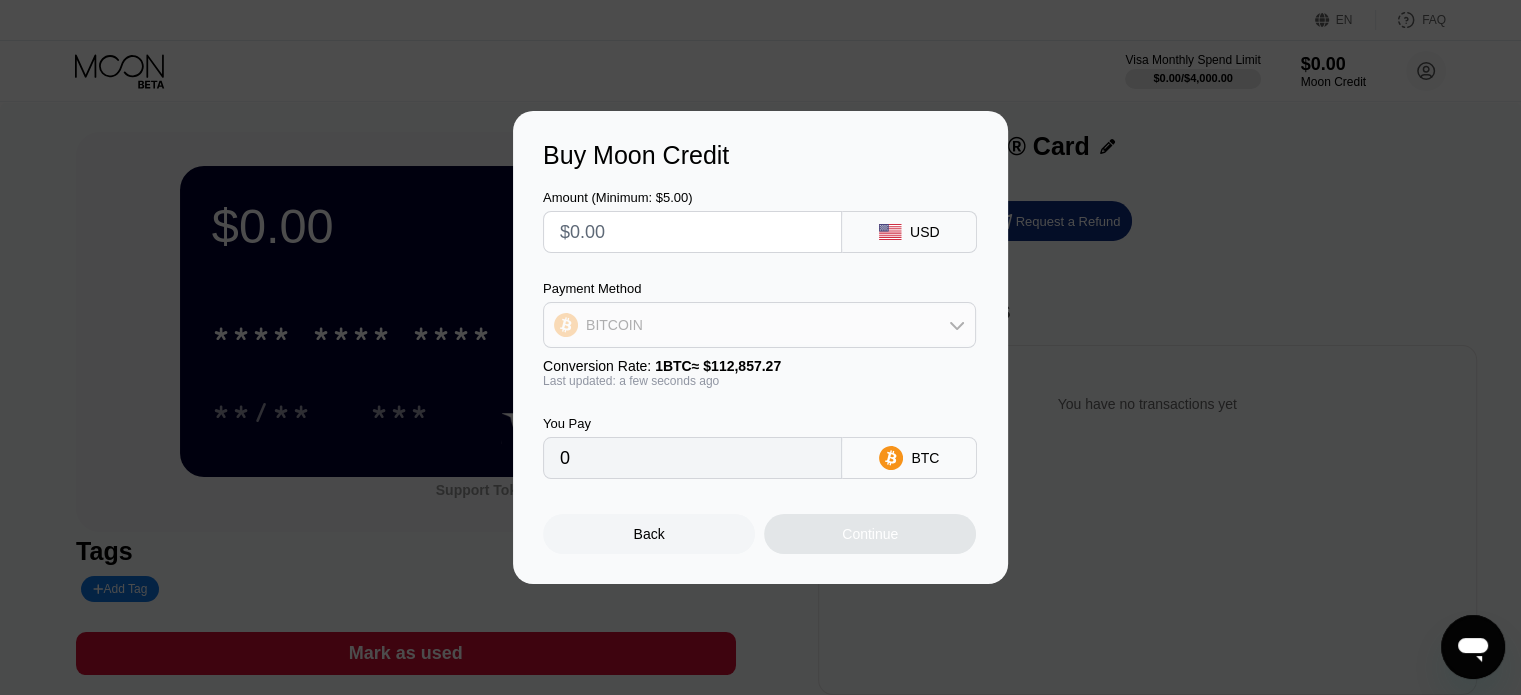 click on "BITCOIN" at bounding box center [759, 325] 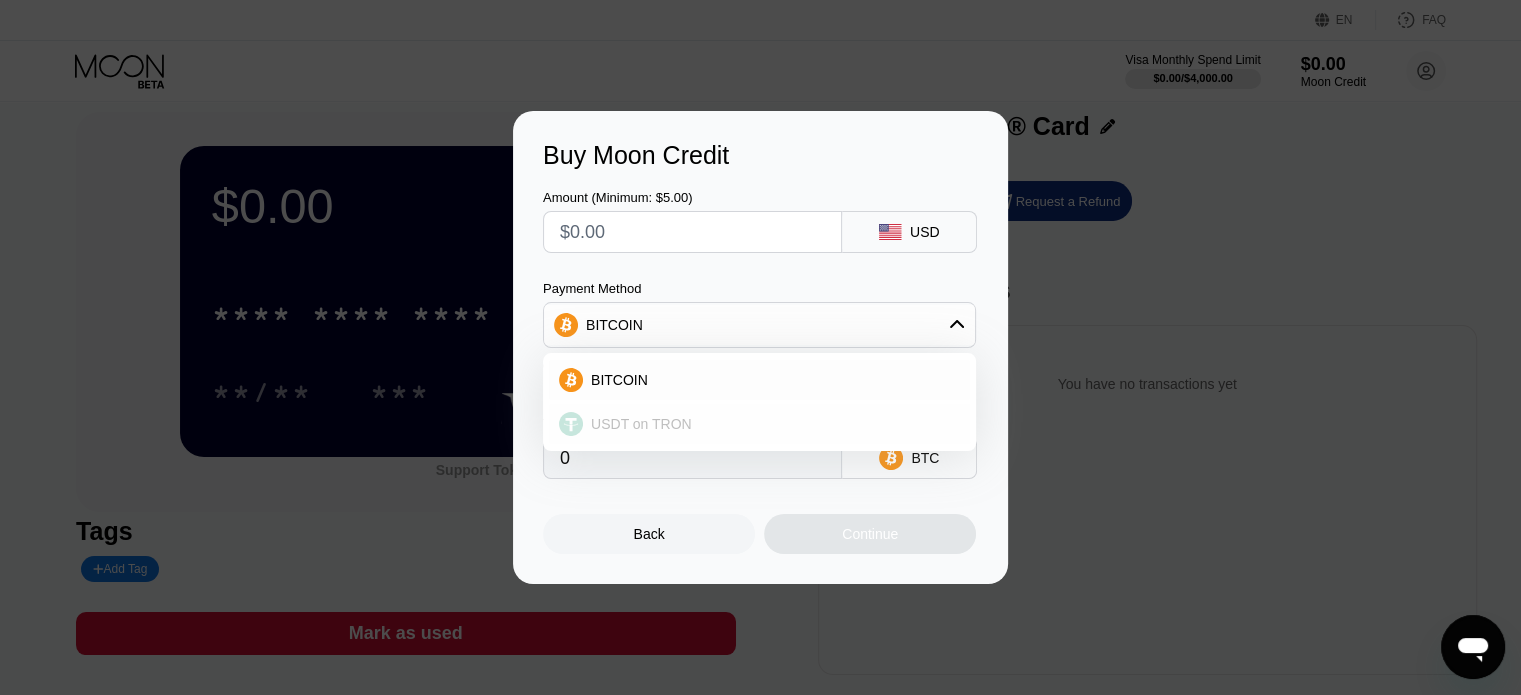 scroll, scrollTop: 0, scrollLeft: 0, axis: both 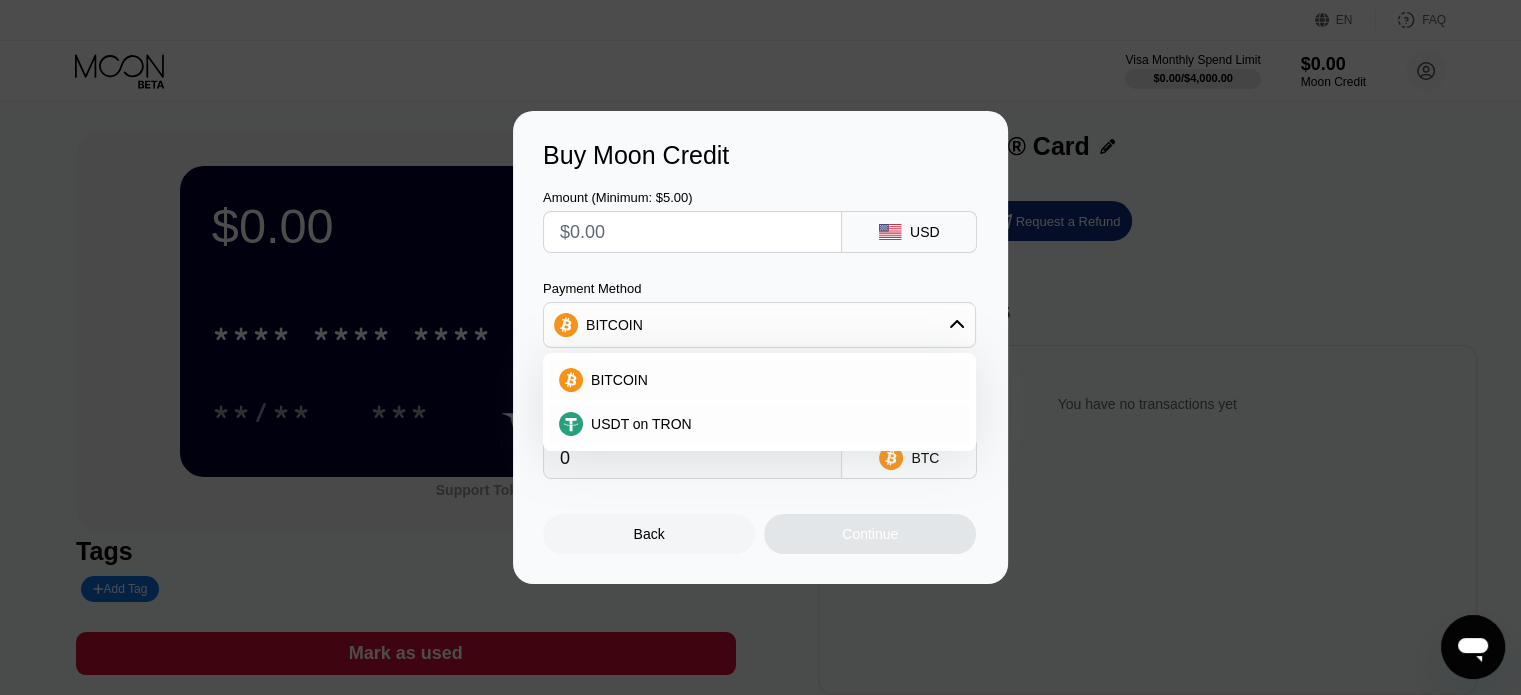 click on "Amount (Minimum: $5.00) USD Payment Method BITCOIN BITCOIN USDT on TRON Conversion Rate:   1  BTC  ≈   $112,857.27 Last updated:   a few seconds ago You Pay 0 BTC" at bounding box center (760, 324) 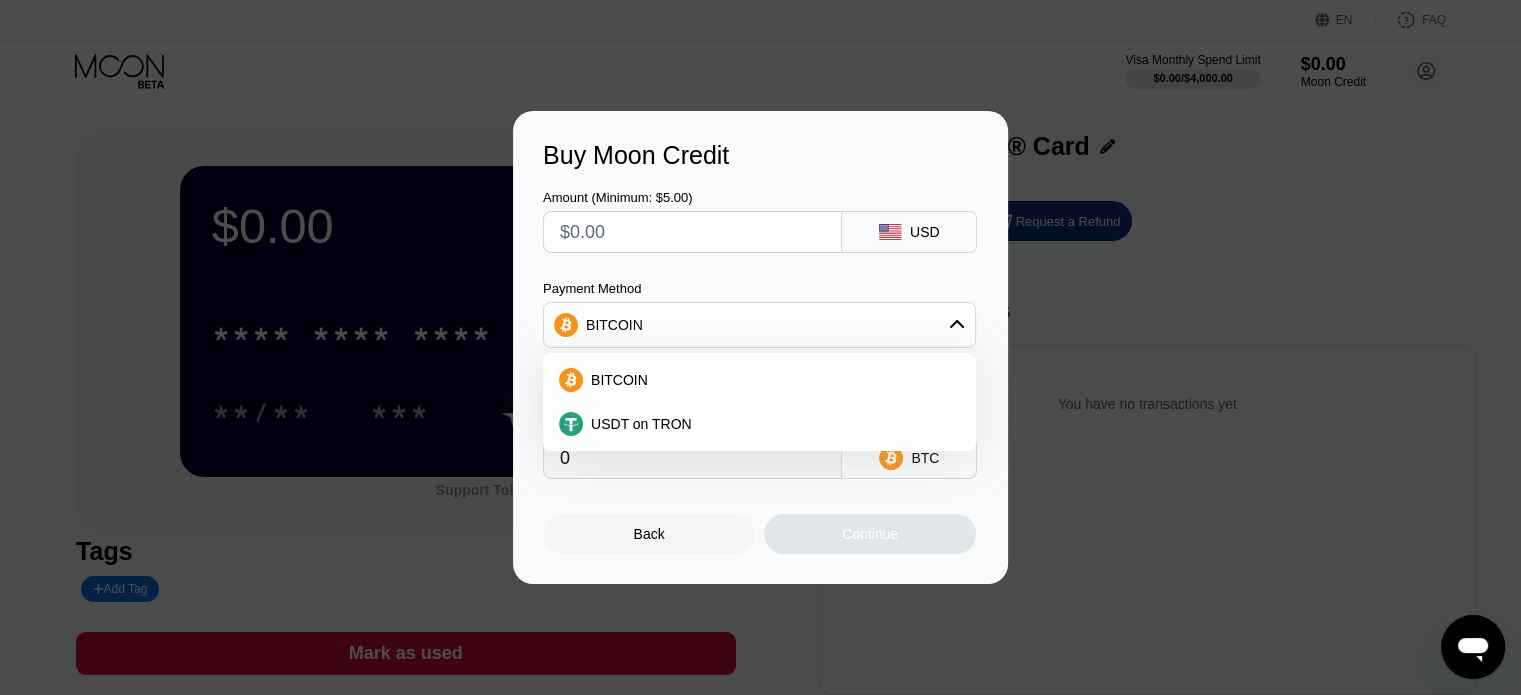 click on "Amount (Minimum: $5.00) USD Payment Method BITCOIN BITCOIN USDT on TRON Conversion Rate:   1  BTC  ≈   $112,857.27 Last updated:   a few seconds ago You Pay 0 BTC" at bounding box center (760, 324) 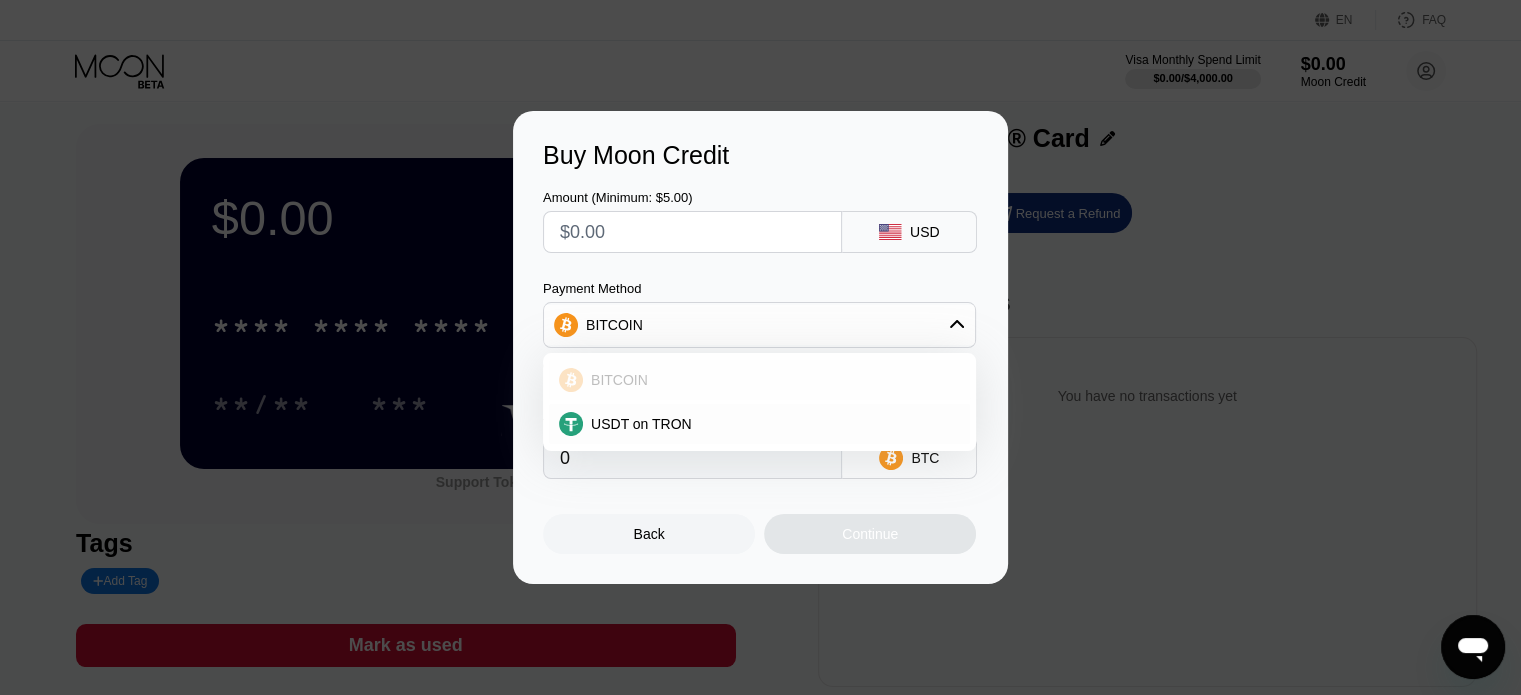scroll, scrollTop: 8, scrollLeft: 0, axis: vertical 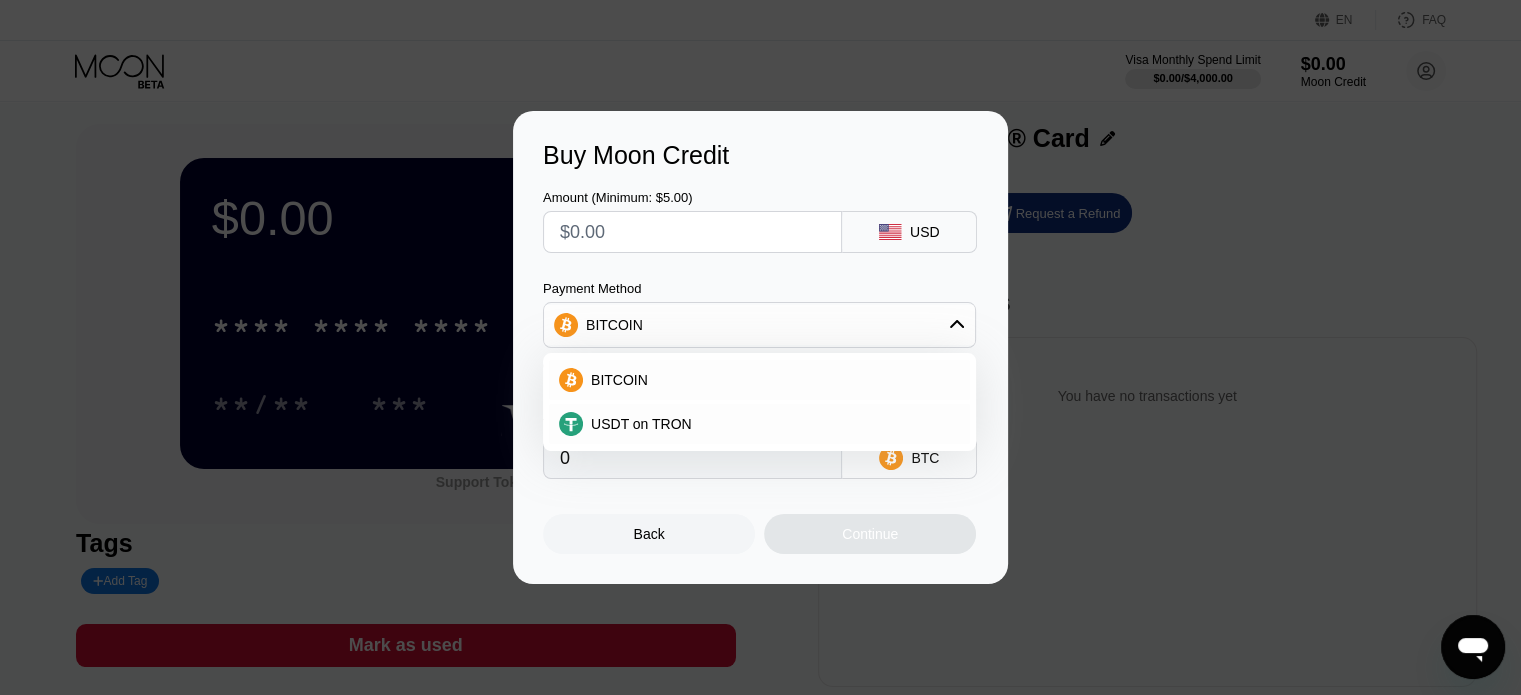 click on "Amount (Minimum: $5.00) USD Payment Method BITCOIN BITCOIN USDT on TRON Conversion Rate:   1  BTC  ≈   $112,857.27 Last updated:   a few seconds ago You Pay 0 BTC" at bounding box center (760, 324) 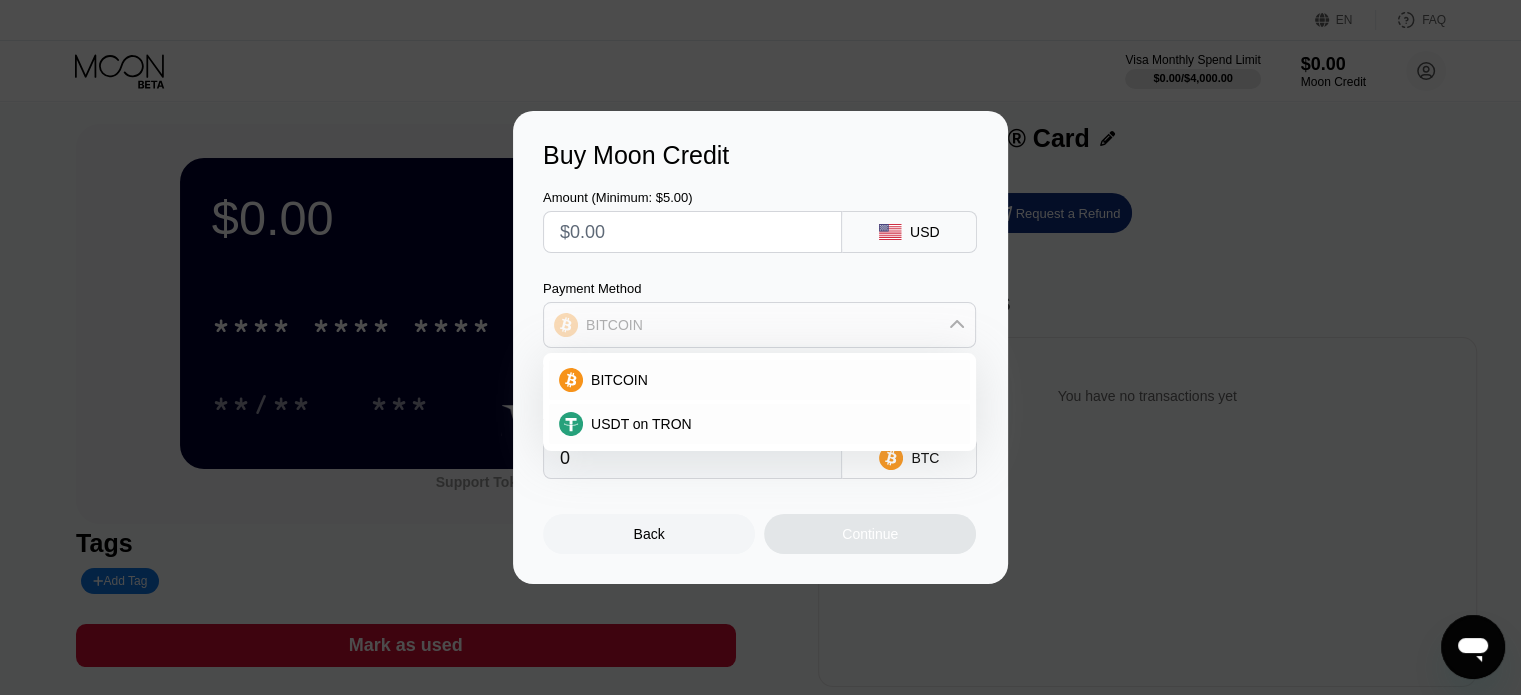 click 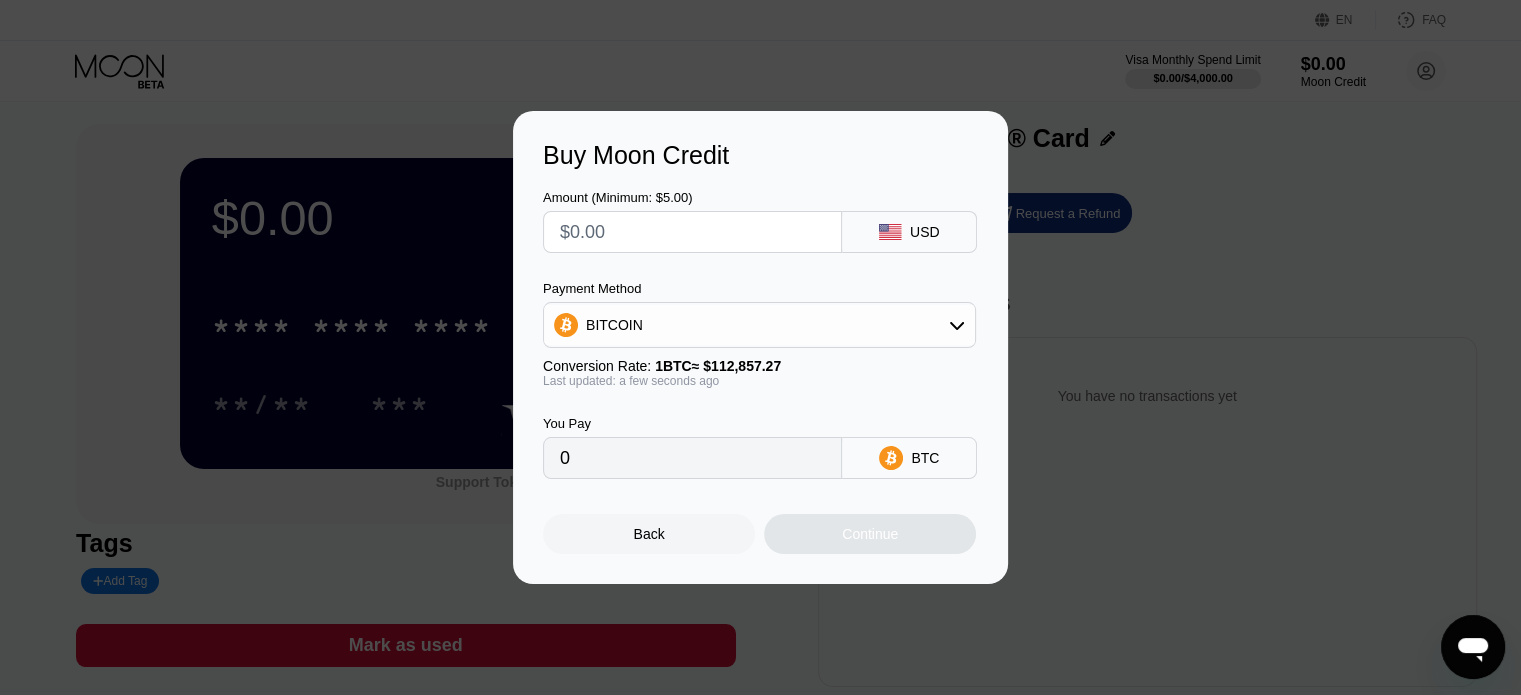 click 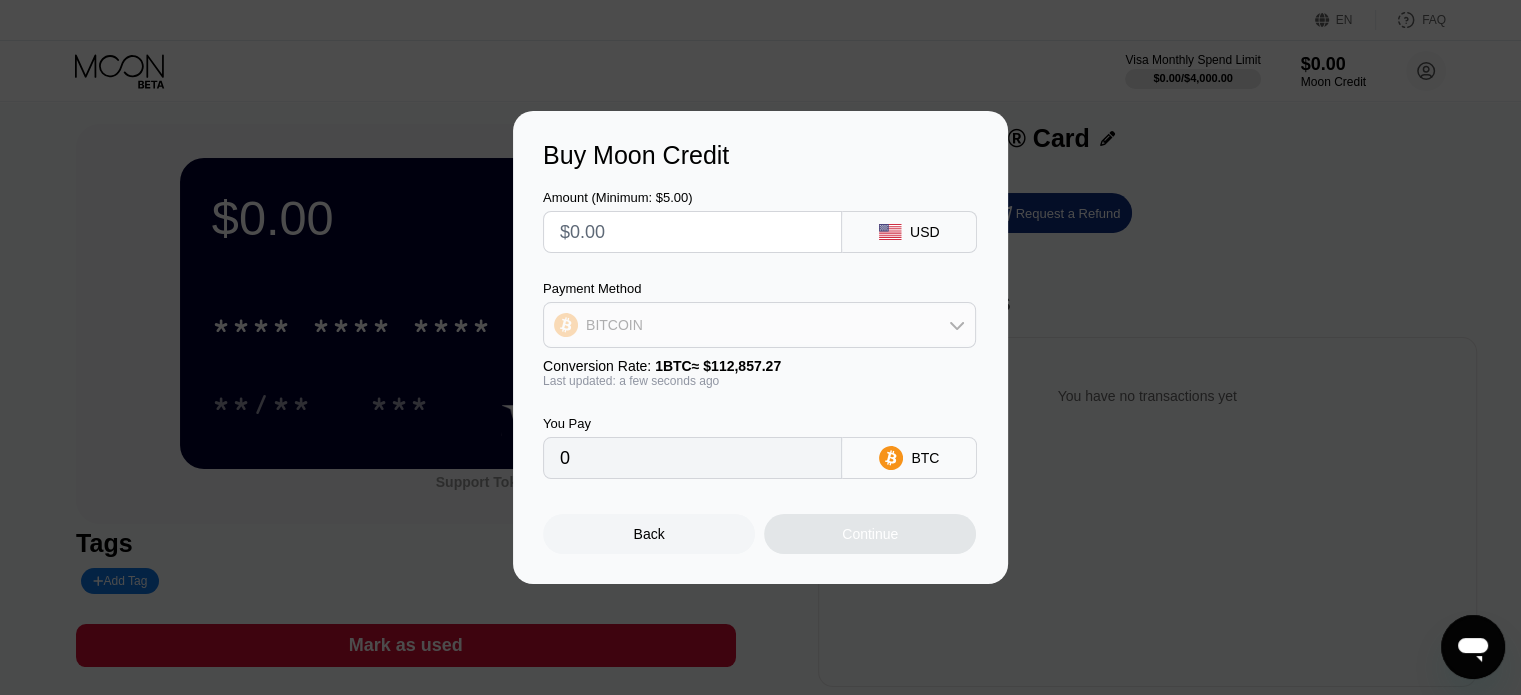 click on "BITCOIN" at bounding box center [759, 325] 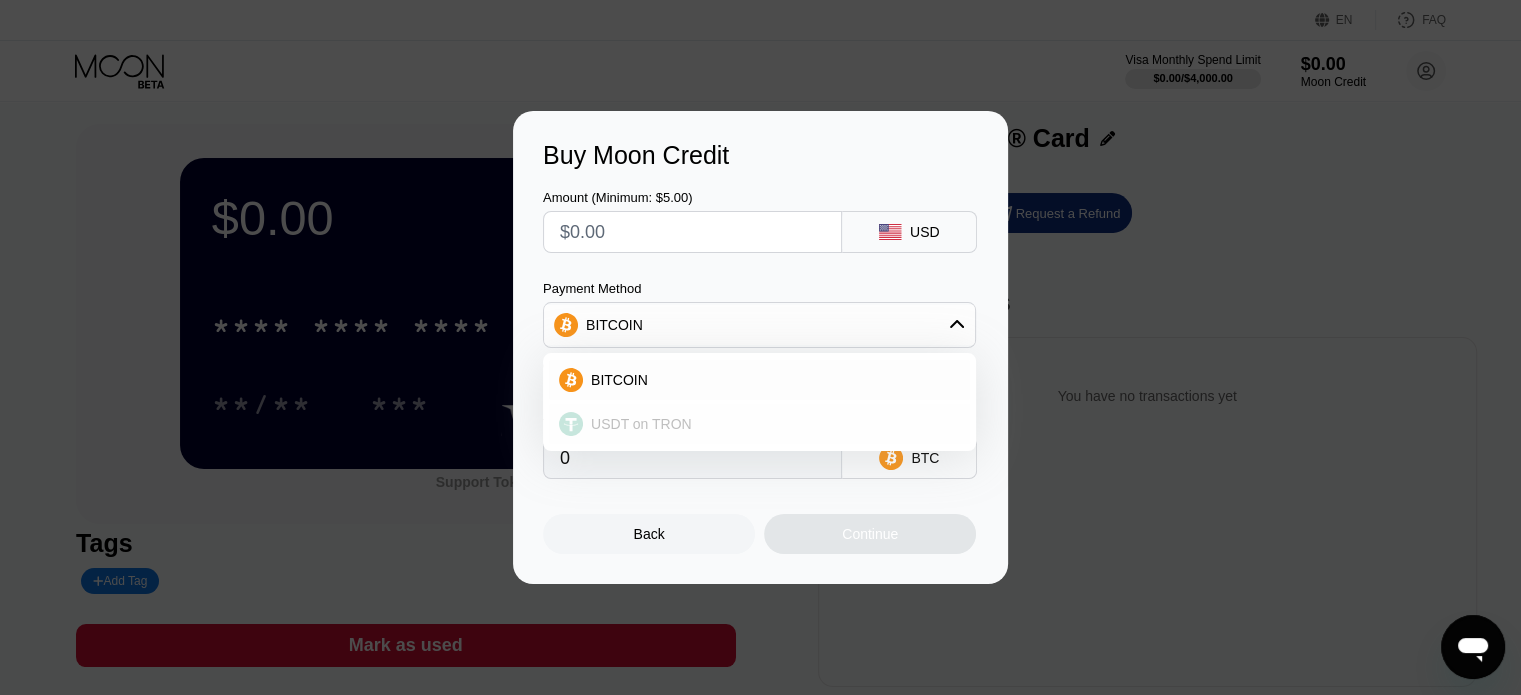 click on "USDT on TRON" at bounding box center [771, 424] 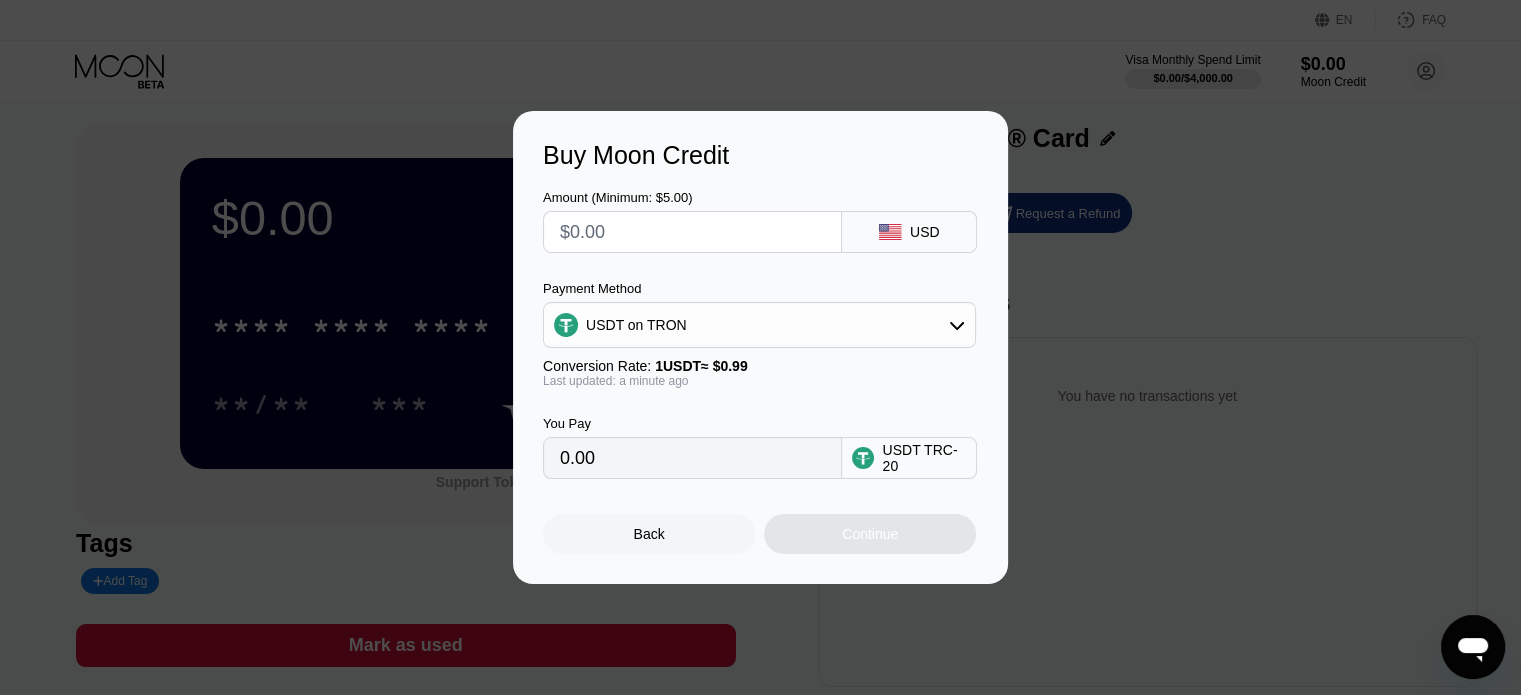 click on "Buy Moon Credit Amount (Minimum: $5.00) USD Payment Method USDT on TRON Conversion Rate:   1  USDT  ≈   $0.99 Last updated:   a minute ago You Pay 0.00 USDT TRC-20 Back Continue" at bounding box center [760, 347] 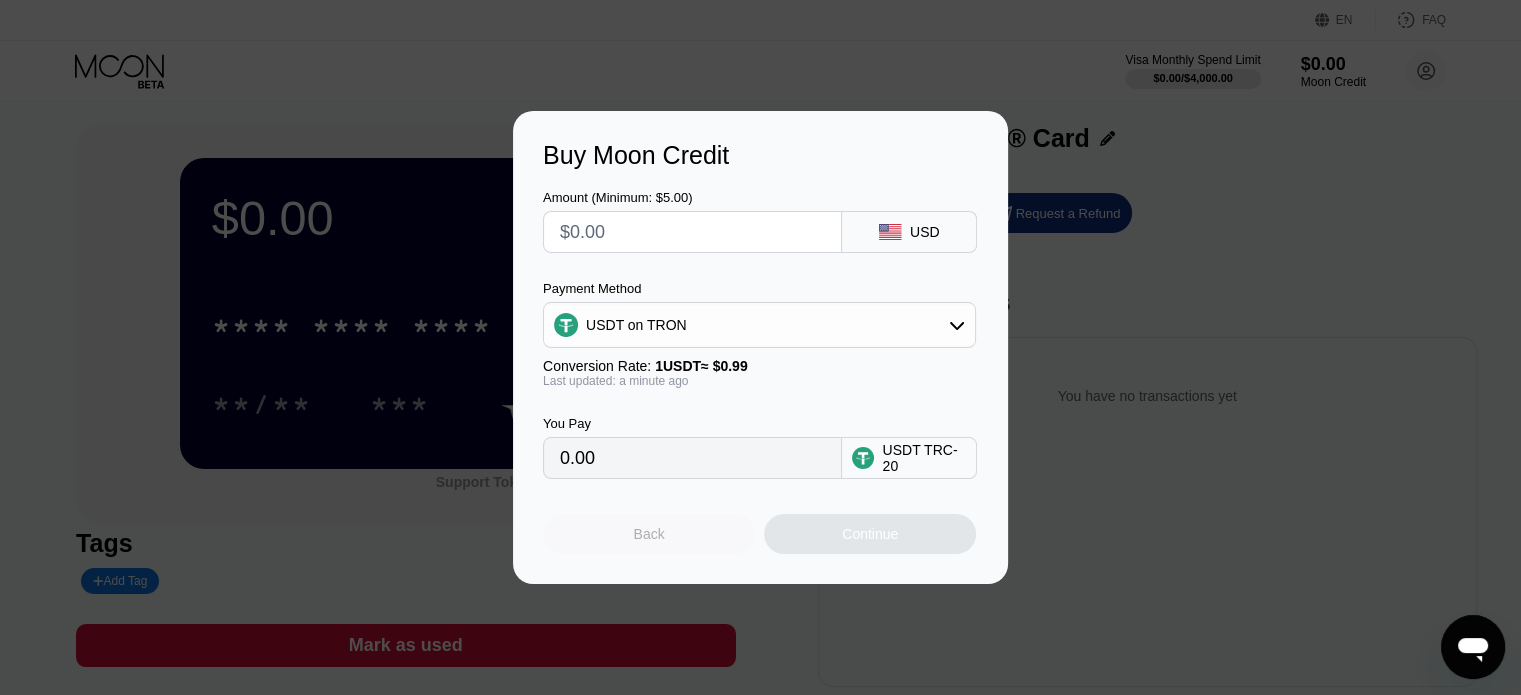 click on "Back" at bounding box center [649, 534] 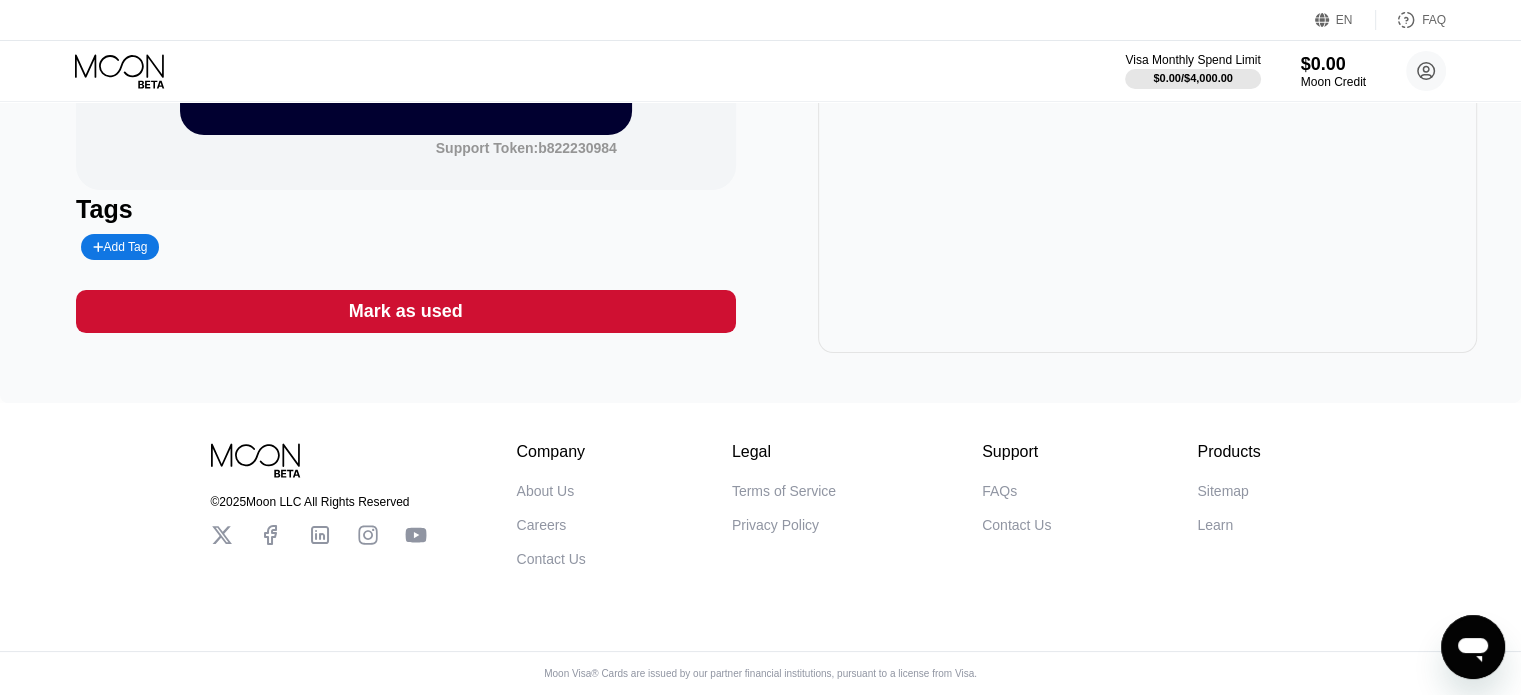 scroll, scrollTop: 0, scrollLeft: 0, axis: both 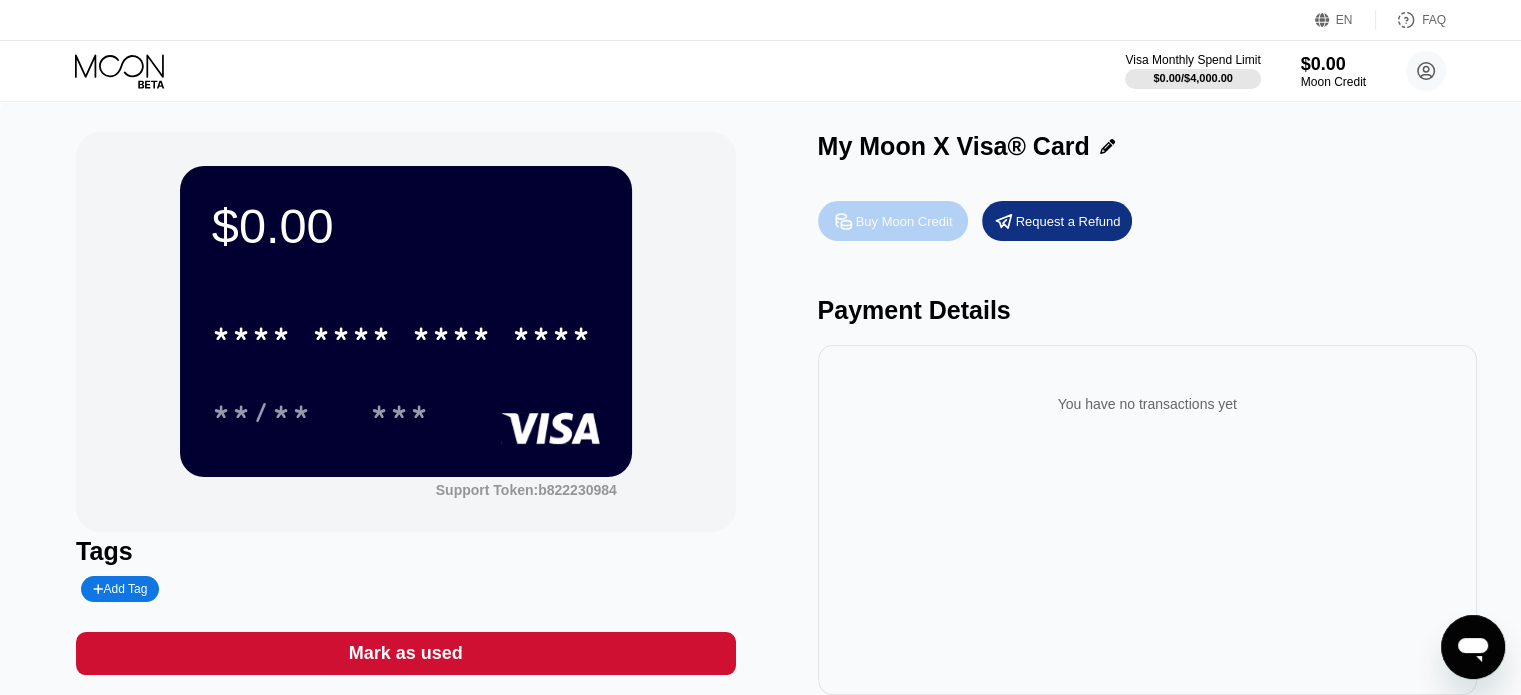 click on "Buy Moon Credit" at bounding box center [904, 221] 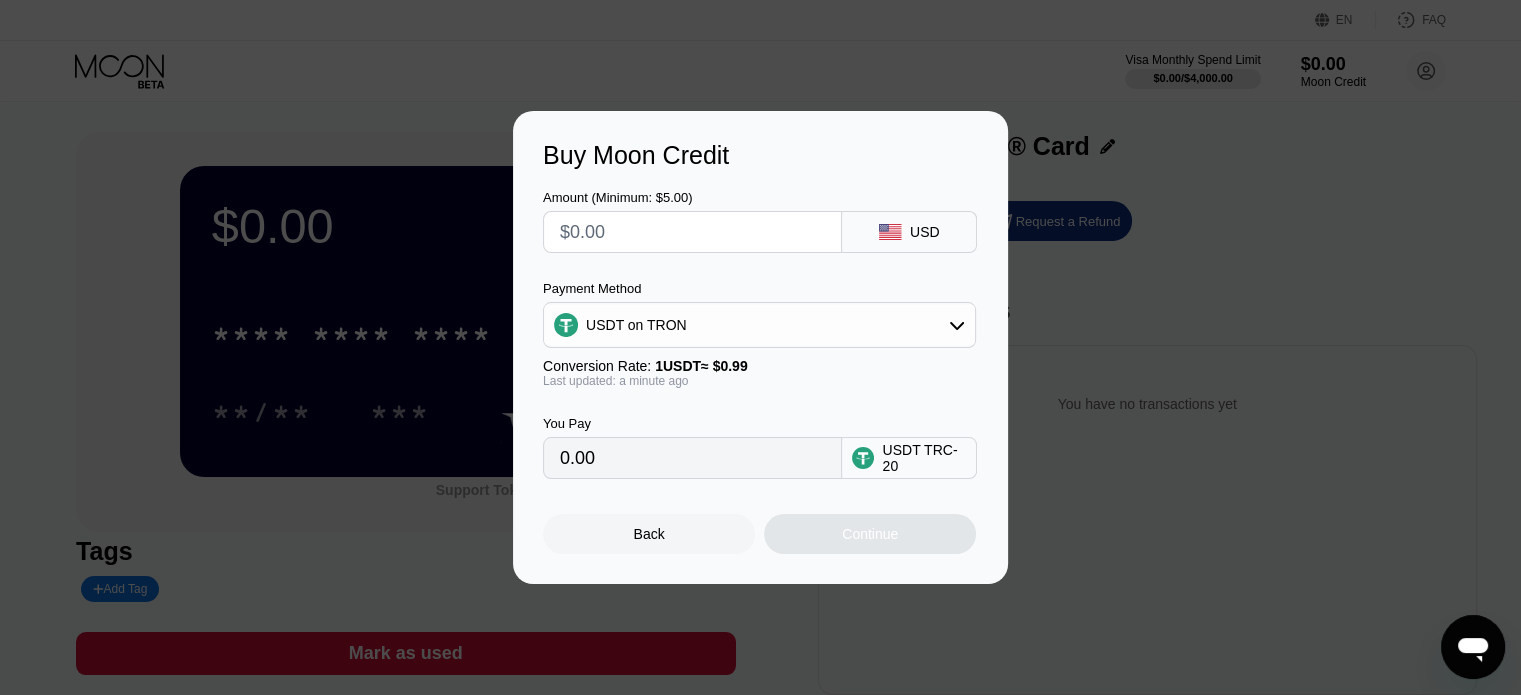 click on "Back" at bounding box center [649, 534] 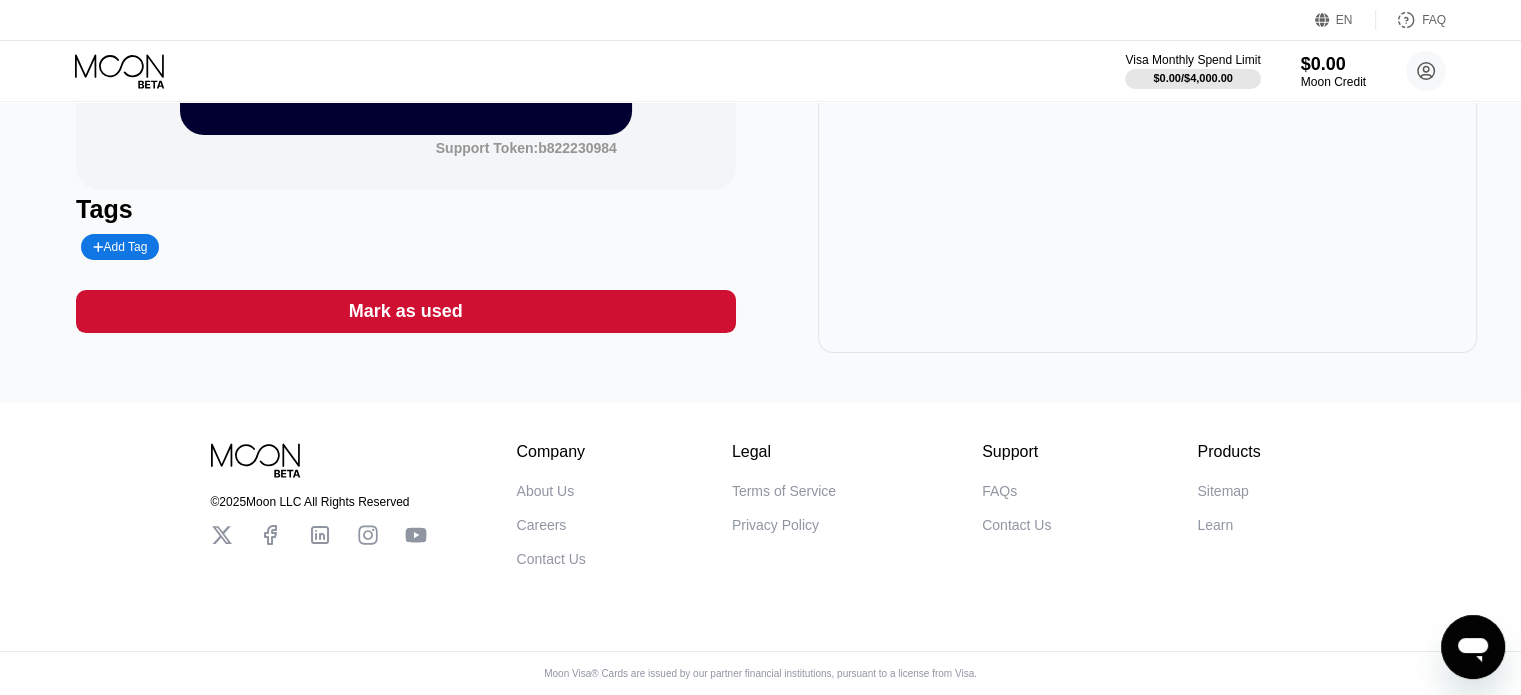 scroll, scrollTop: 0, scrollLeft: 0, axis: both 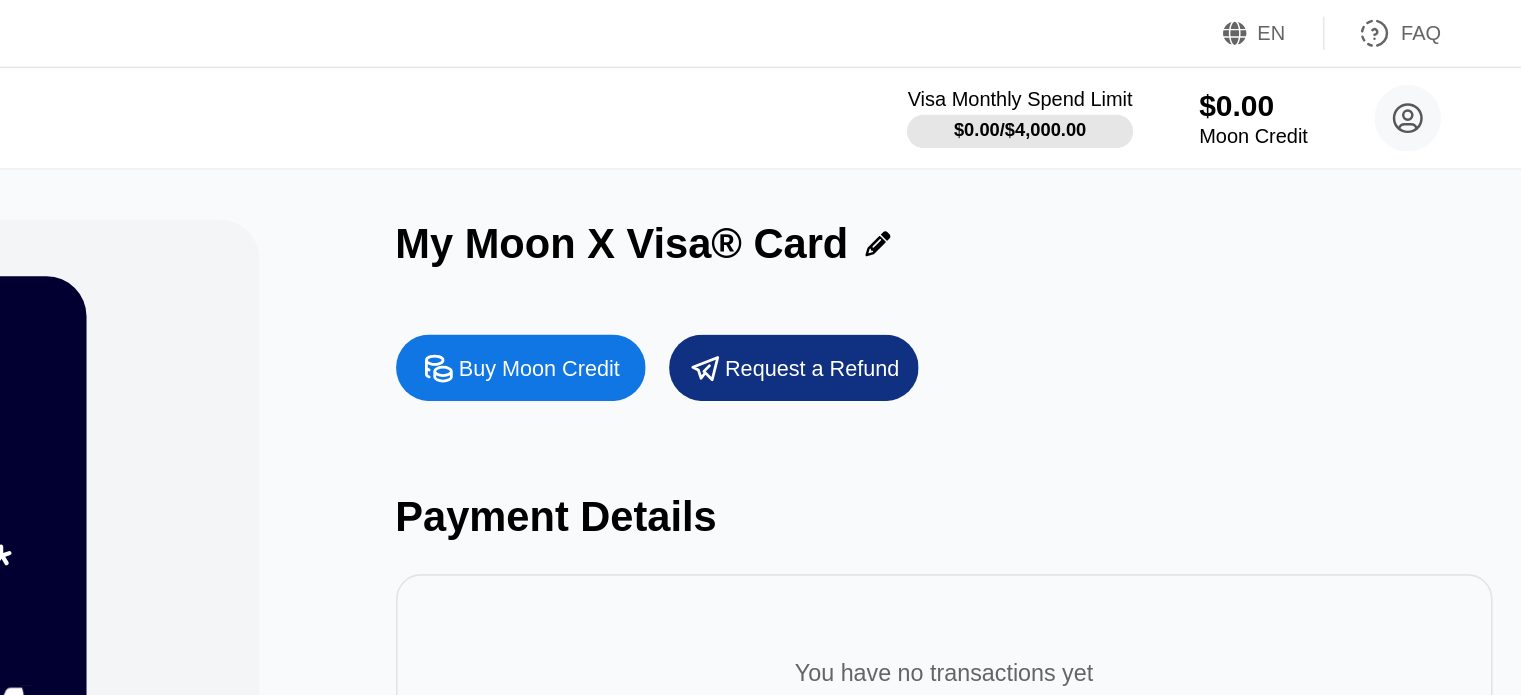 click on "FAQ" at bounding box center (1434, 20) 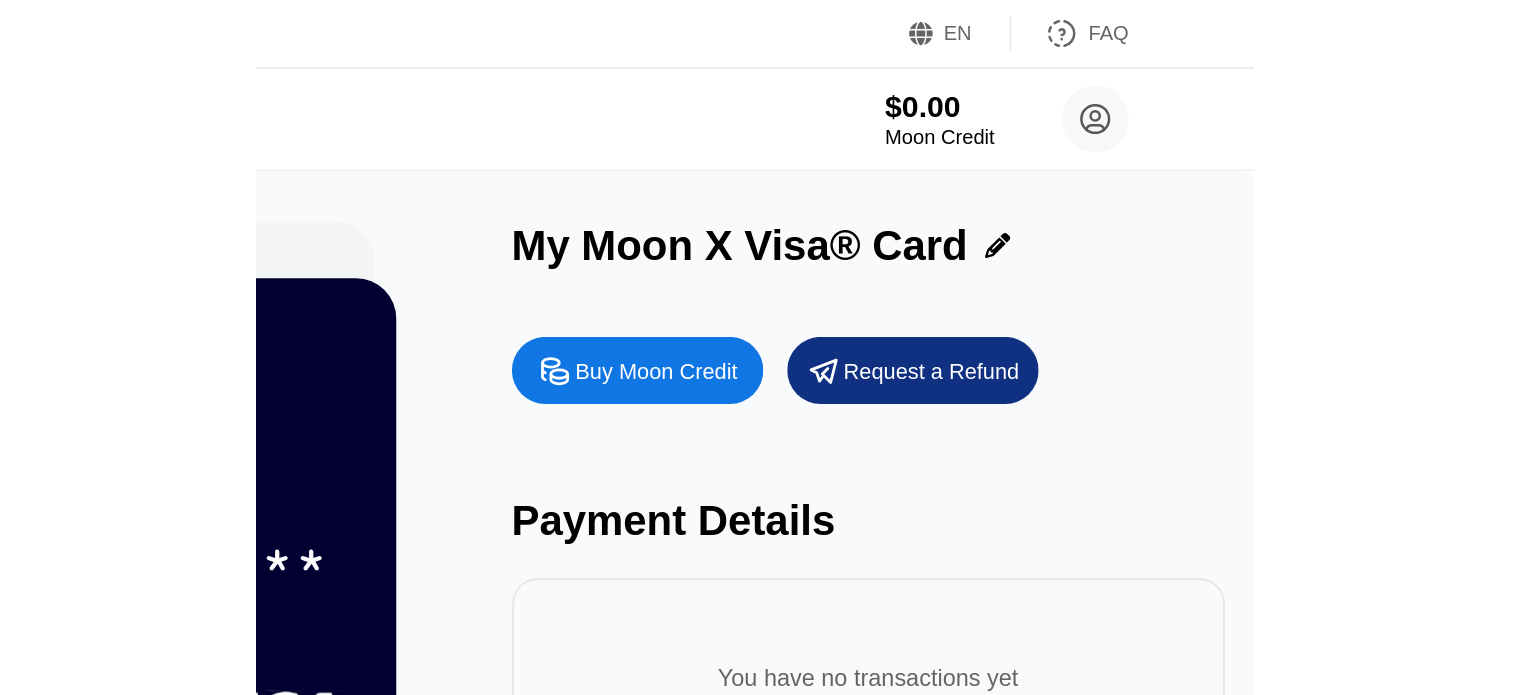 scroll, scrollTop: 0, scrollLeft: 0, axis: both 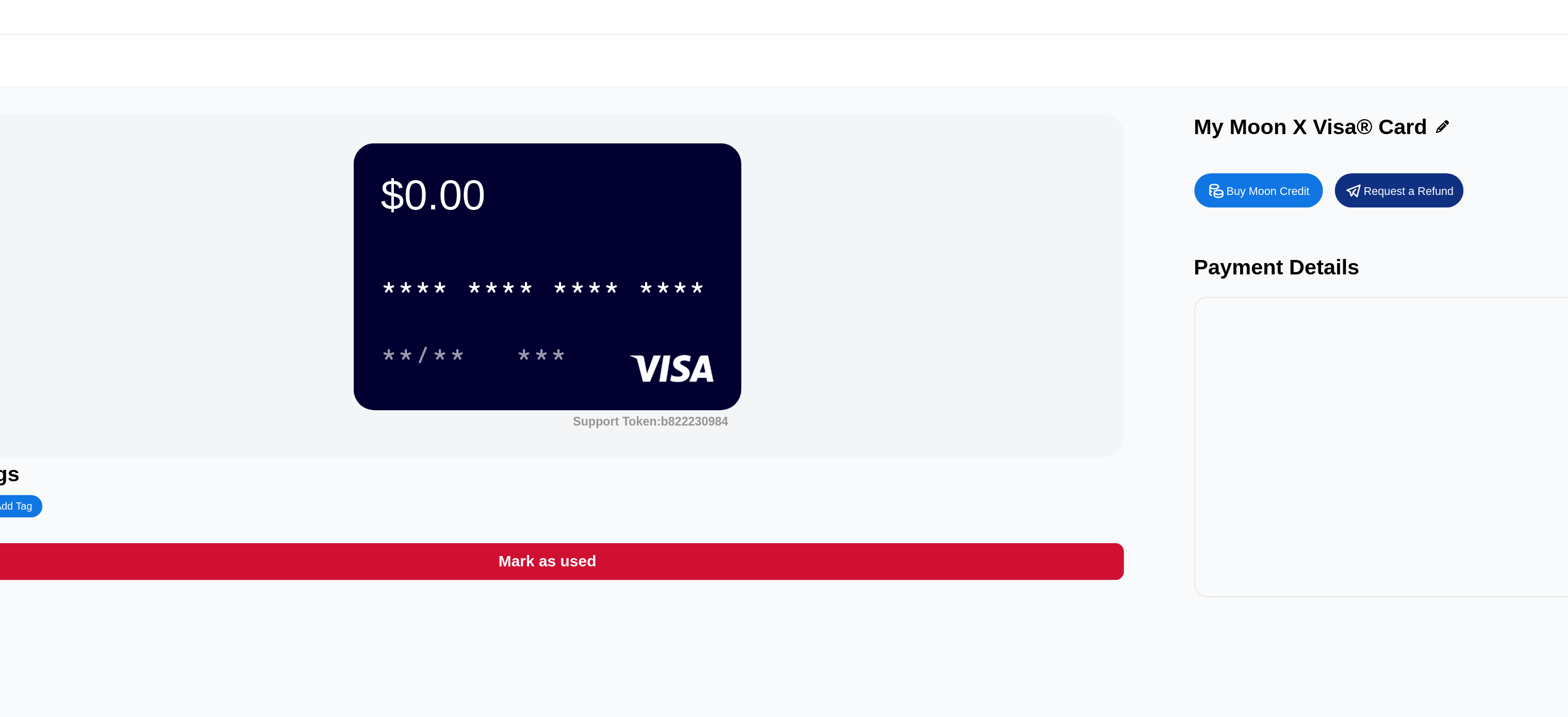 drag, startPoint x: 876, startPoint y: 36, endPoint x: 979, endPoint y: 26, distance: 103.4843 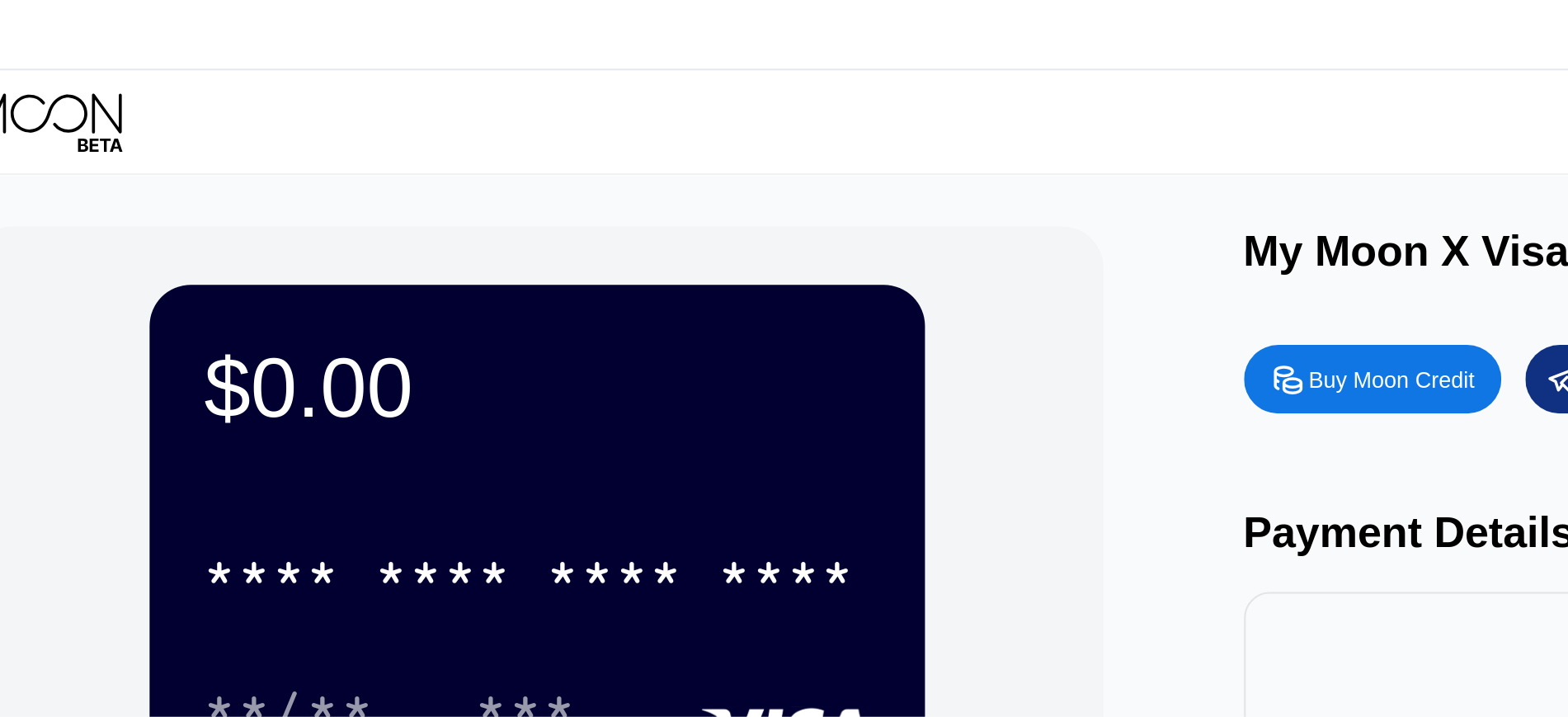 scroll, scrollTop: 0, scrollLeft: 0, axis: both 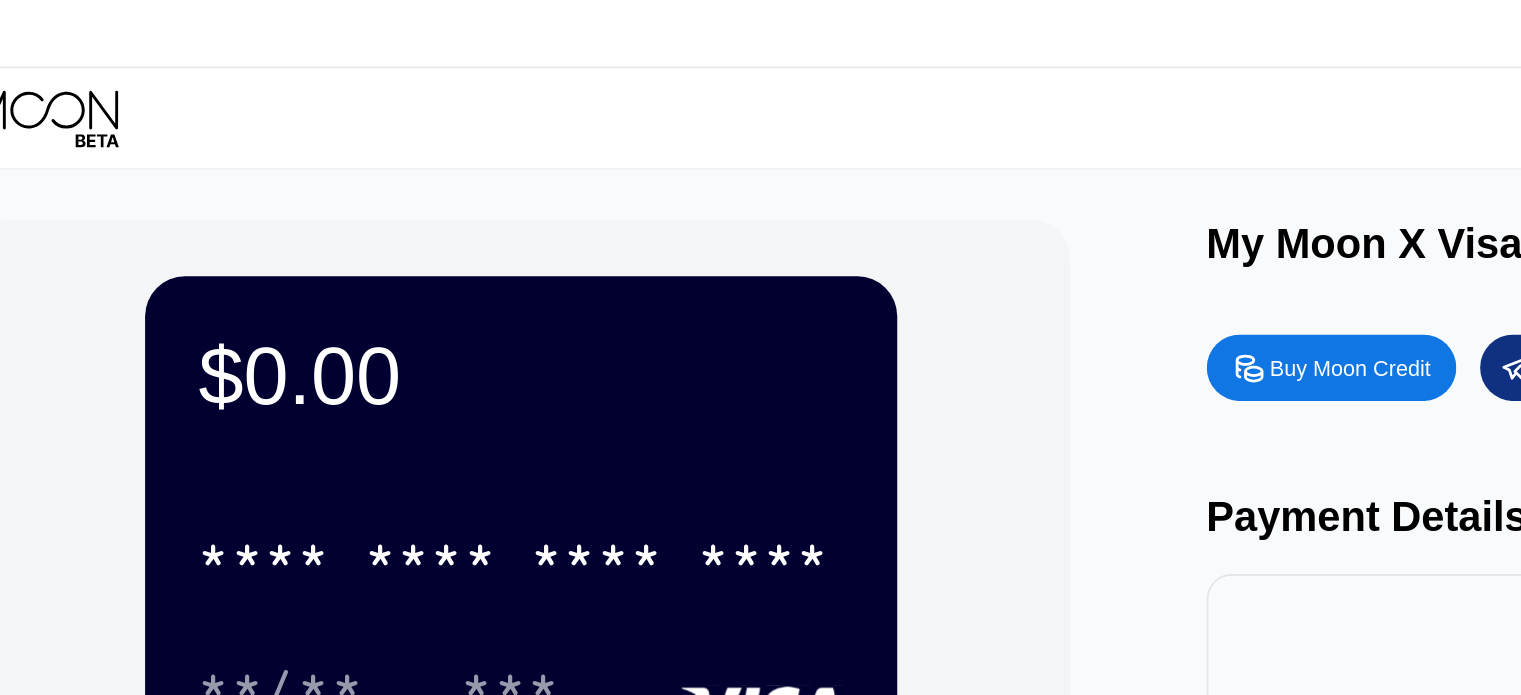 drag, startPoint x: 781, startPoint y: 85, endPoint x: 718, endPoint y: 109, distance: 67.41662 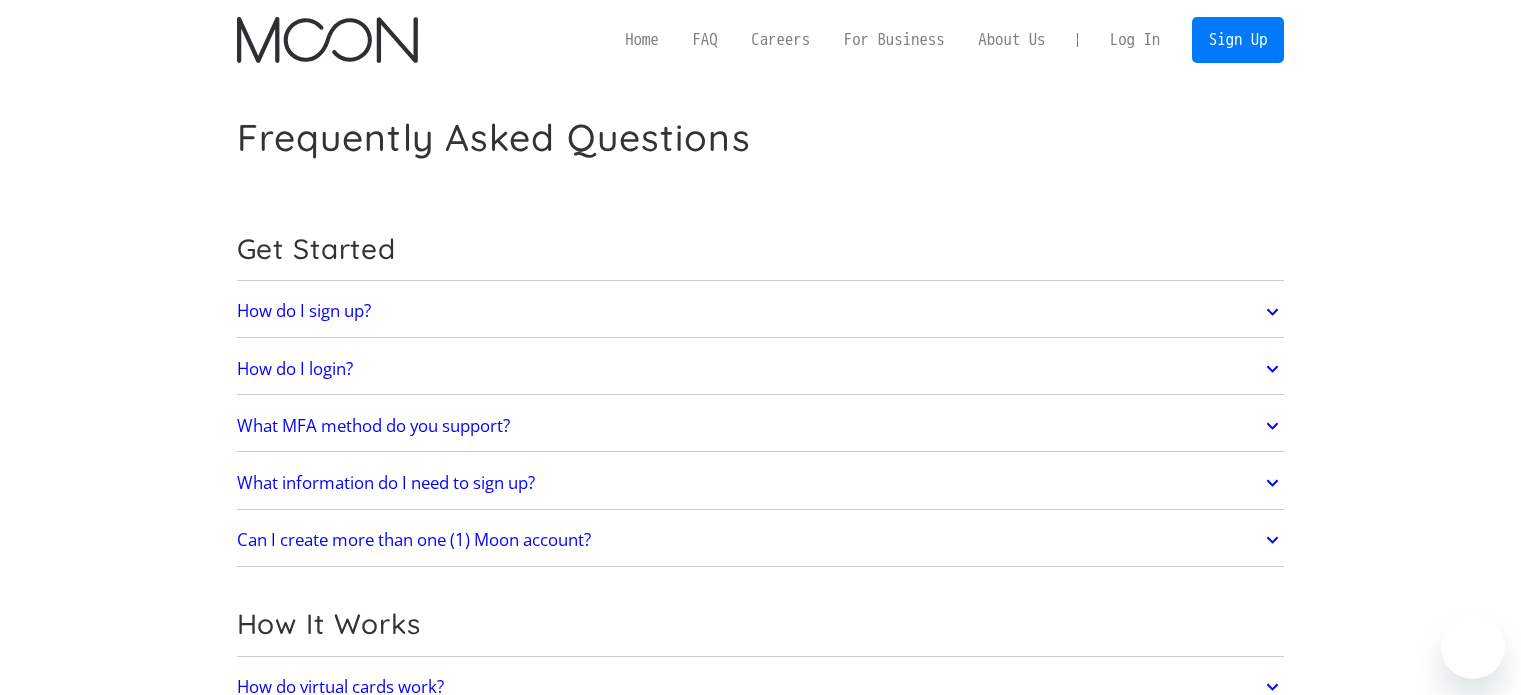 scroll, scrollTop: 0, scrollLeft: 0, axis: both 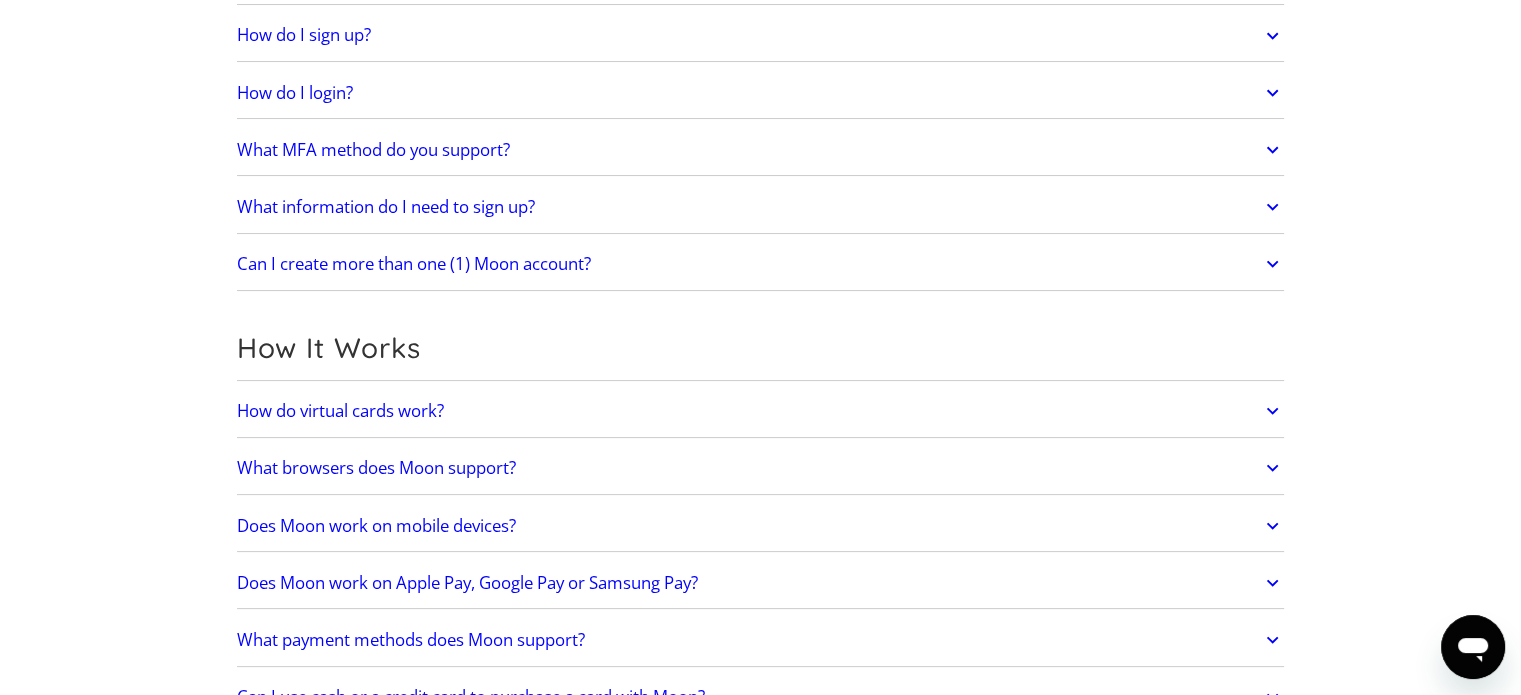 click on "What information do I need to sign up?" at bounding box center [761, 207] 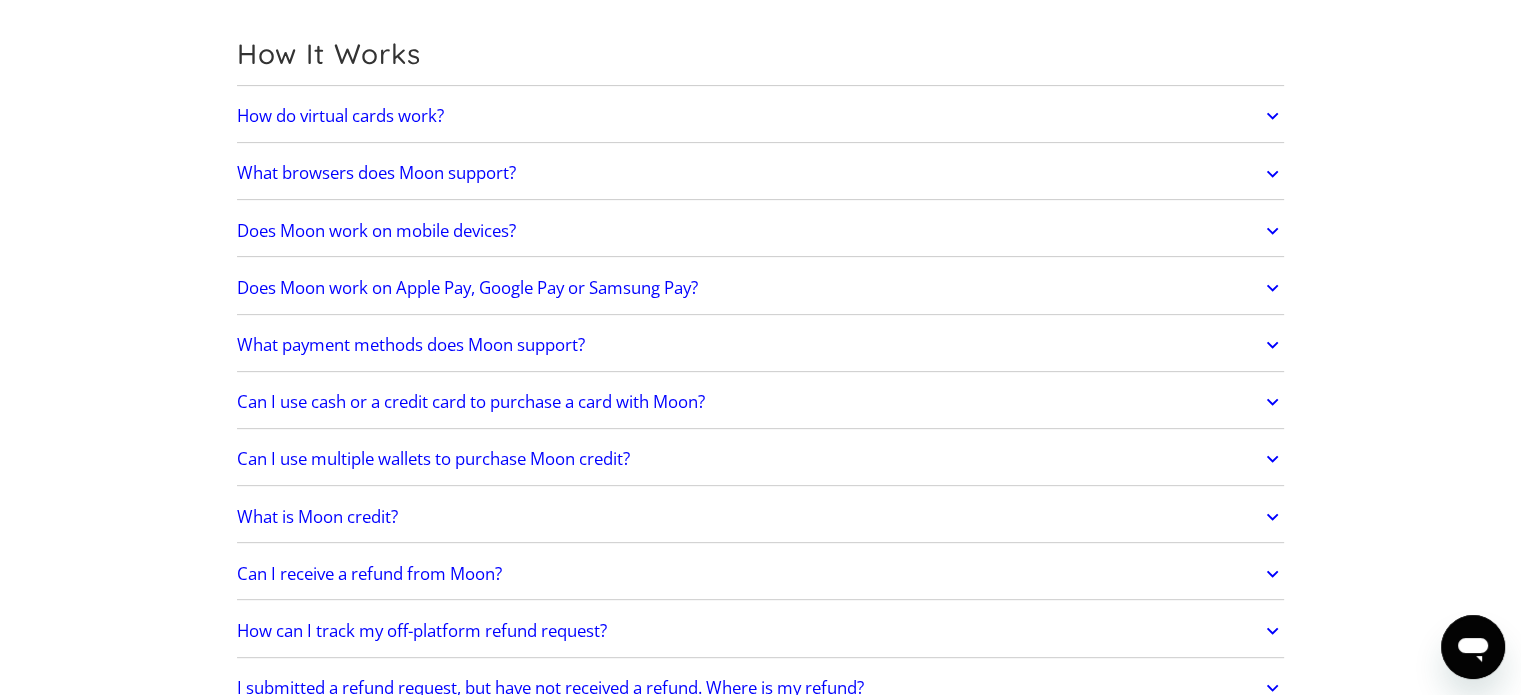 scroll, scrollTop: 648, scrollLeft: 0, axis: vertical 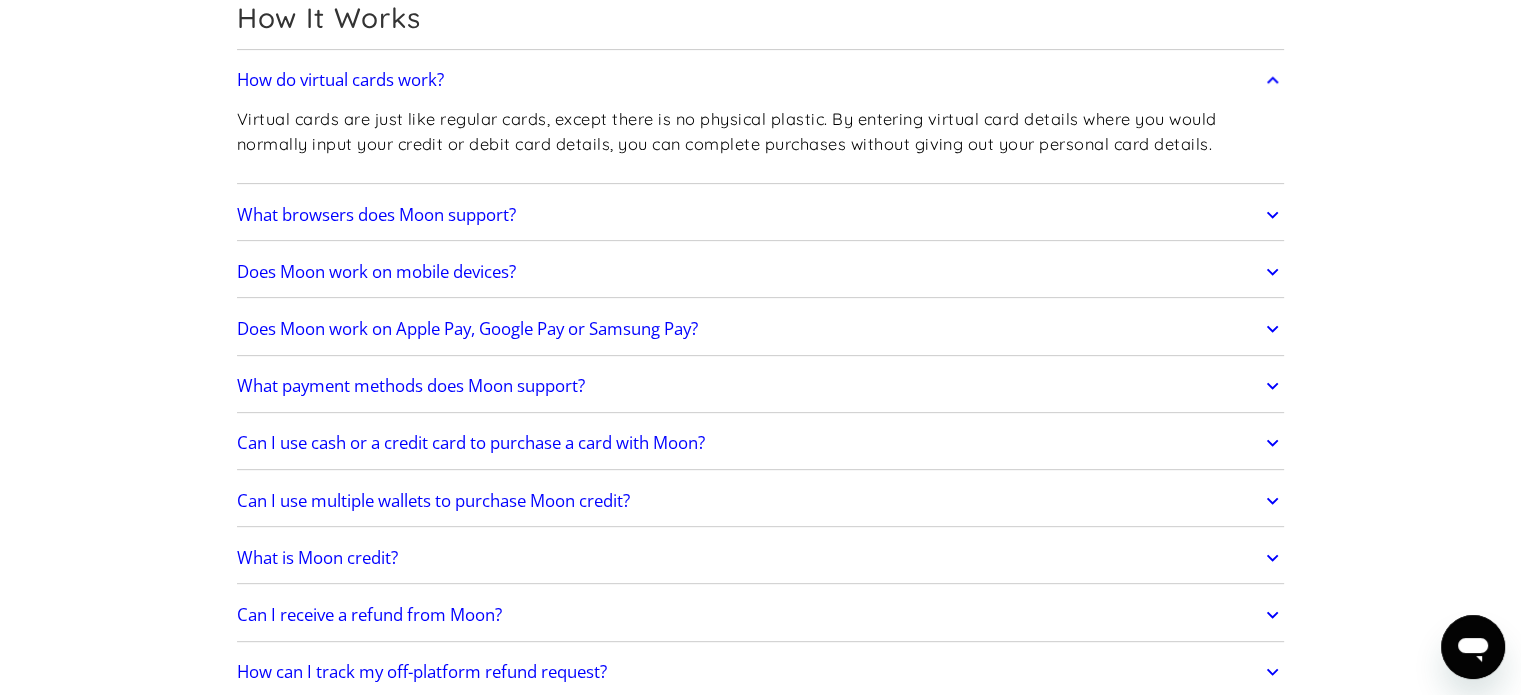 click on "Does Moon work on mobile devices?" at bounding box center [761, 272] 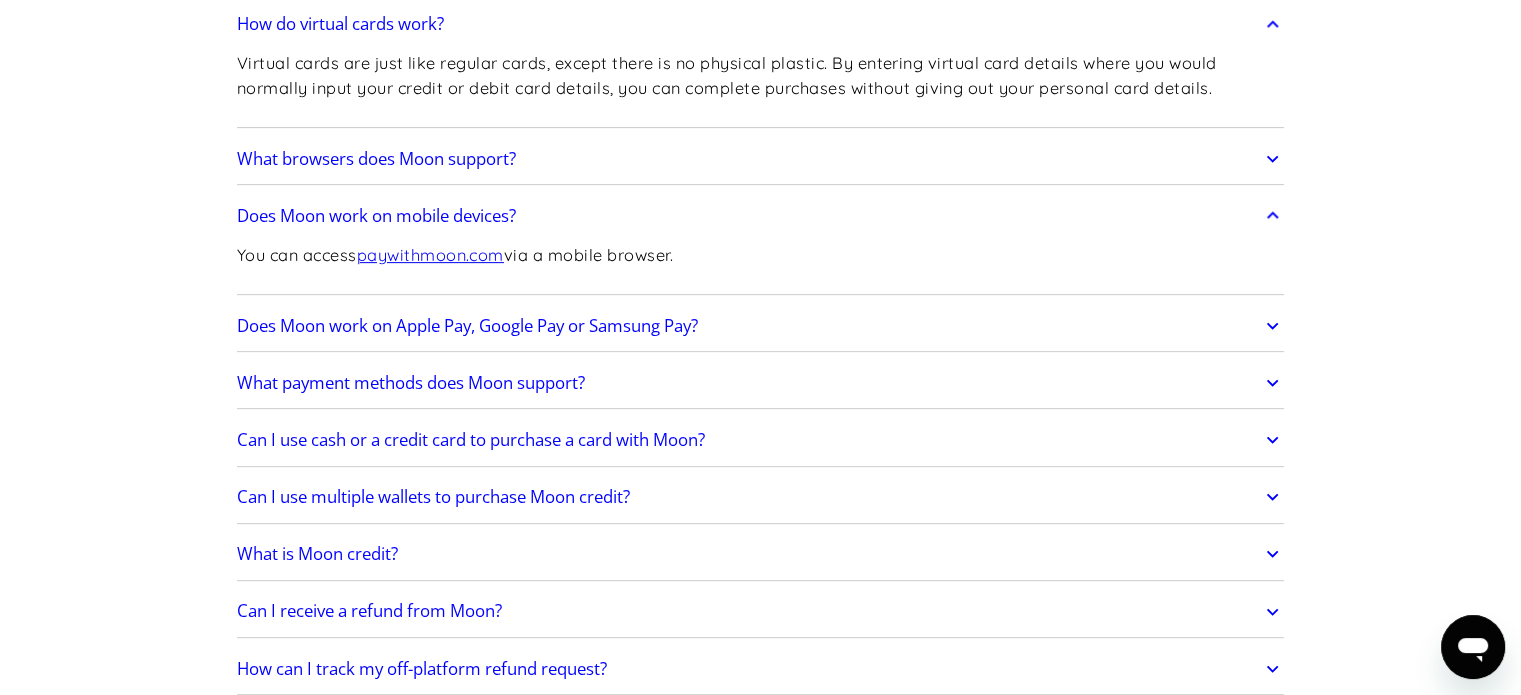 scroll, scrollTop: 743, scrollLeft: 0, axis: vertical 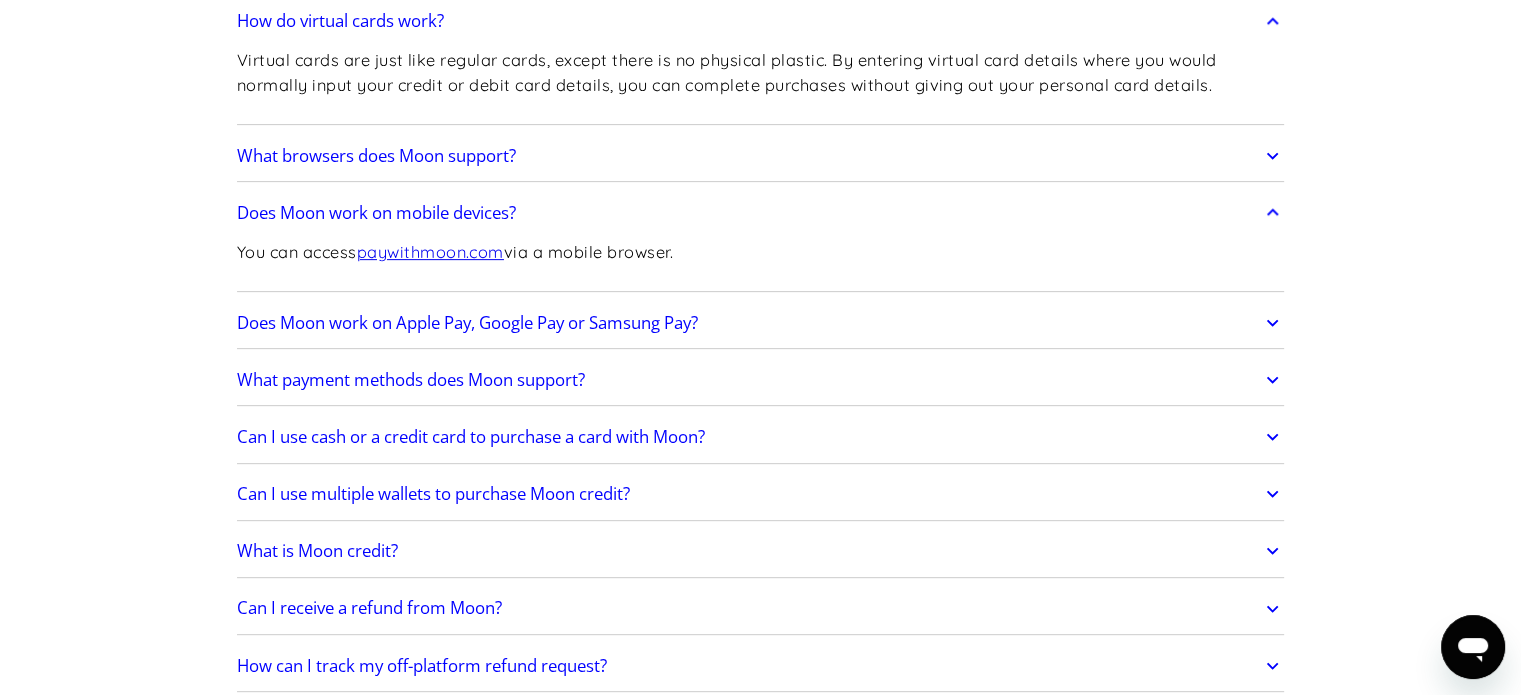 click on "Does Moon work on Apple Pay, Google Pay or Samsung Pay?" at bounding box center (761, 323) 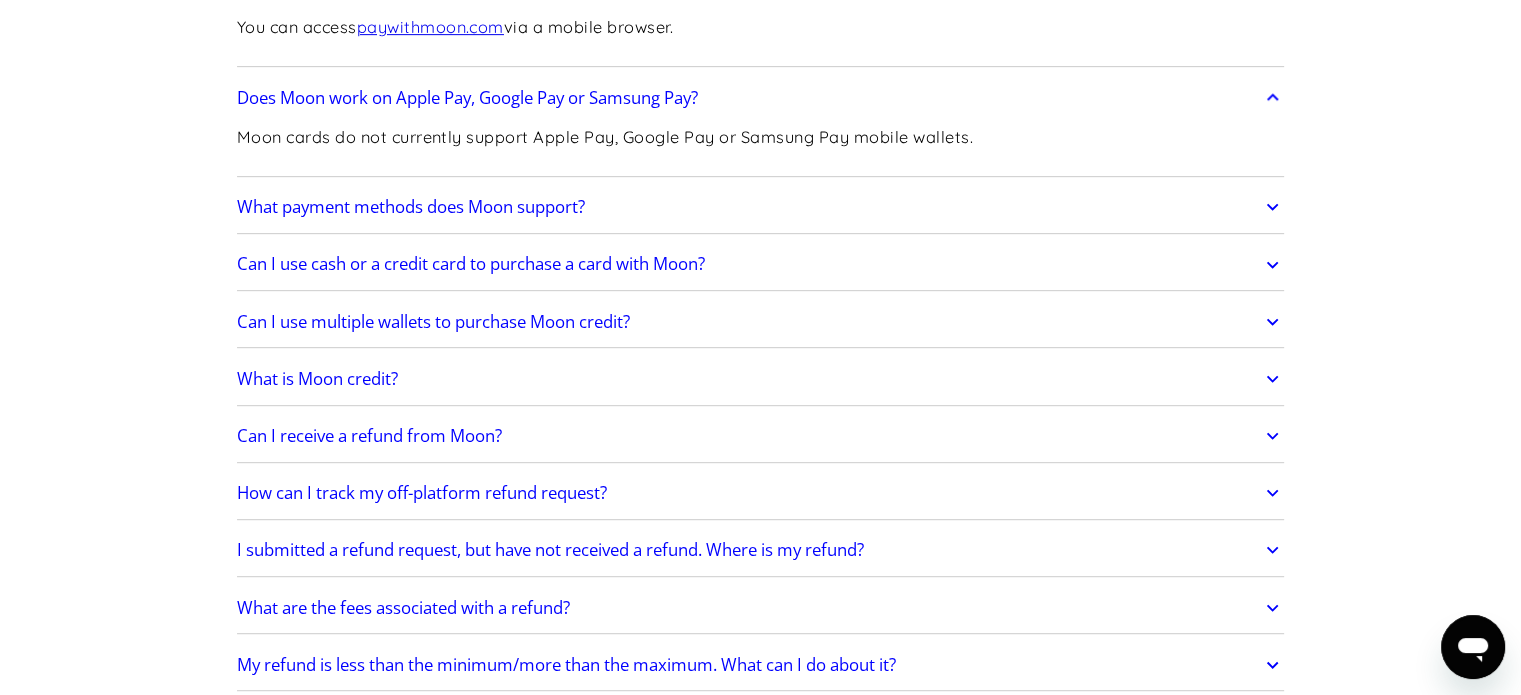 scroll, scrollTop: 979, scrollLeft: 0, axis: vertical 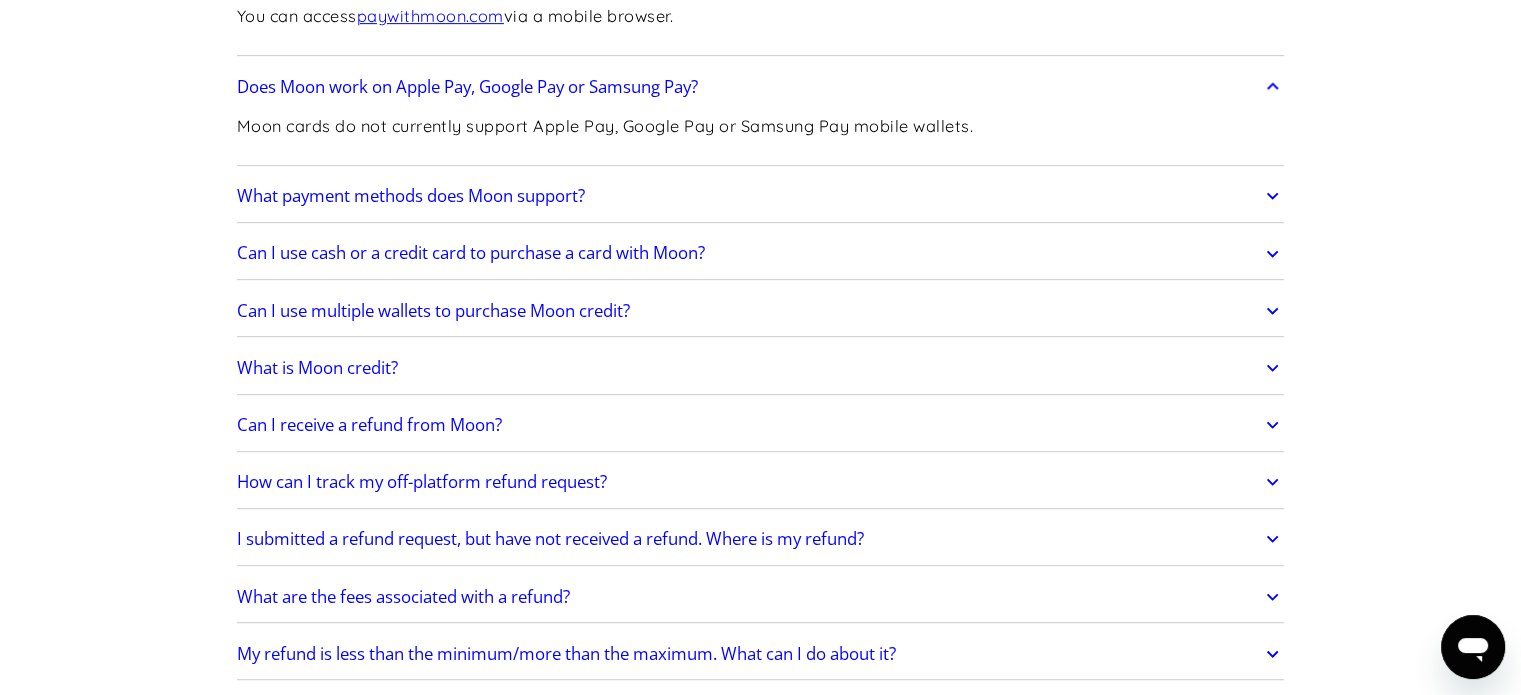 click on "What payment methods does Moon support?" at bounding box center (761, 196) 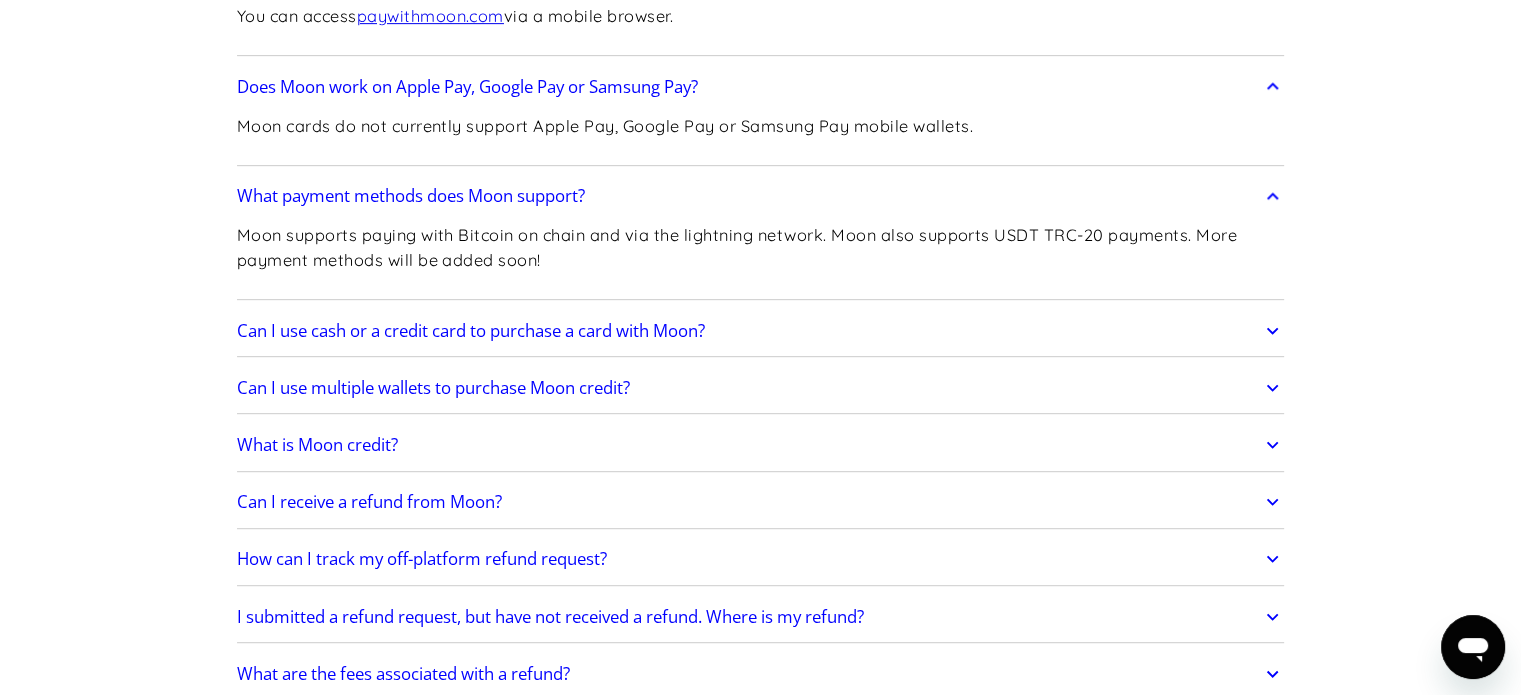 scroll, scrollTop: 1024, scrollLeft: 0, axis: vertical 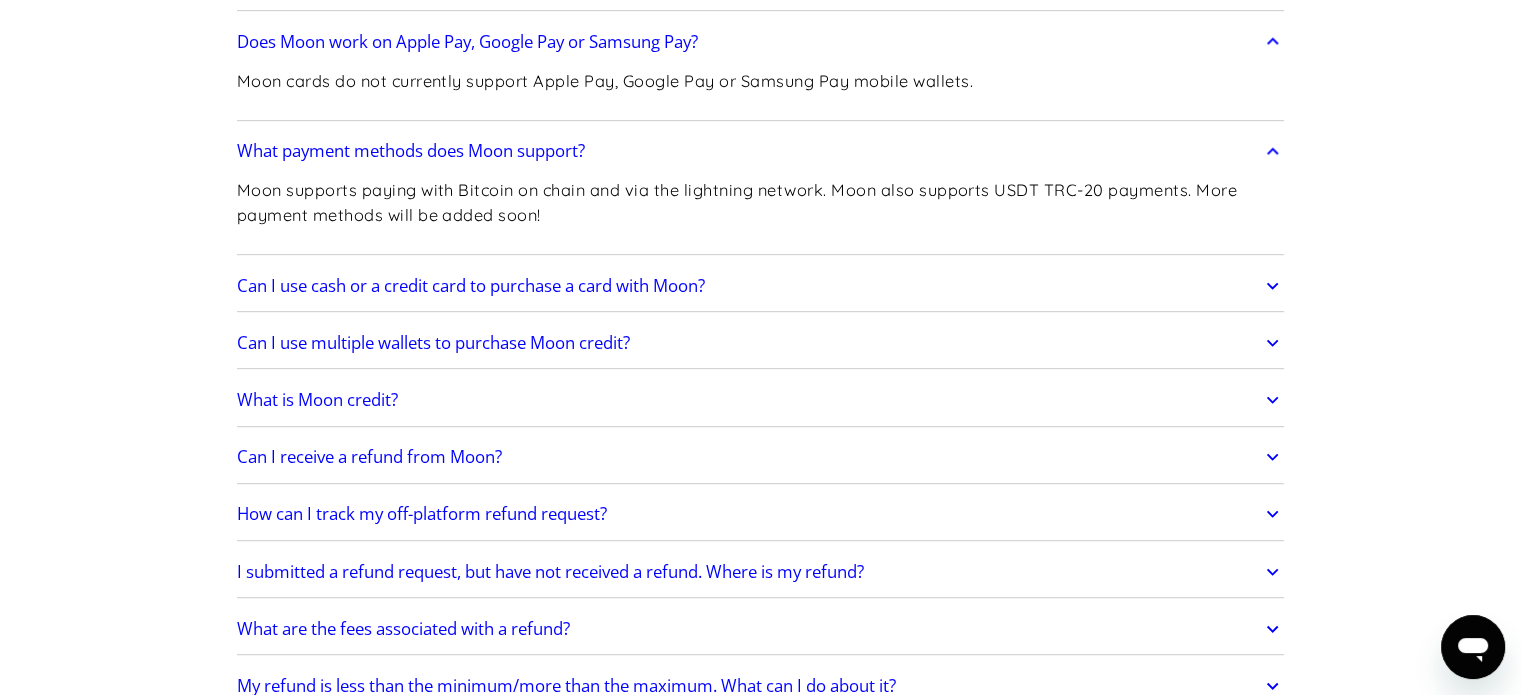 click on "Can I use multiple wallets to purchase Moon credit?" at bounding box center [761, 343] 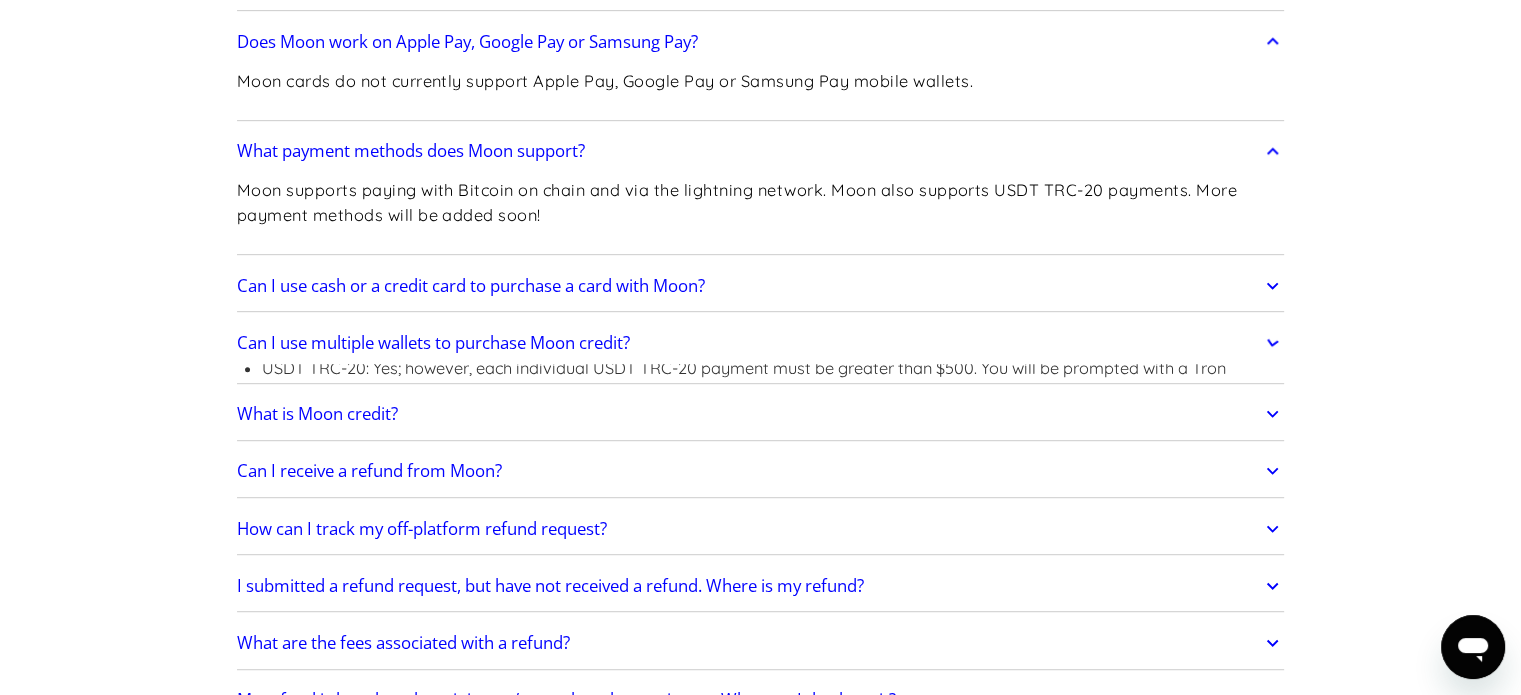click on "Can I use multiple wallets to purchase Moon credit?" at bounding box center (761, 343) 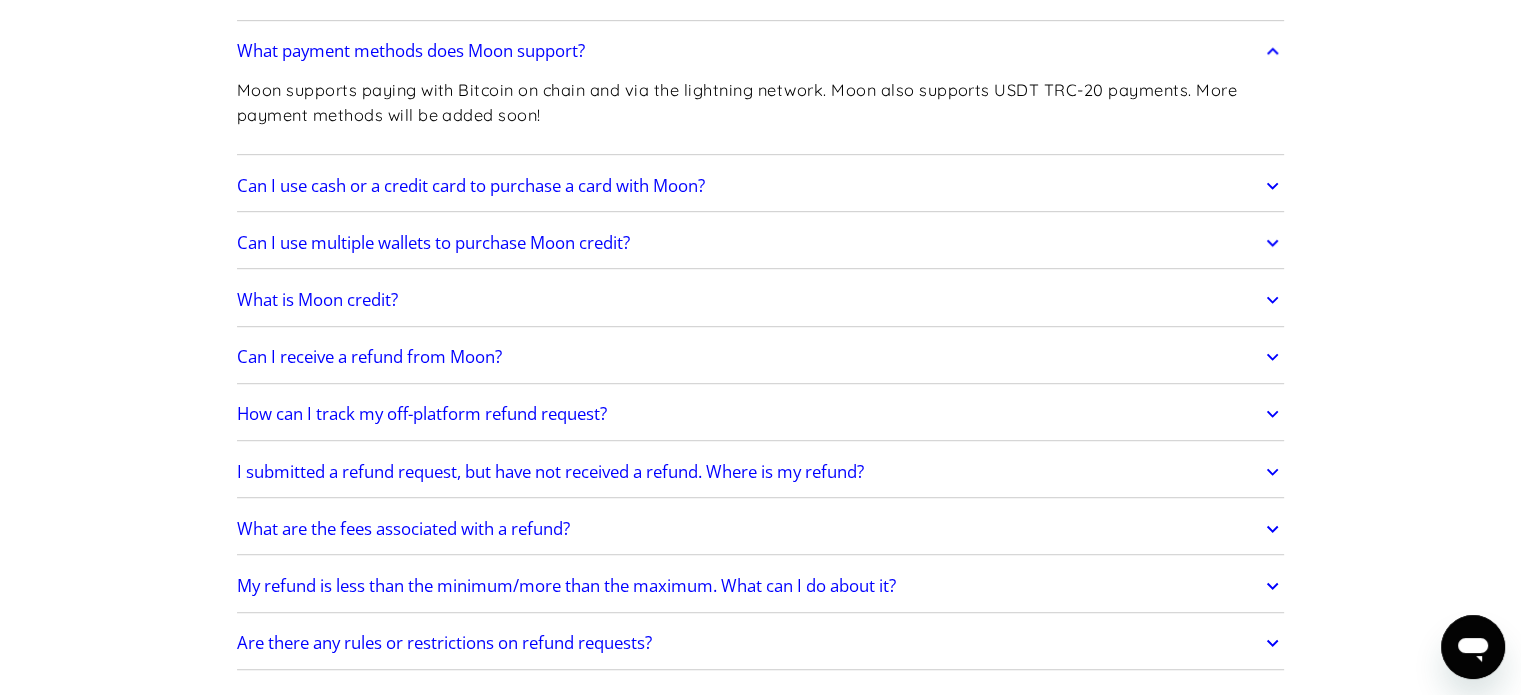 scroll, scrollTop: 1203, scrollLeft: 0, axis: vertical 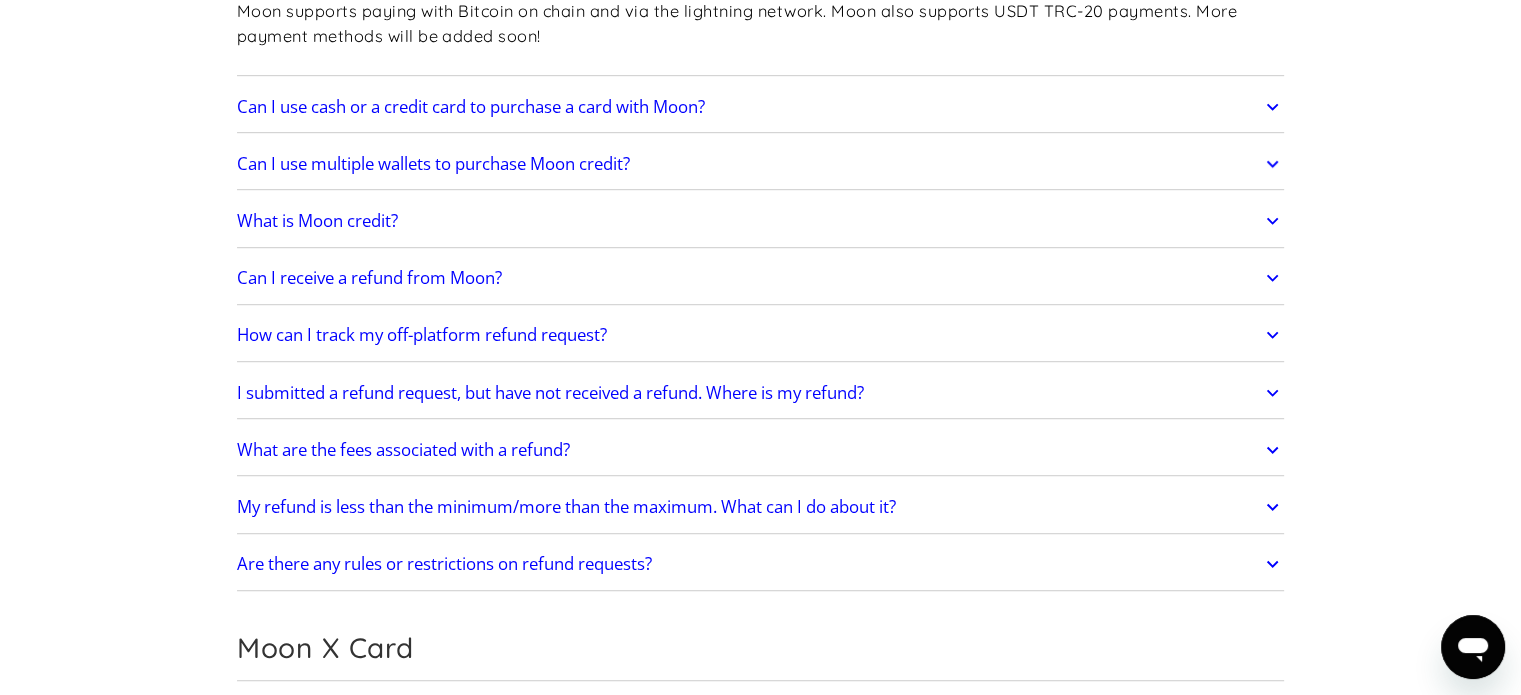 click 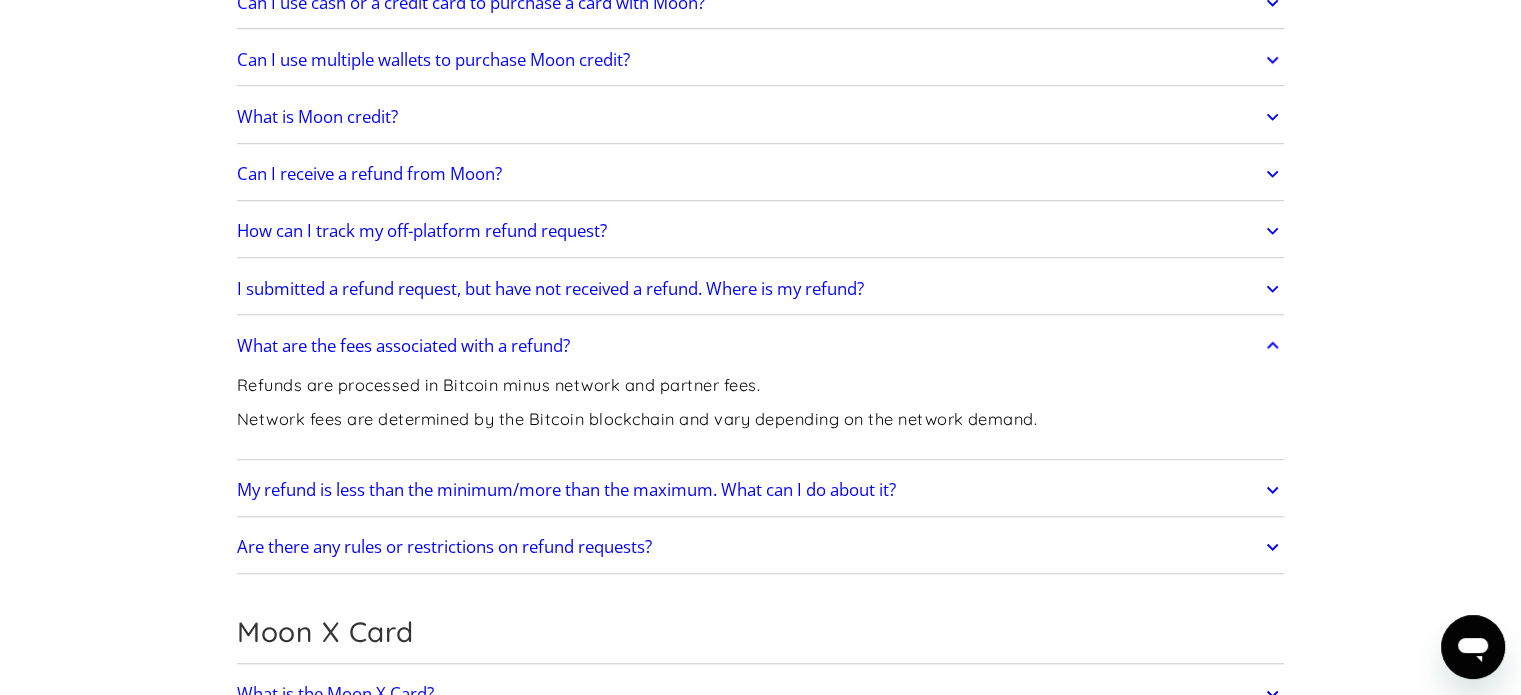 click on "Network fees are determined by the Bitcoin blockchain and vary depending on the network demand." at bounding box center [637, 419] 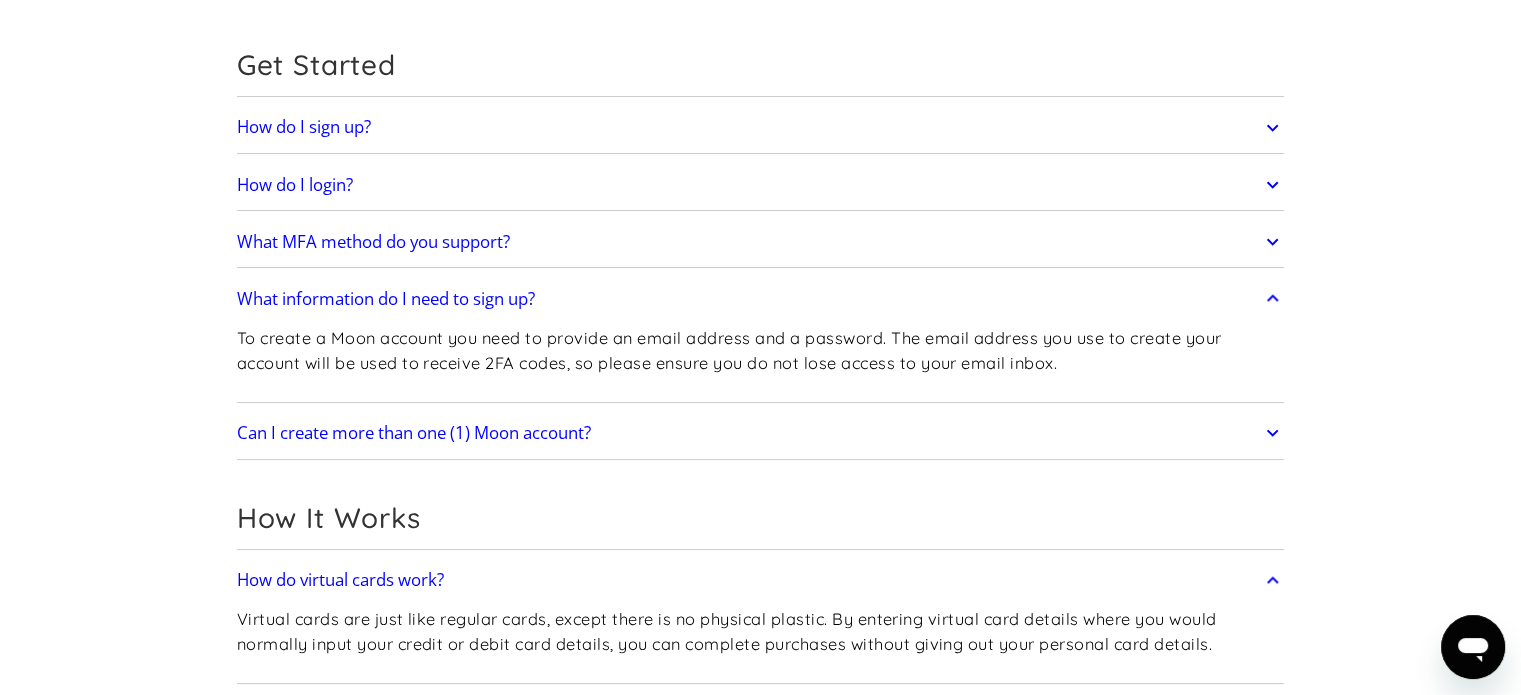 scroll, scrollTop: 0, scrollLeft: 0, axis: both 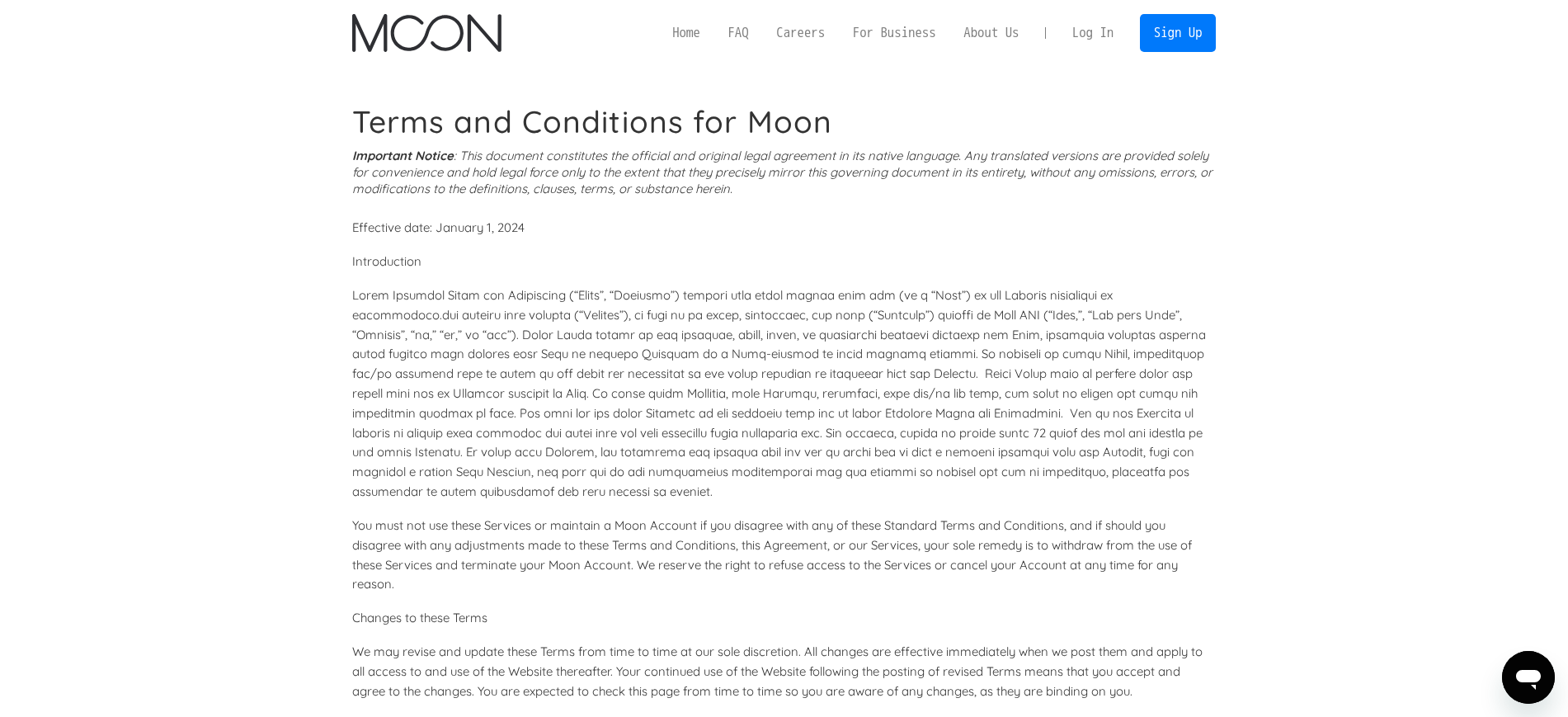 click on "Log In" at bounding box center [1093, 33] 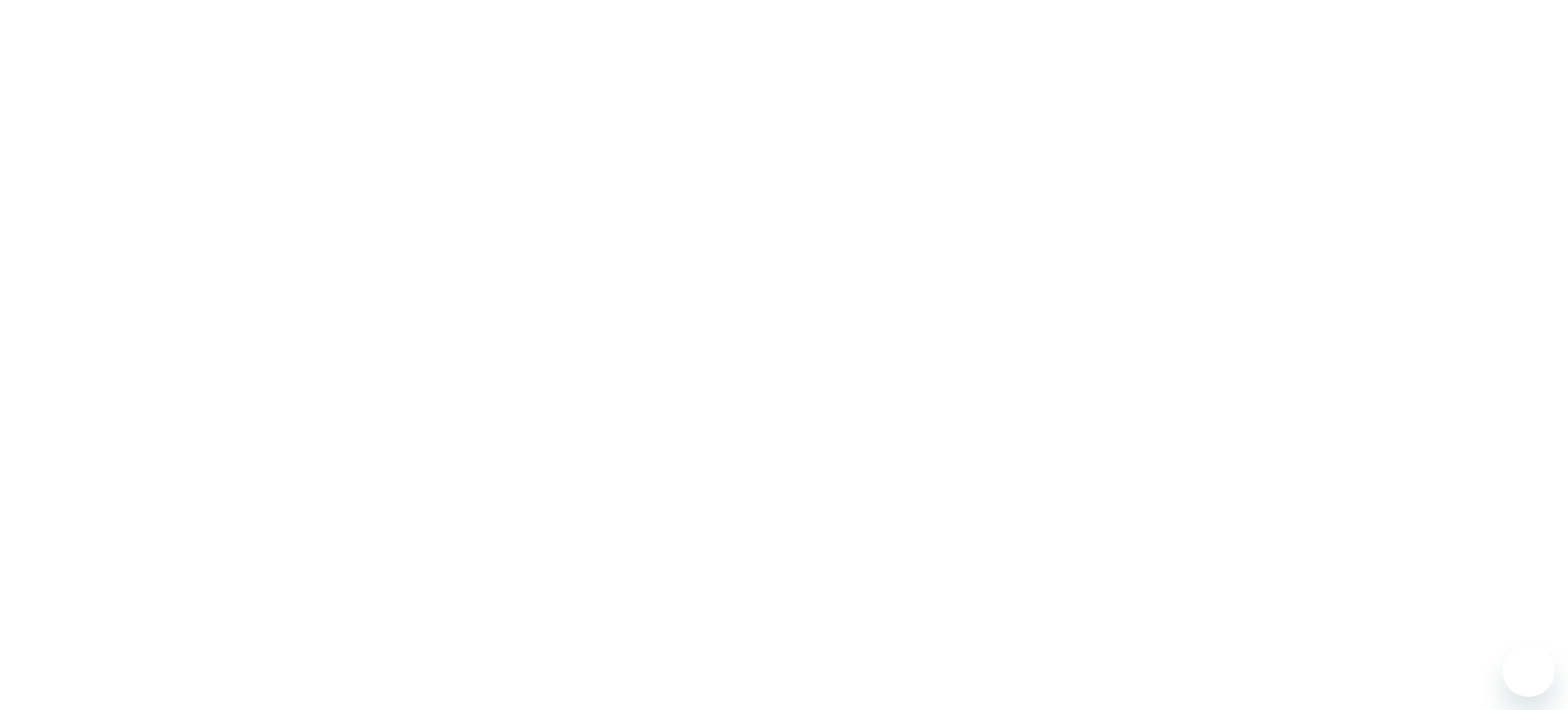 scroll, scrollTop: 0, scrollLeft: 0, axis: both 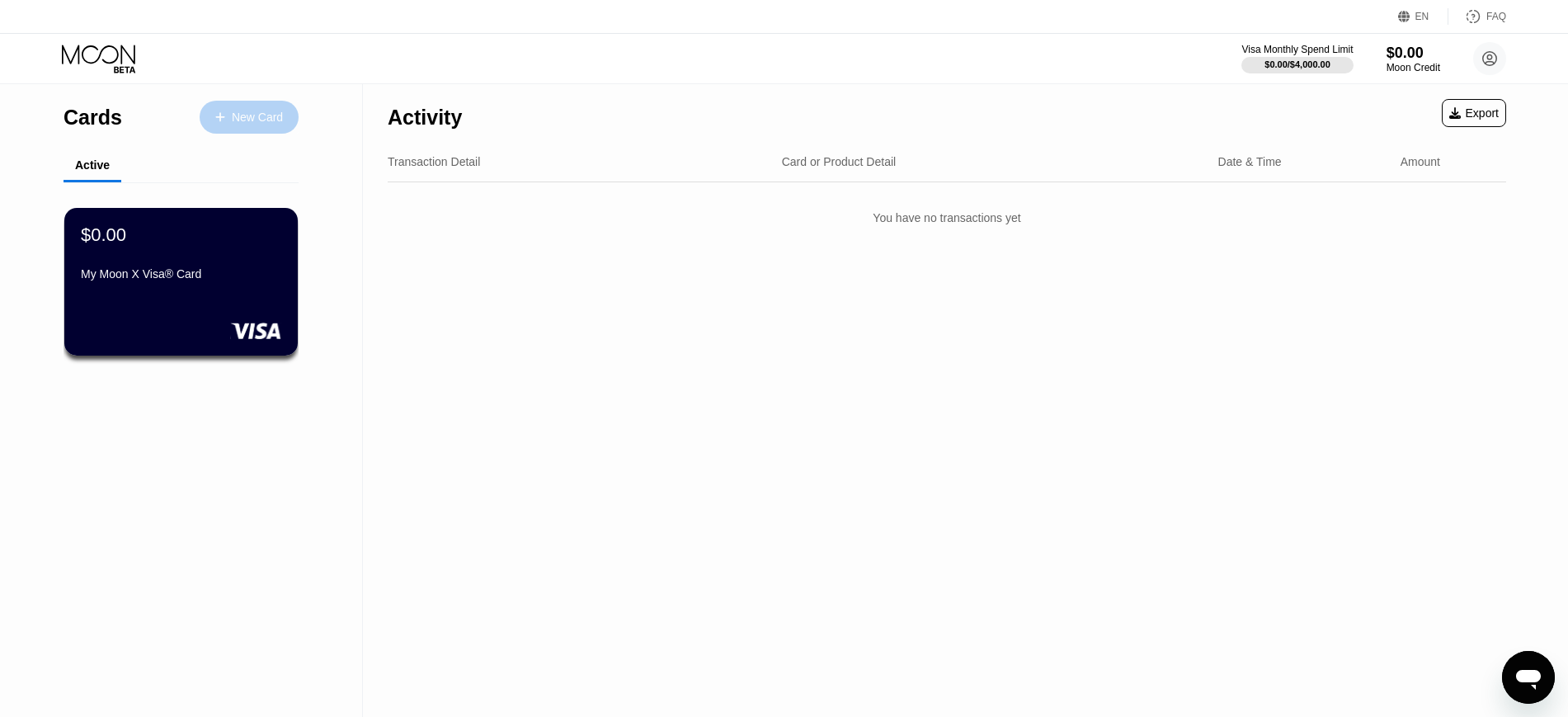 click on "New Card" at bounding box center [249, 117] 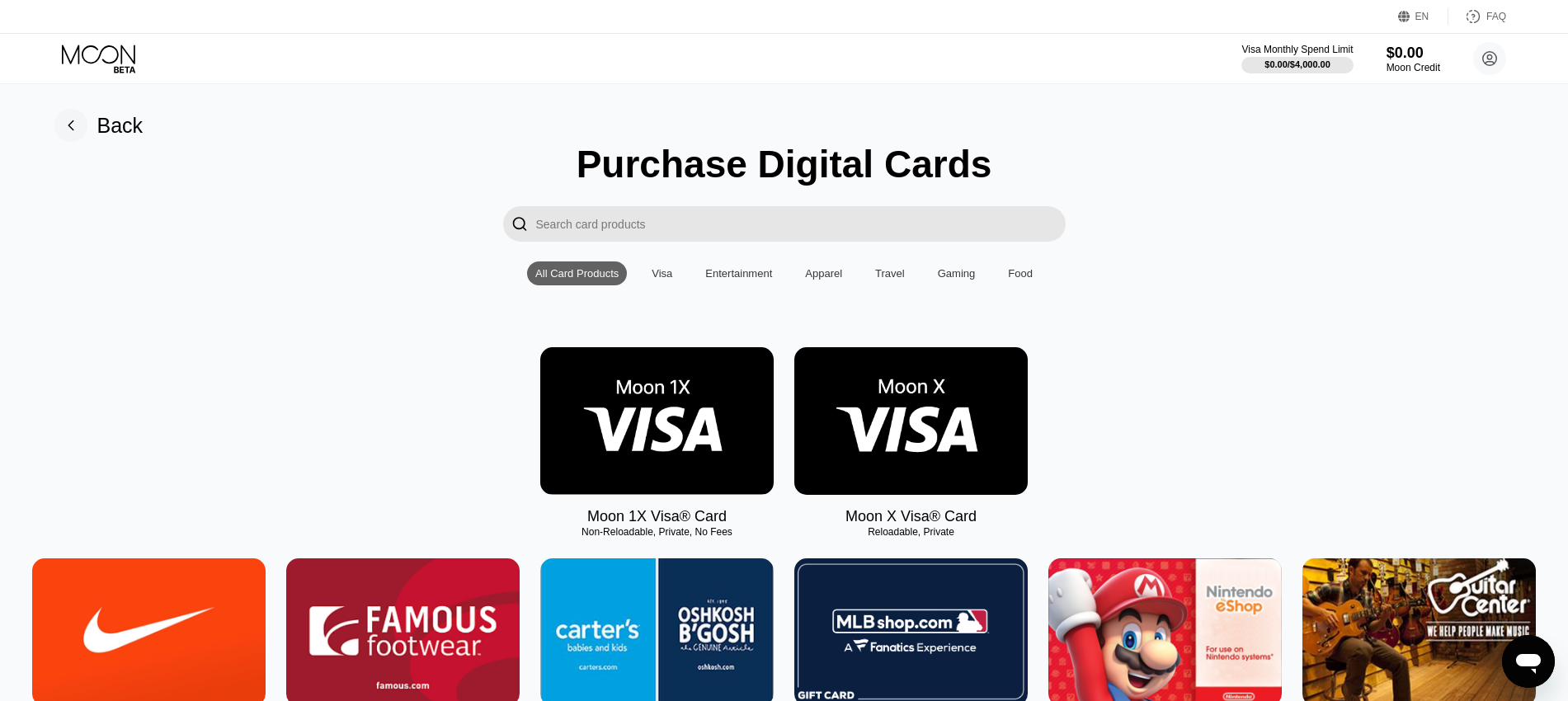 click at bounding box center (657, 421) 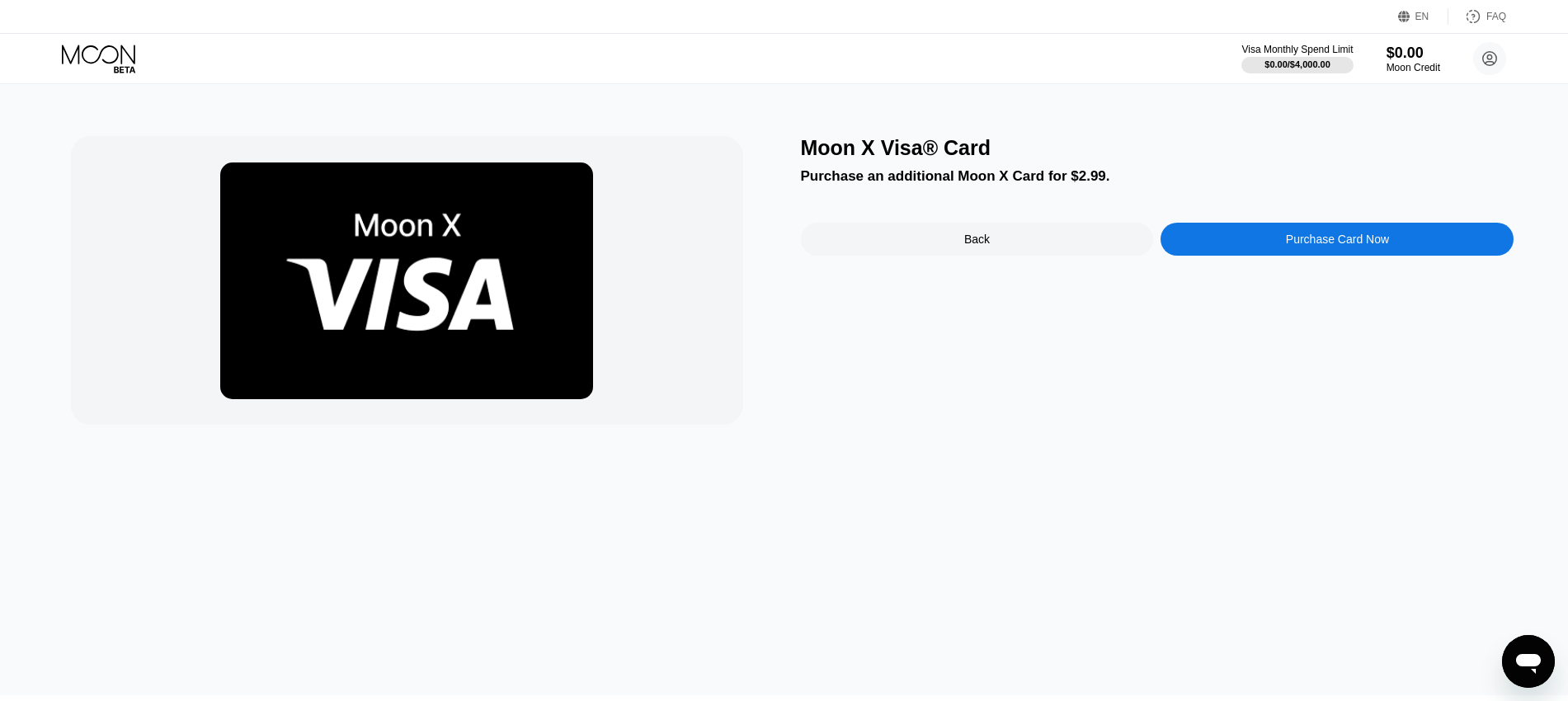 scroll, scrollTop: 0, scrollLeft: 0, axis: both 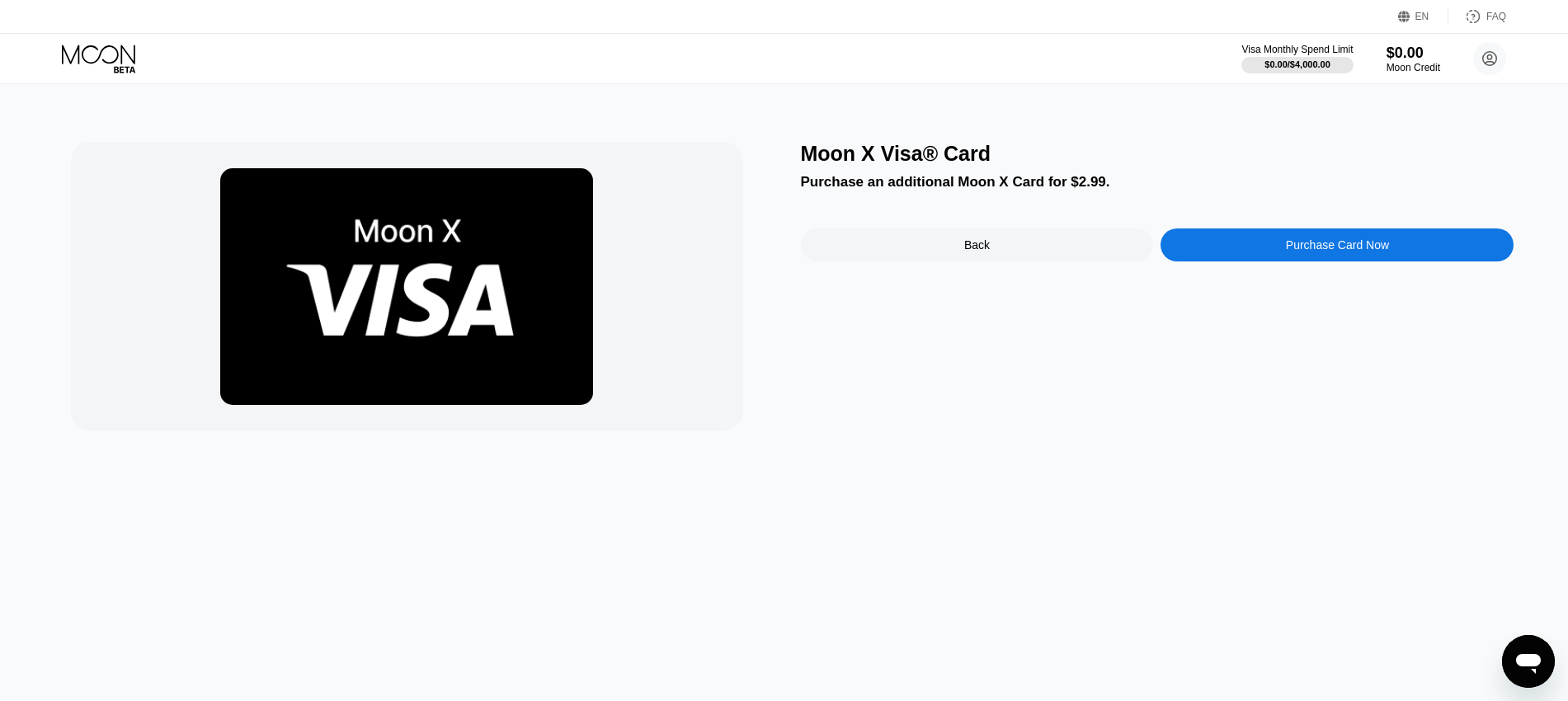 click on "Back" at bounding box center (977, 245) 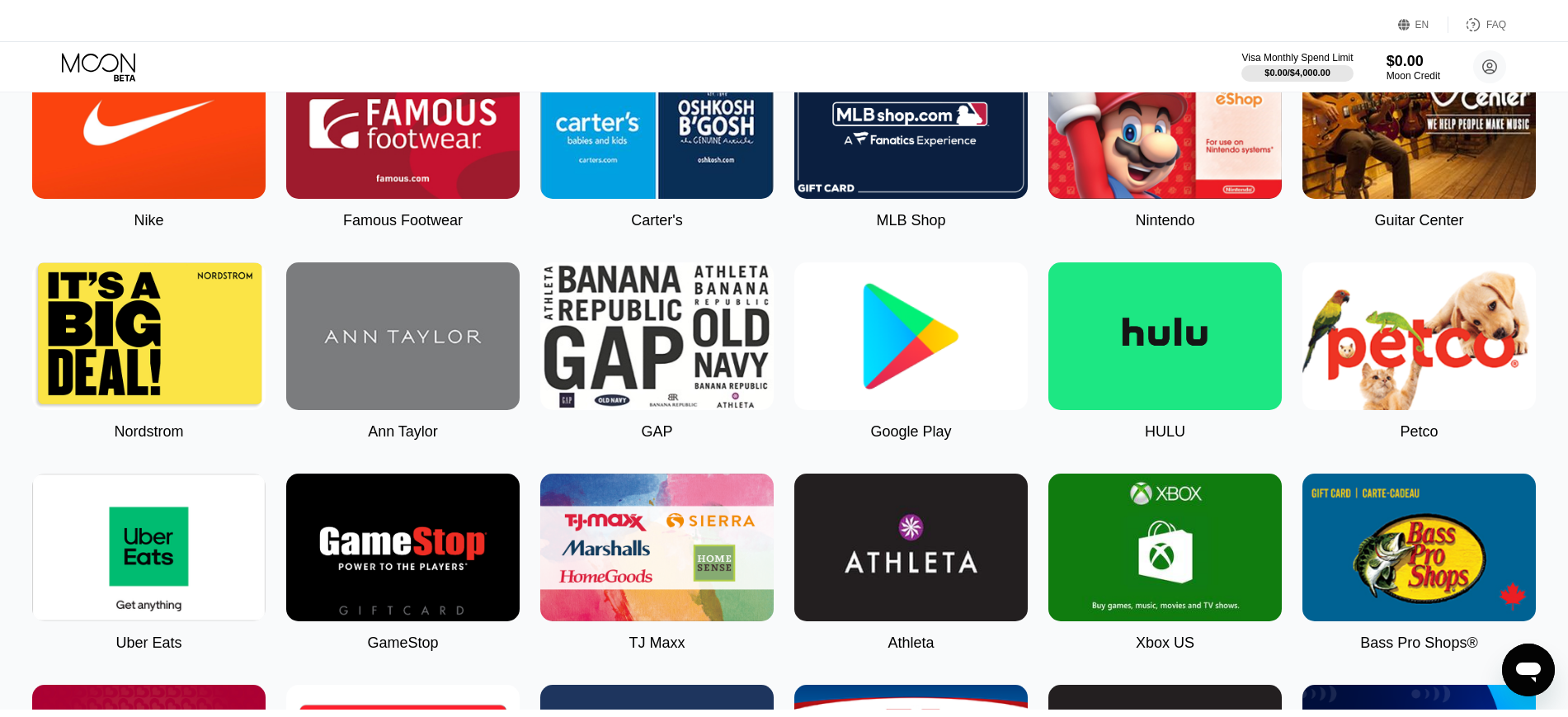 scroll, scrollTop: 0, scrollLeft: 0, axis: both 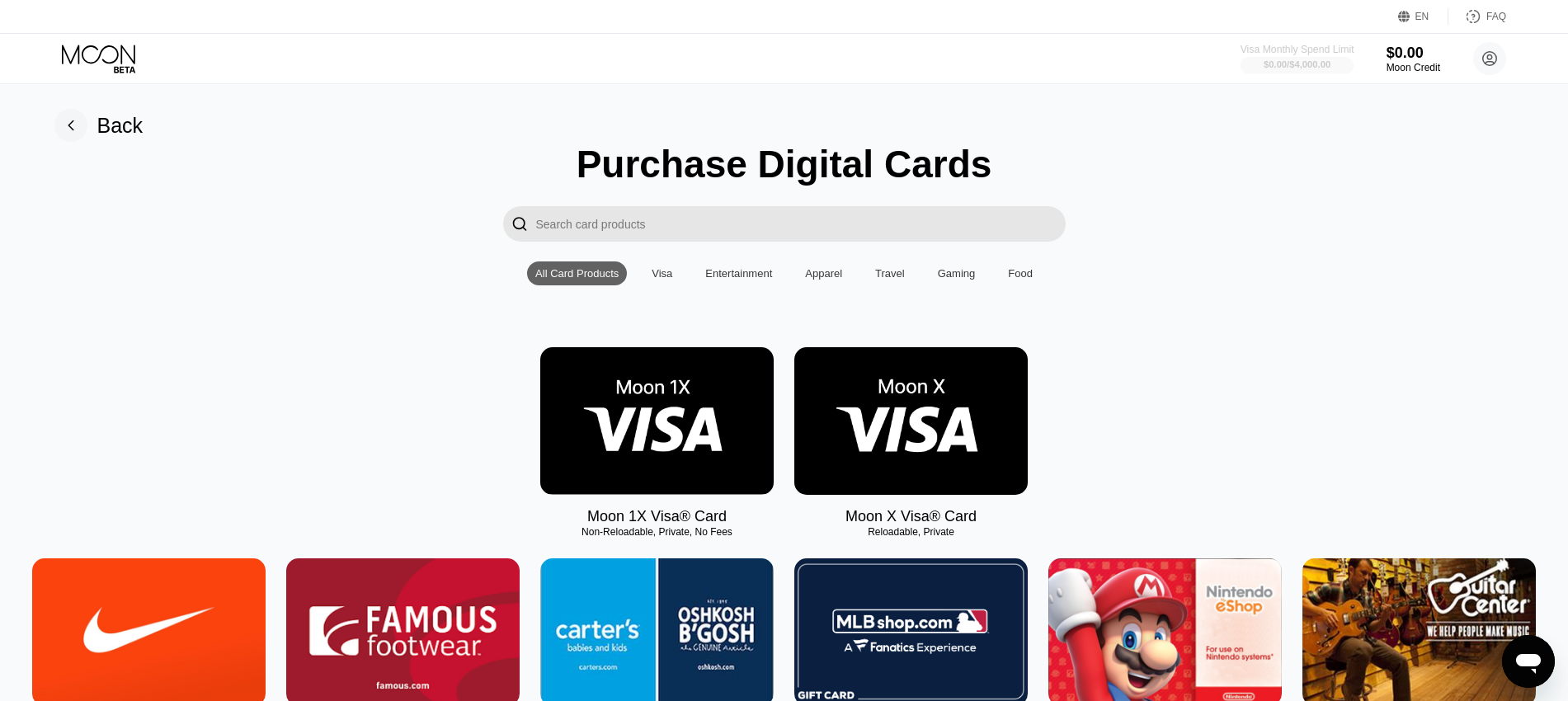 click on "$0.00 / $4,000.00" at bounding box center [1297, 64] 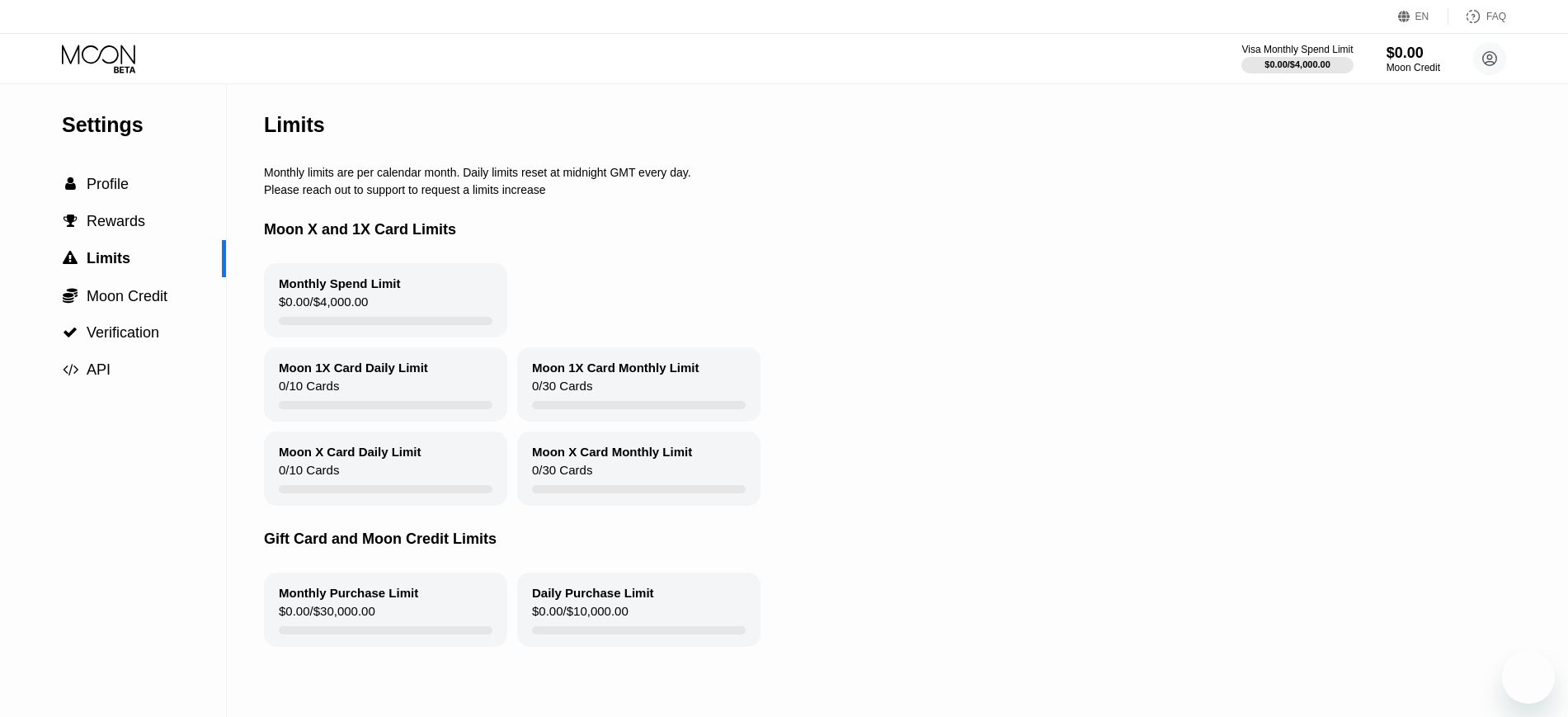 scroll, scrollTop: 0, scrollLeft: 0, axis: both 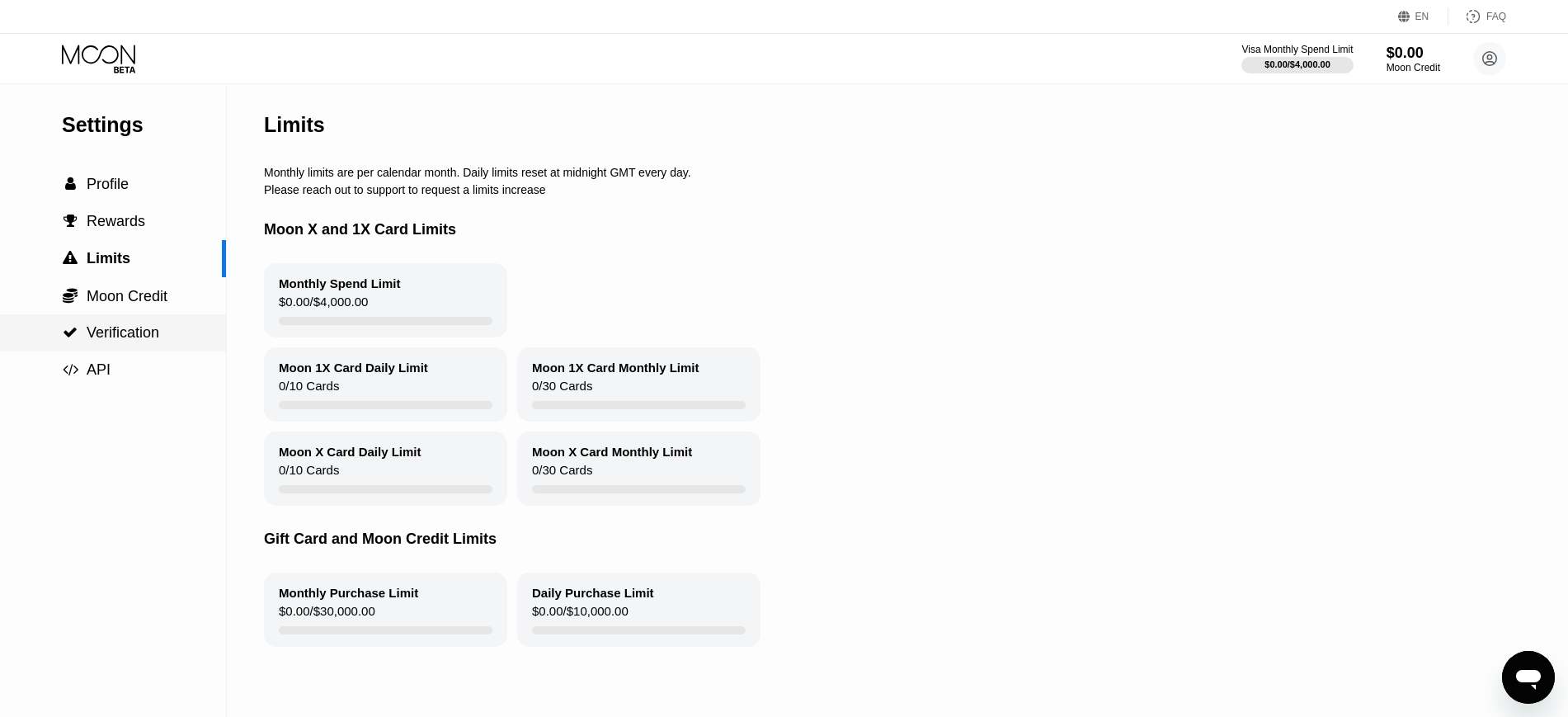 click on "Verification" at bounding box center [123, 333] 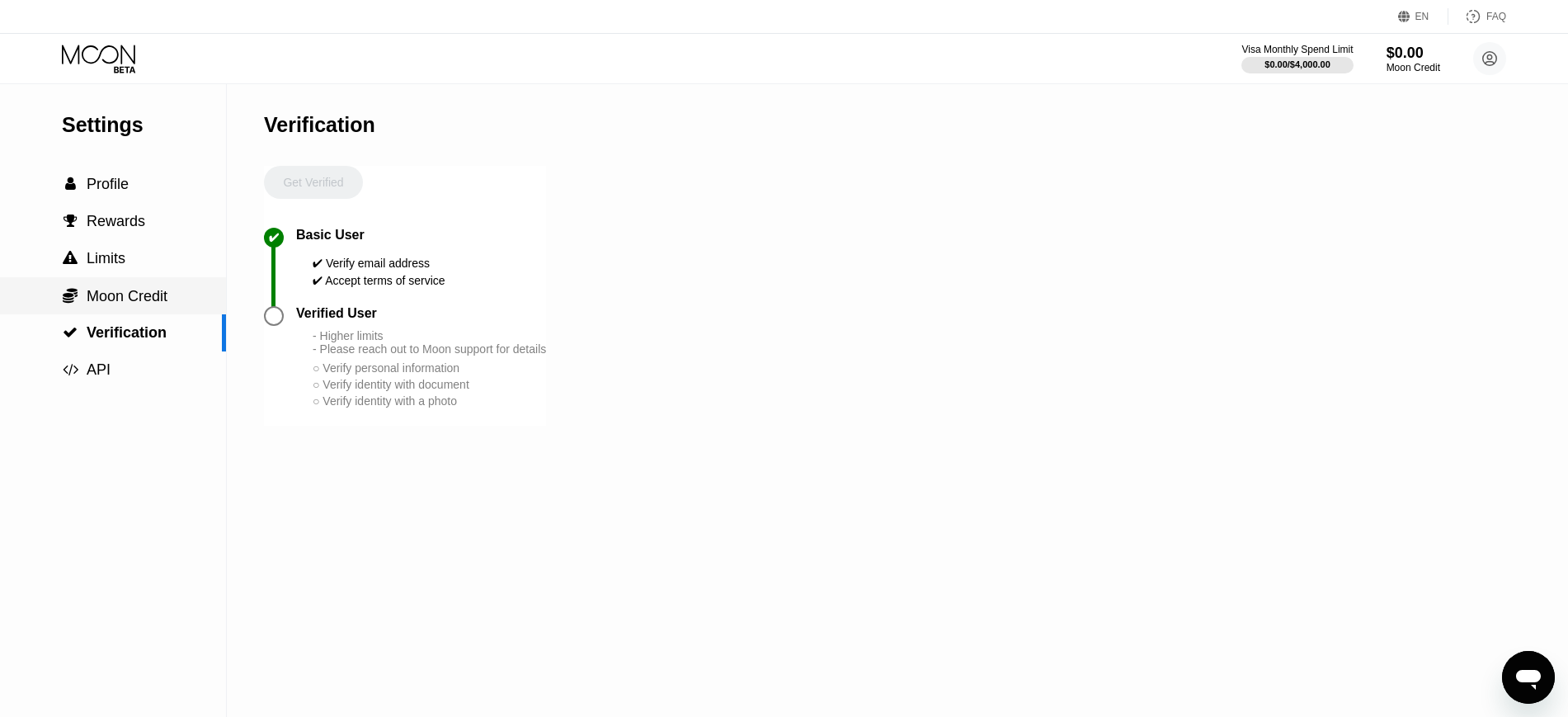 click on "Moon Credit" at bounding box center (127, 296) 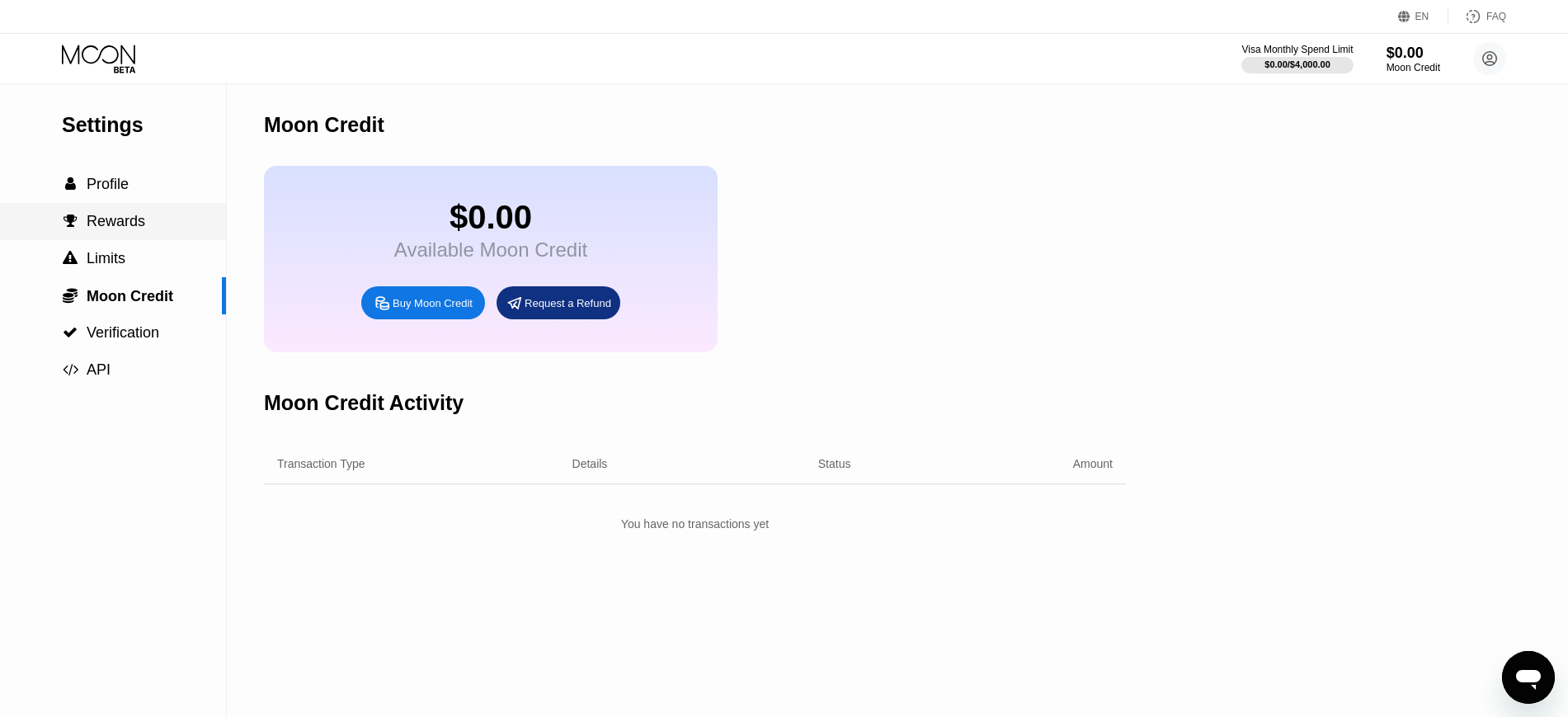 click on "Rewards" at bounding box center [115, 221] 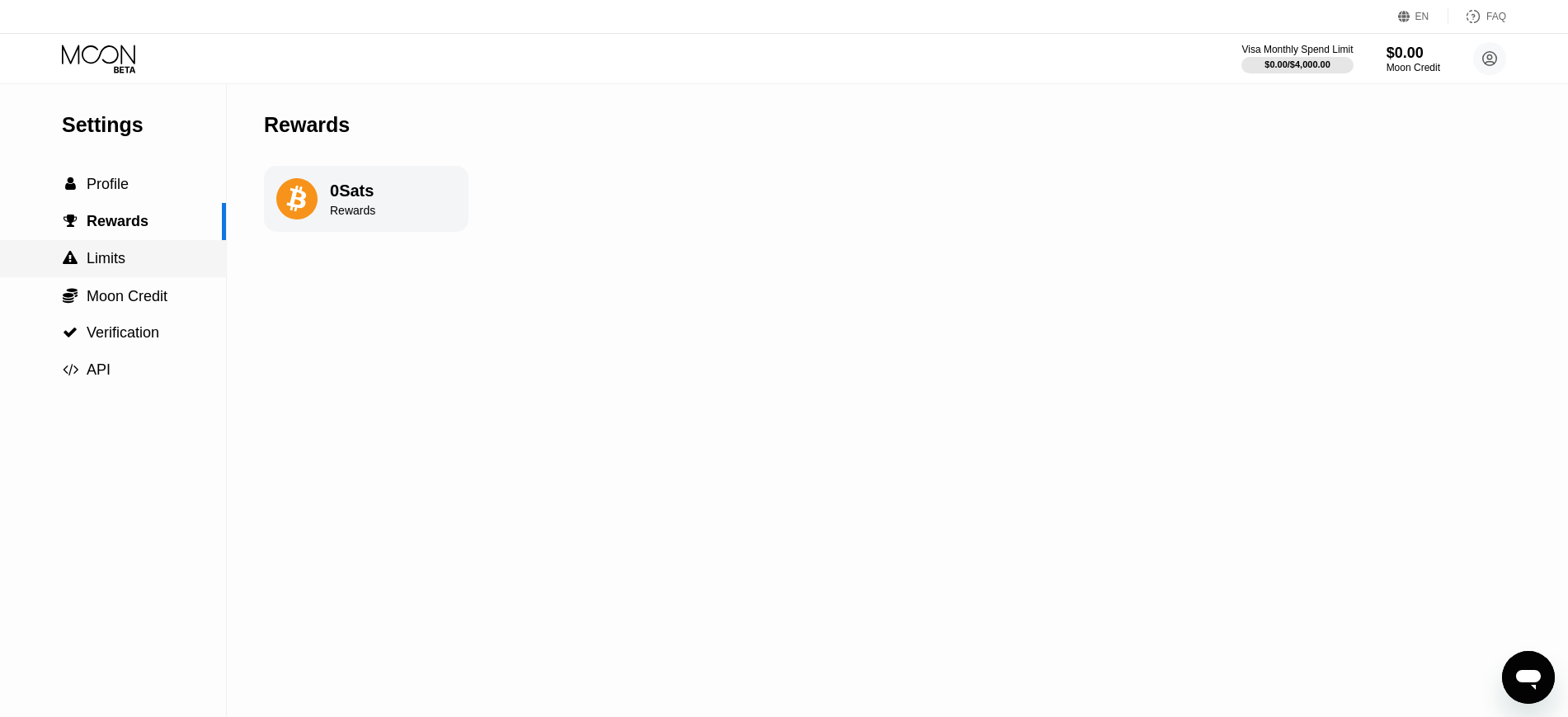 click on "Limits" at bounding box center [106, 258] 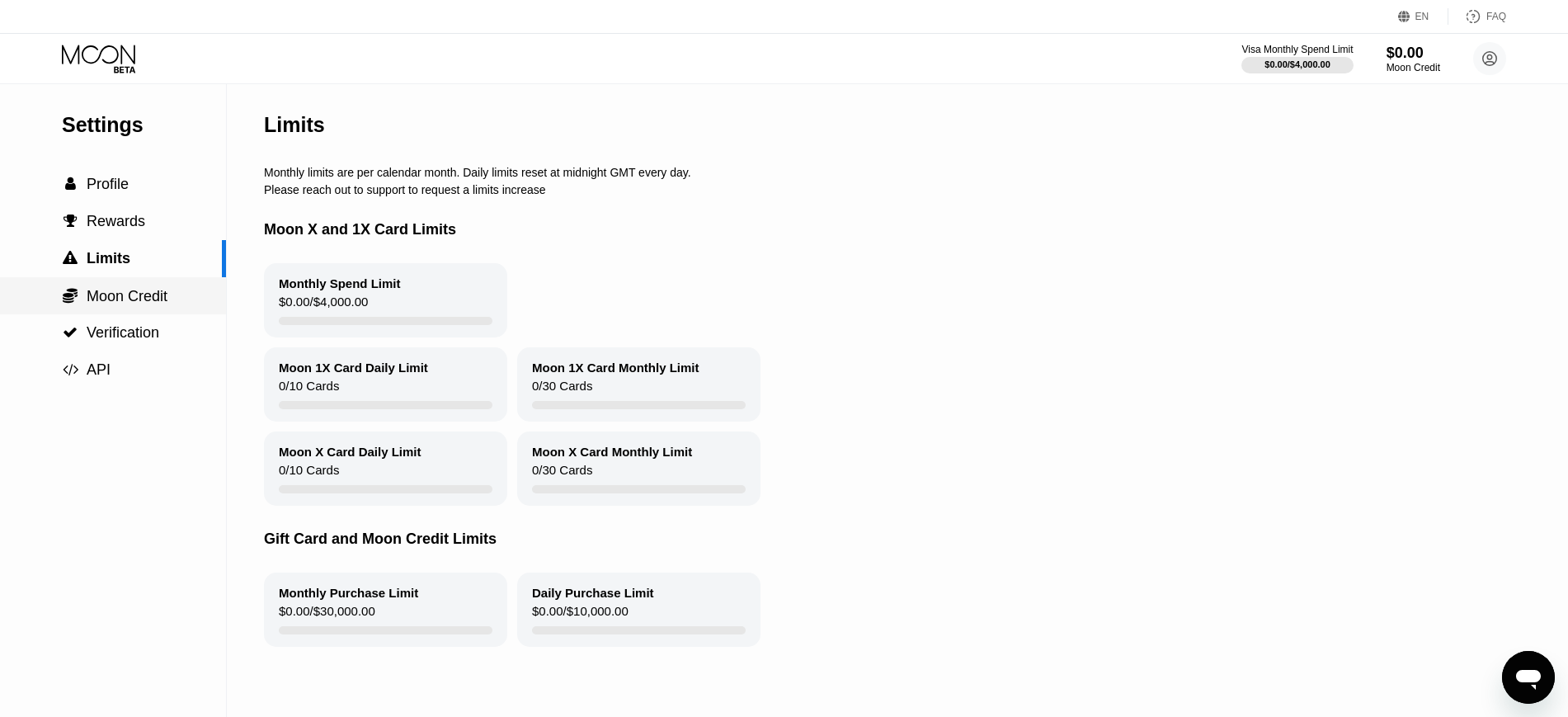 click on "Moon Credit" at bounding box center (127, 296) 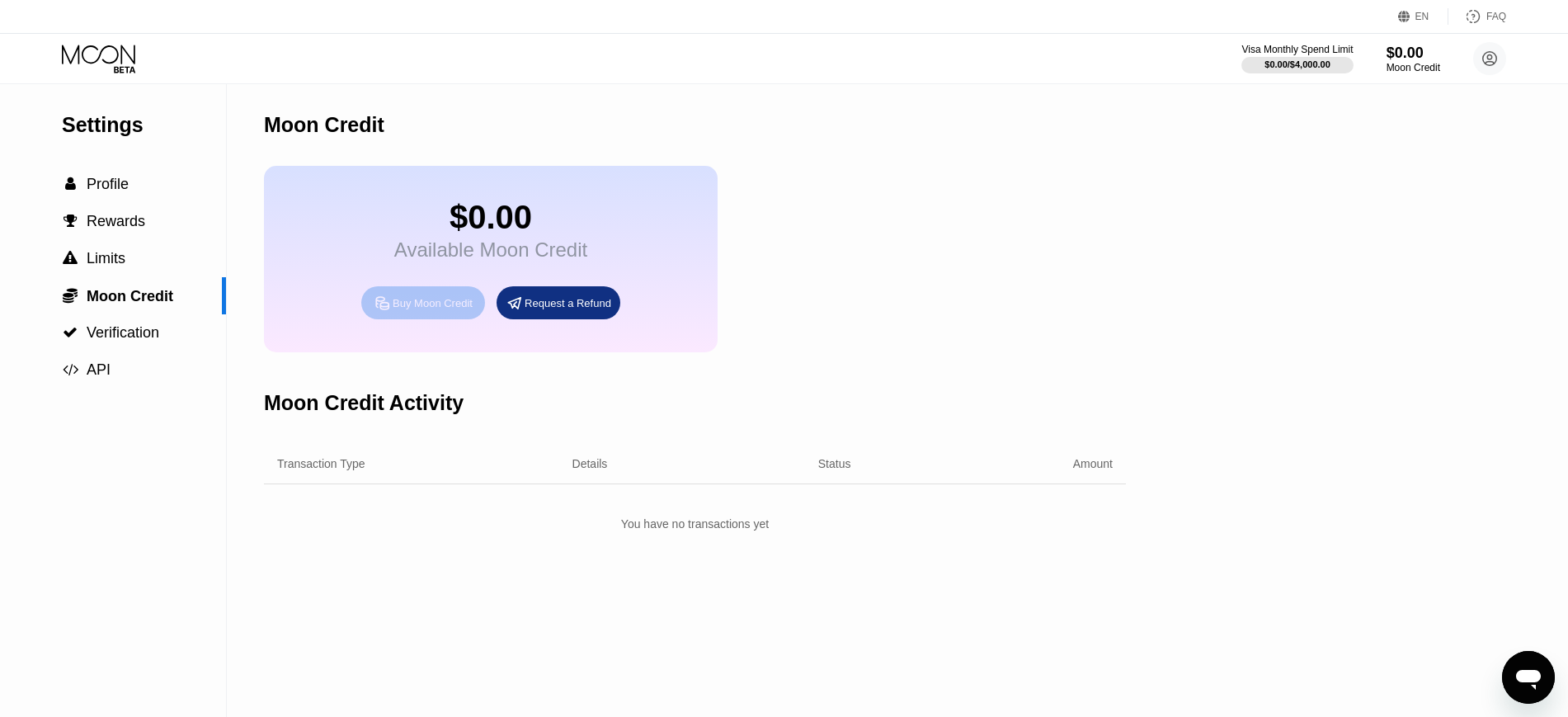 click on "Buy Moon Credit" at bounding box center [432, 303] 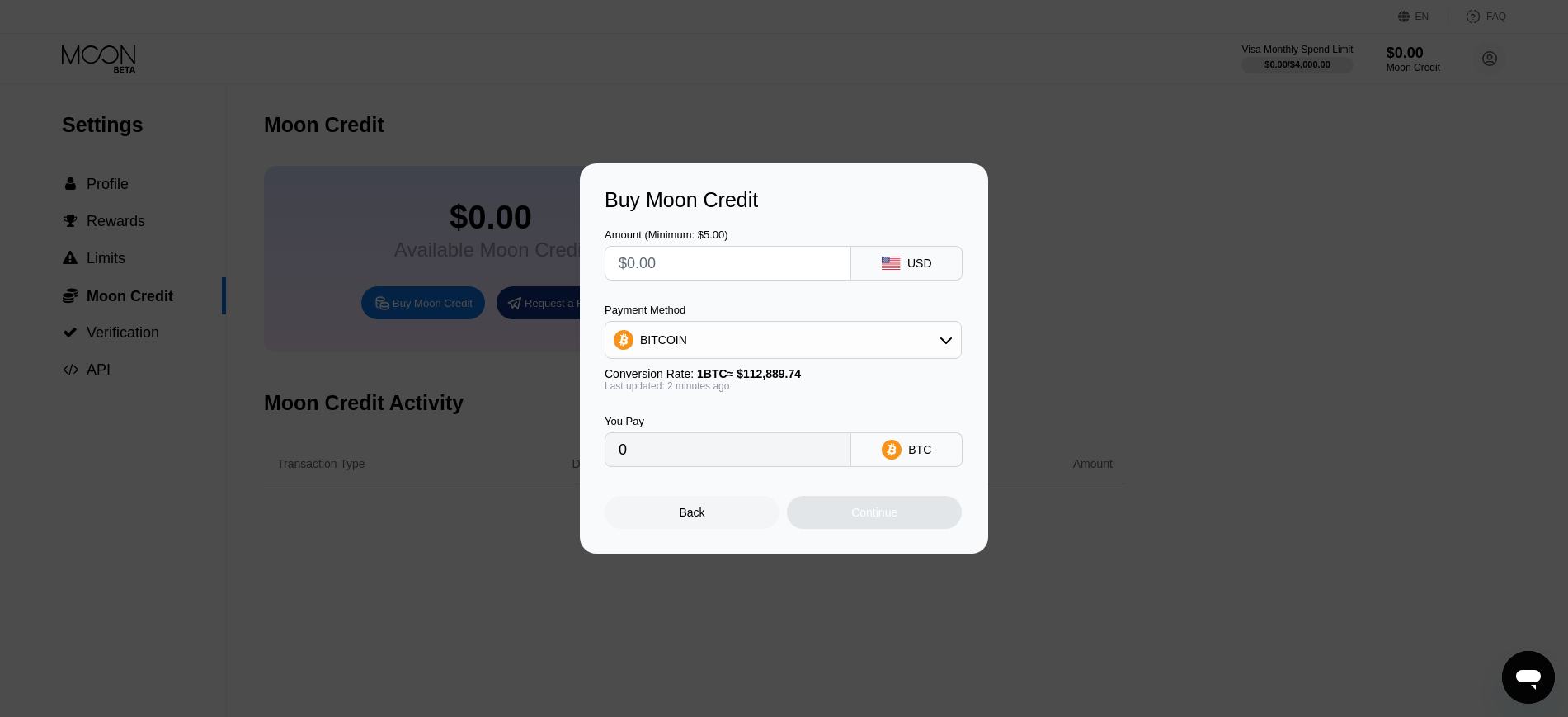 click on "BITCOIN" at bounding box center (783, 340) 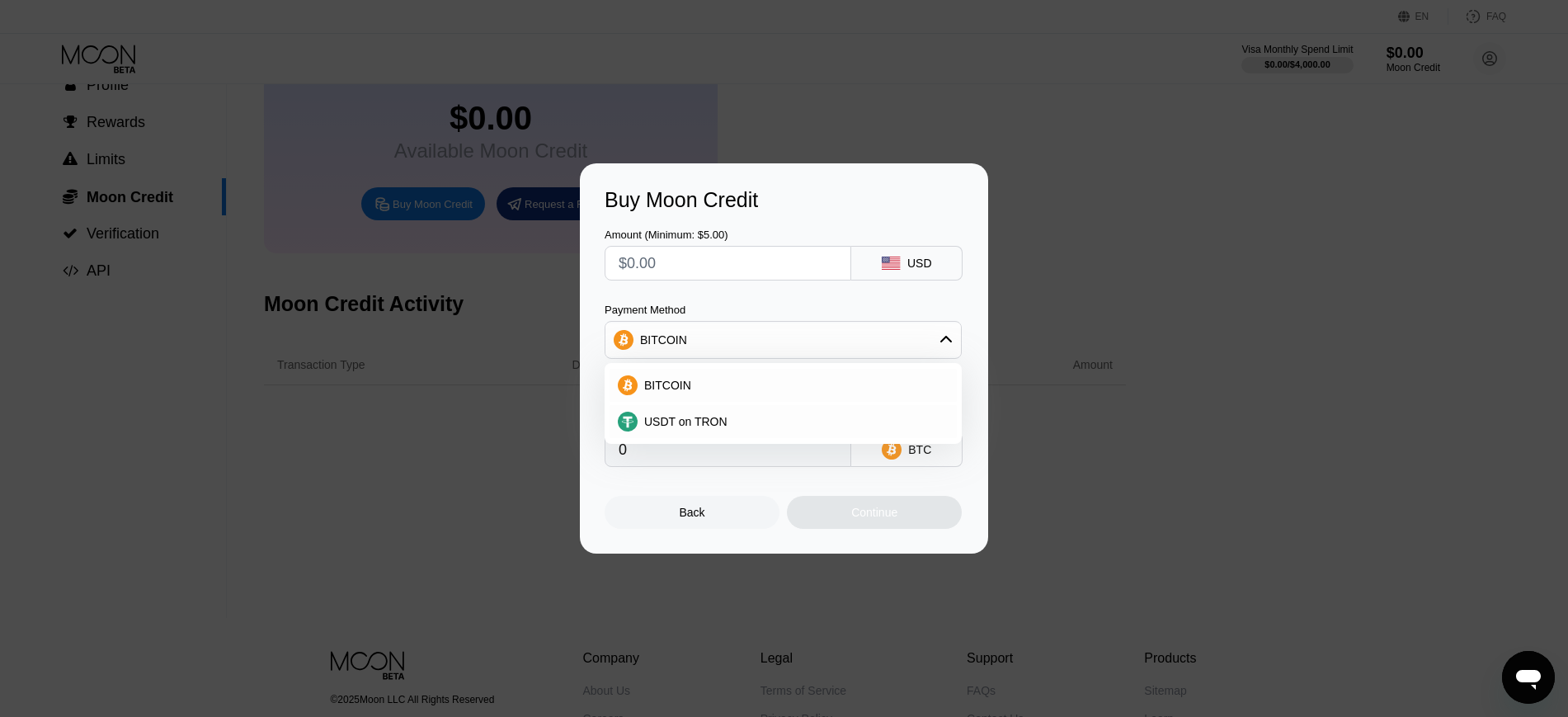 scroll, scrollTop: 0, scrollLeft: 0, axis: both 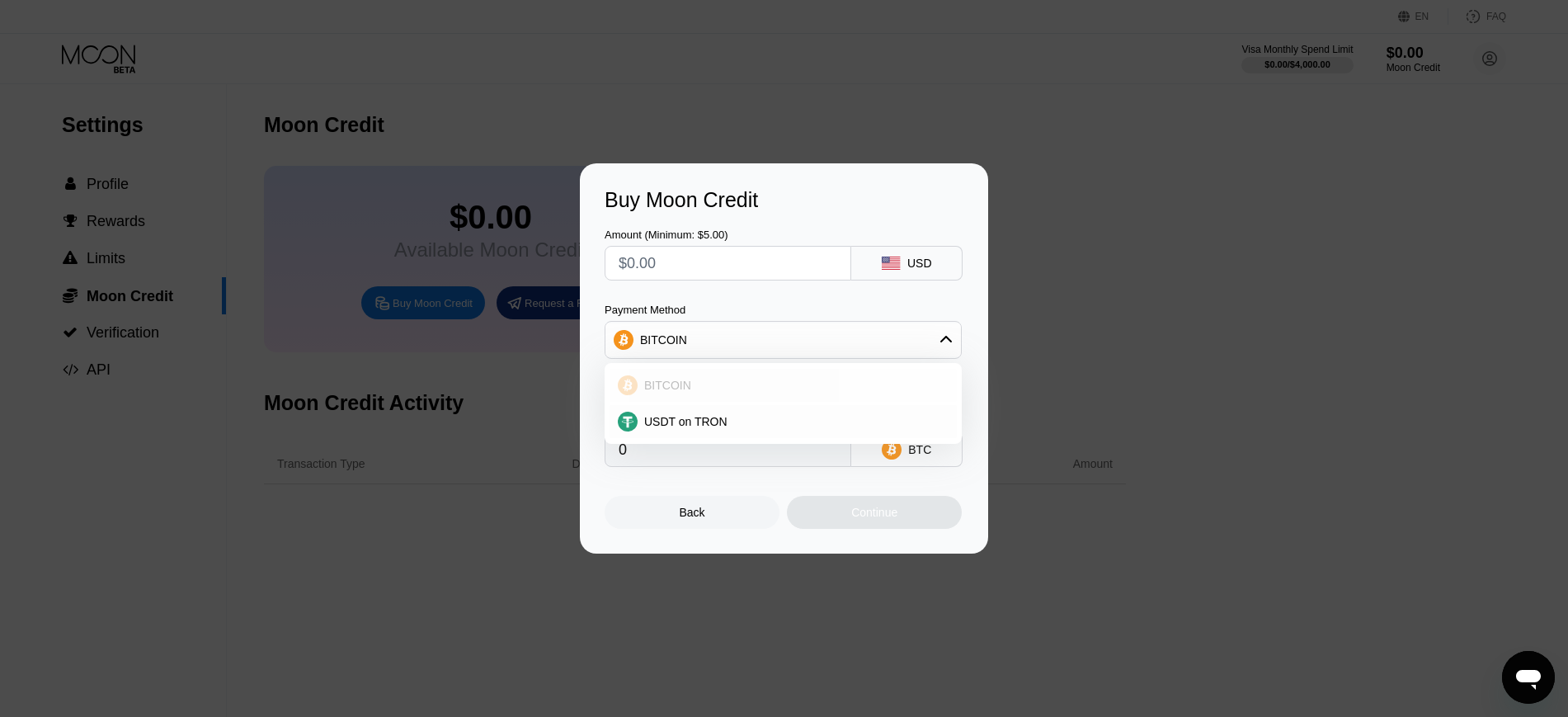 click on "BITCOIN" at bounding box center [783, 385] 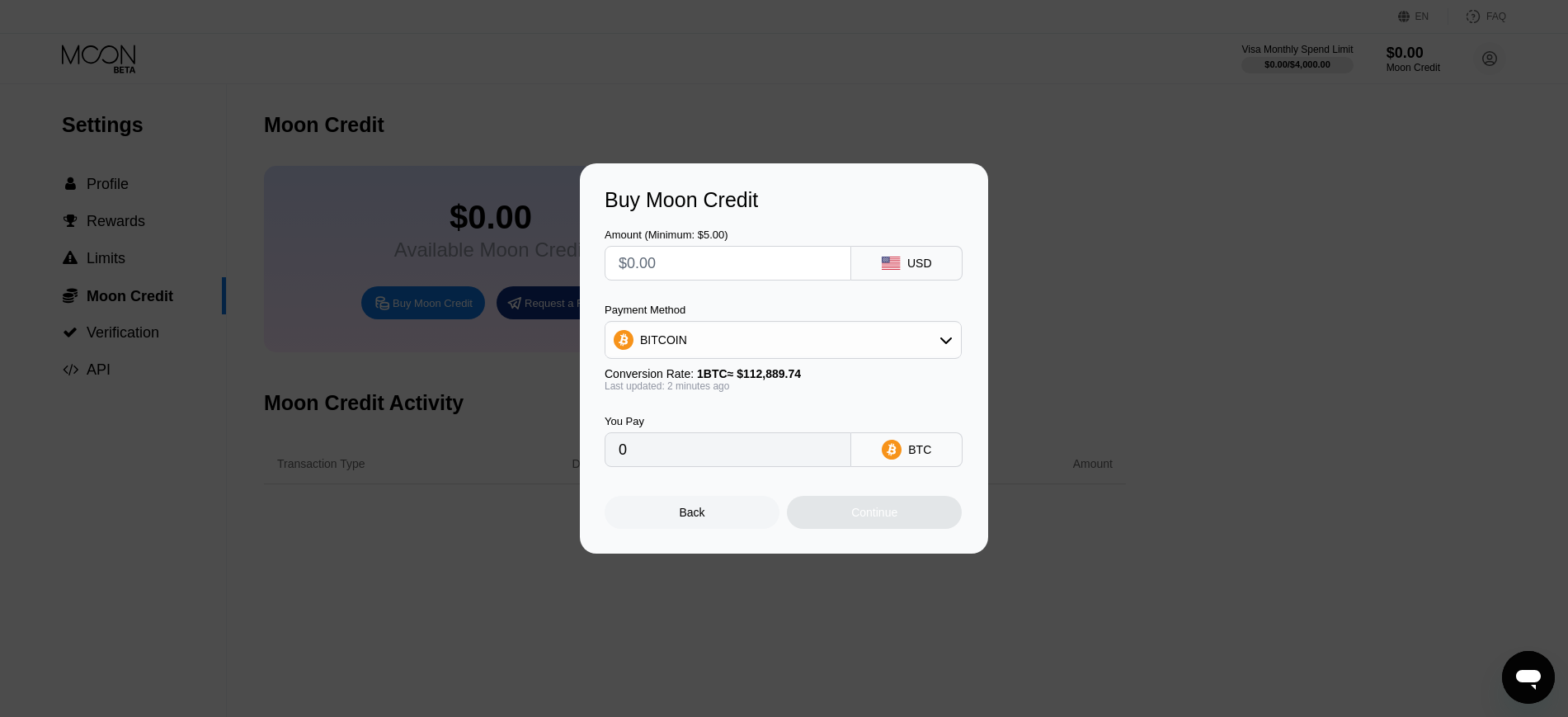 click on "BITCOIN" at bounding box center [783, 340] 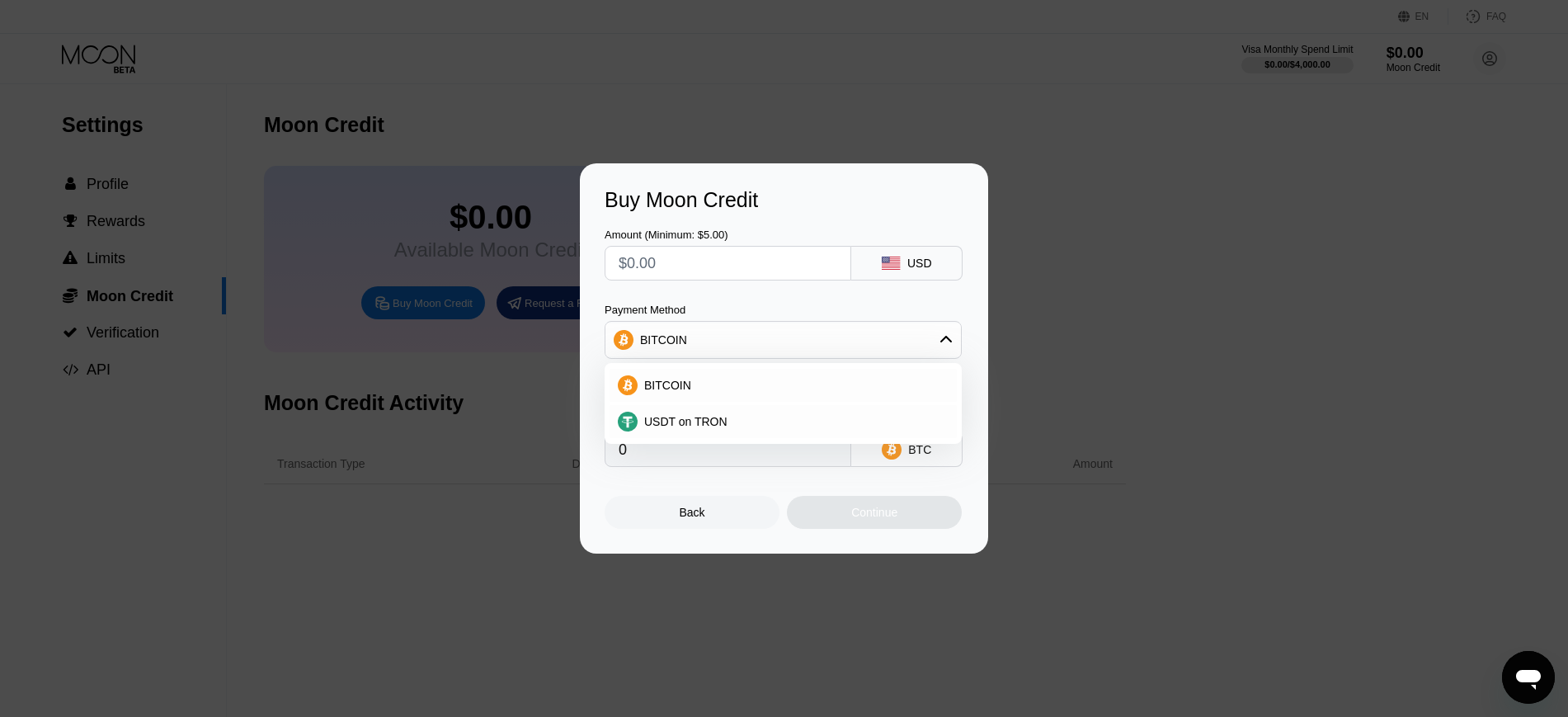 click on "BITCOIN" at bounding box center (783, 340) 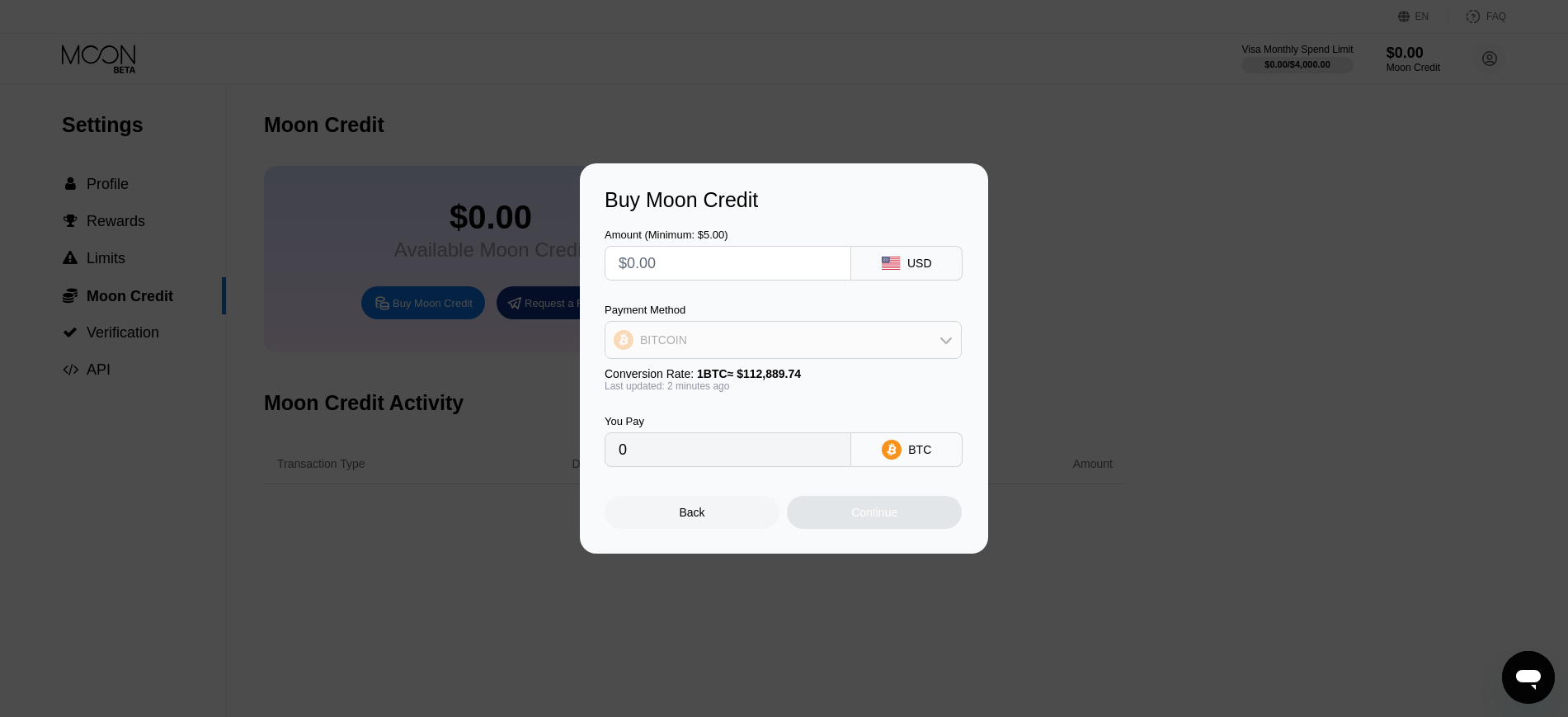 click on "BITCOIN" at bounding box center [783, 340] 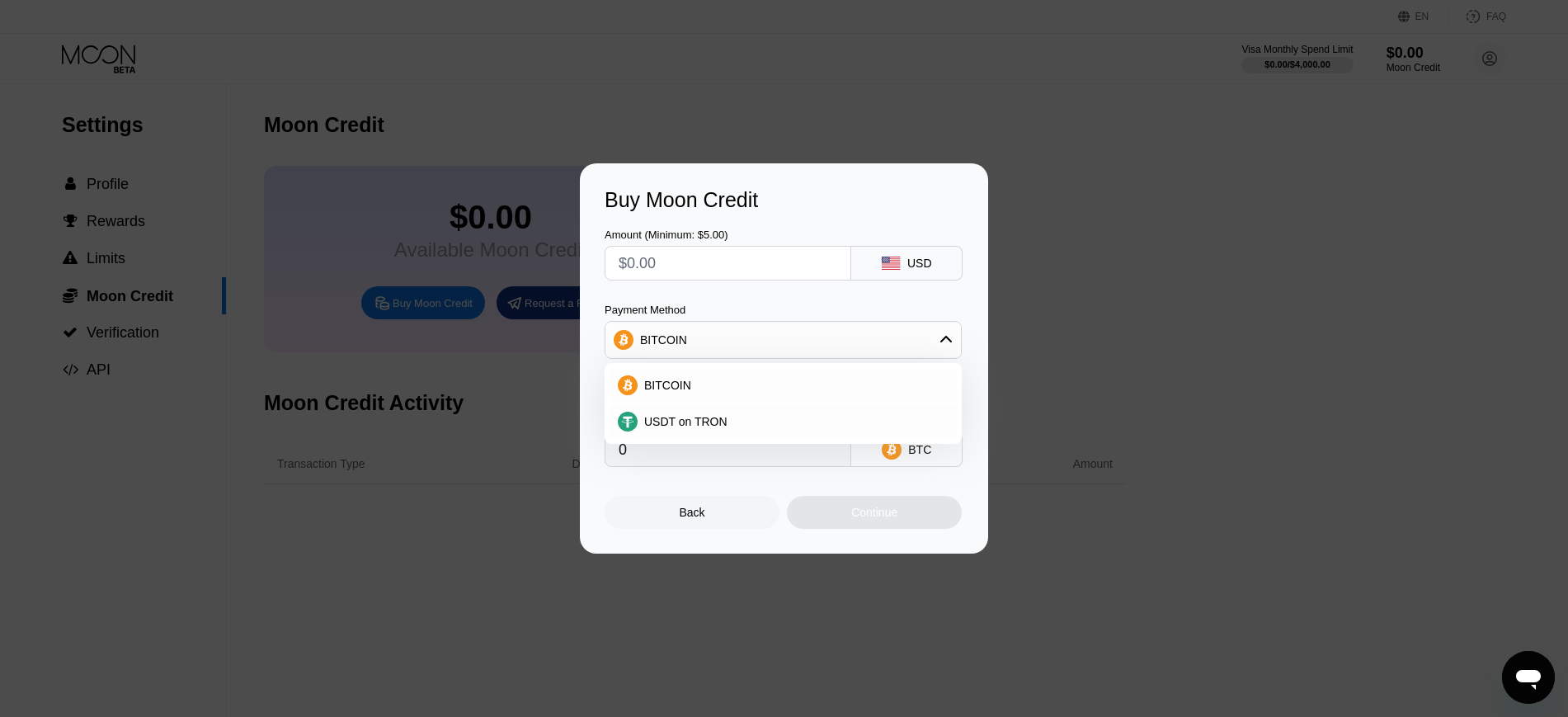 click on "BITCOIN" at bounding box center (783, 340) 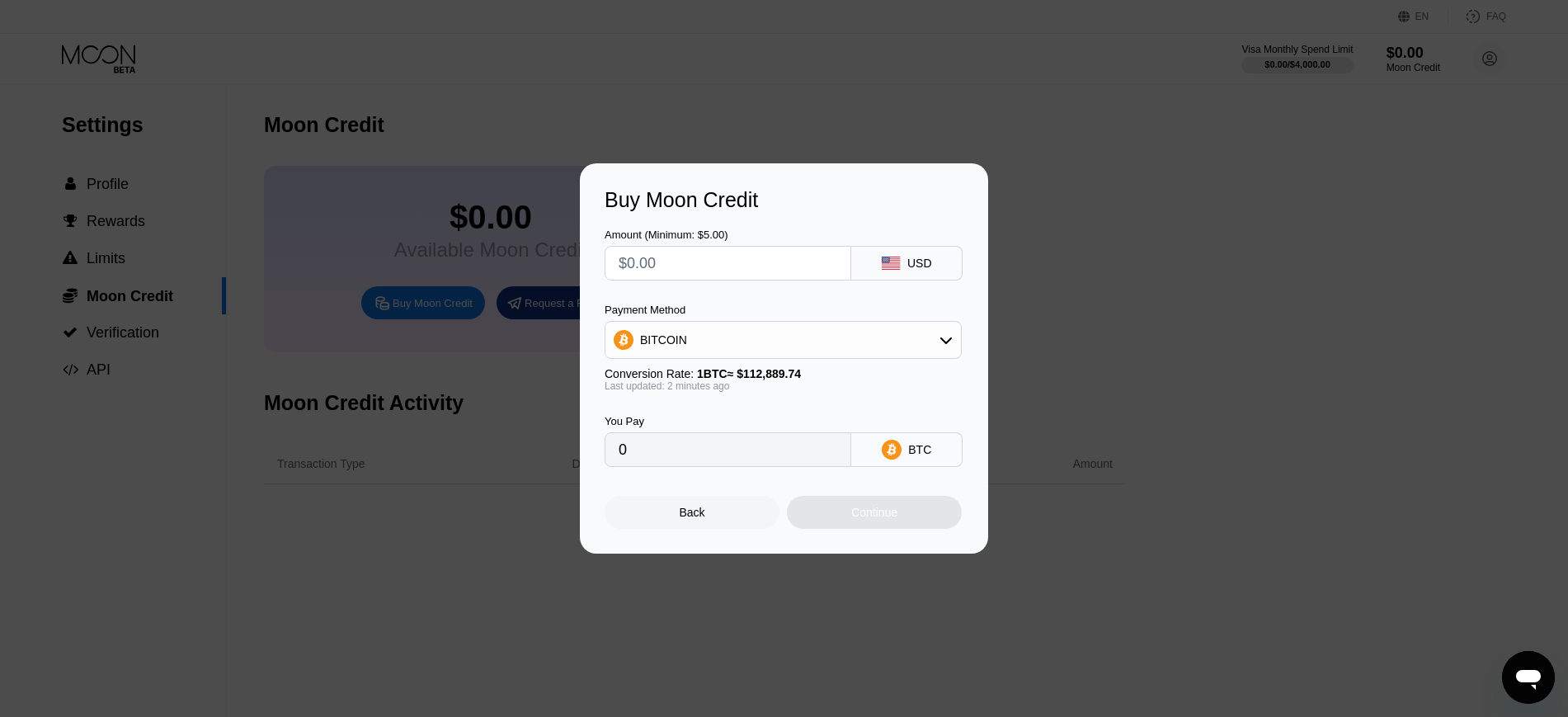 click on "0" at bounding box center (727, 450) 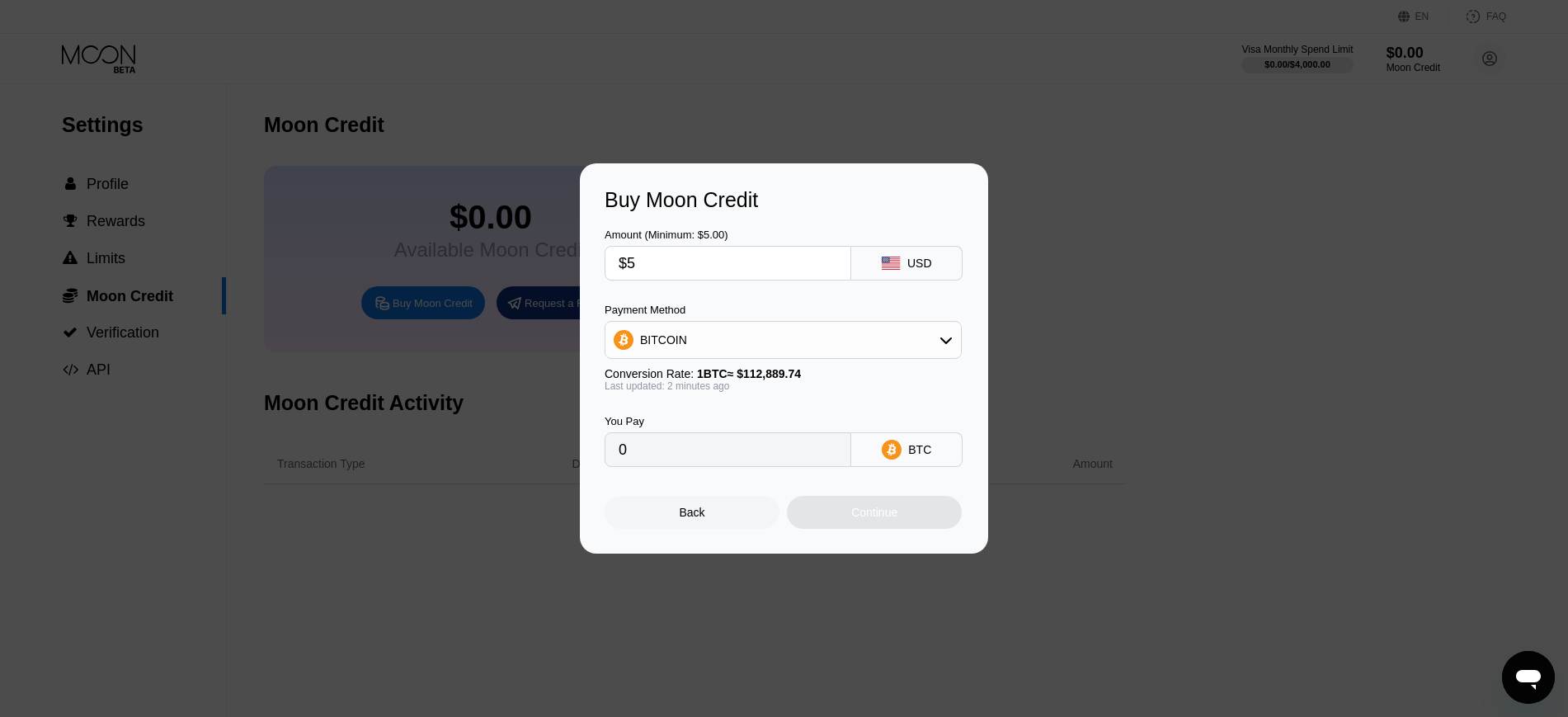 type on "$50" 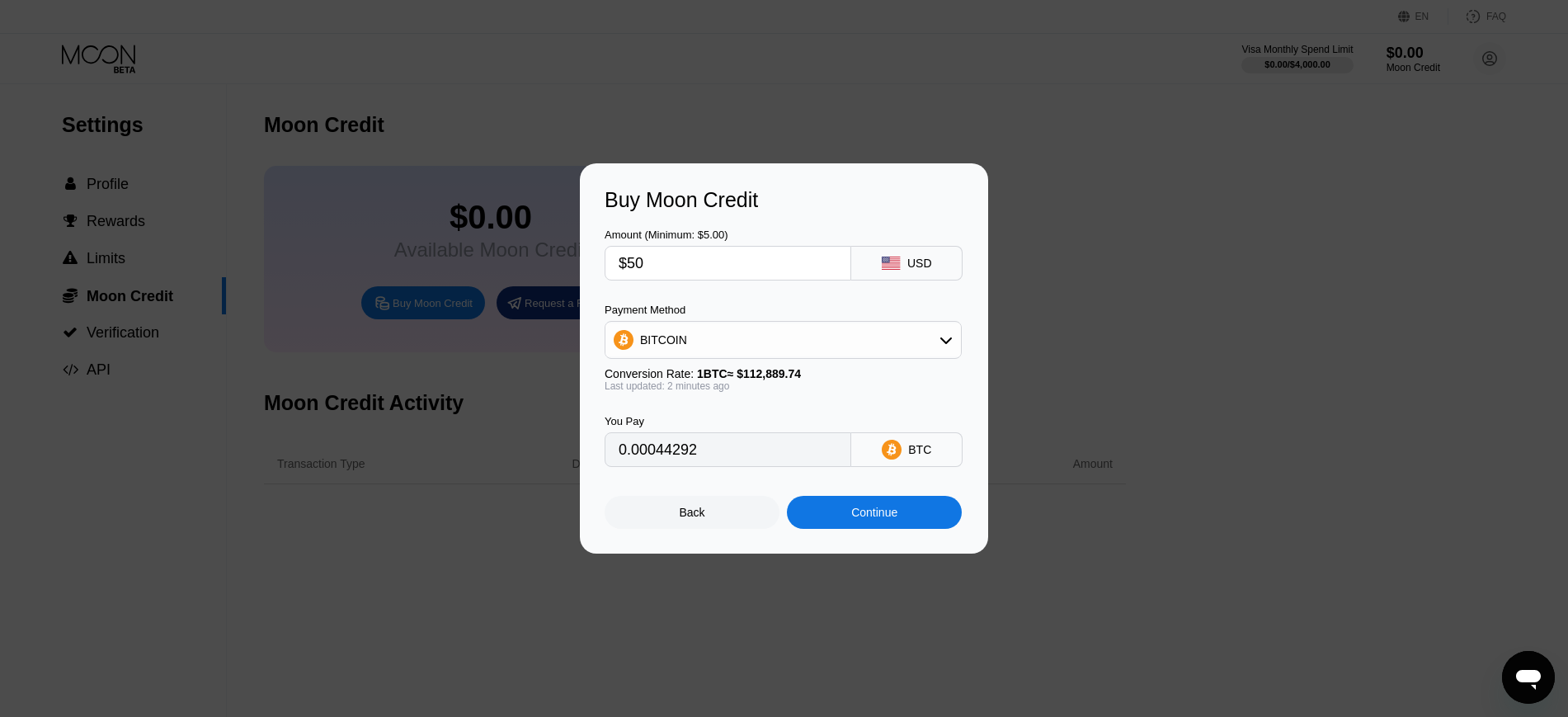 type on "0.00044292" 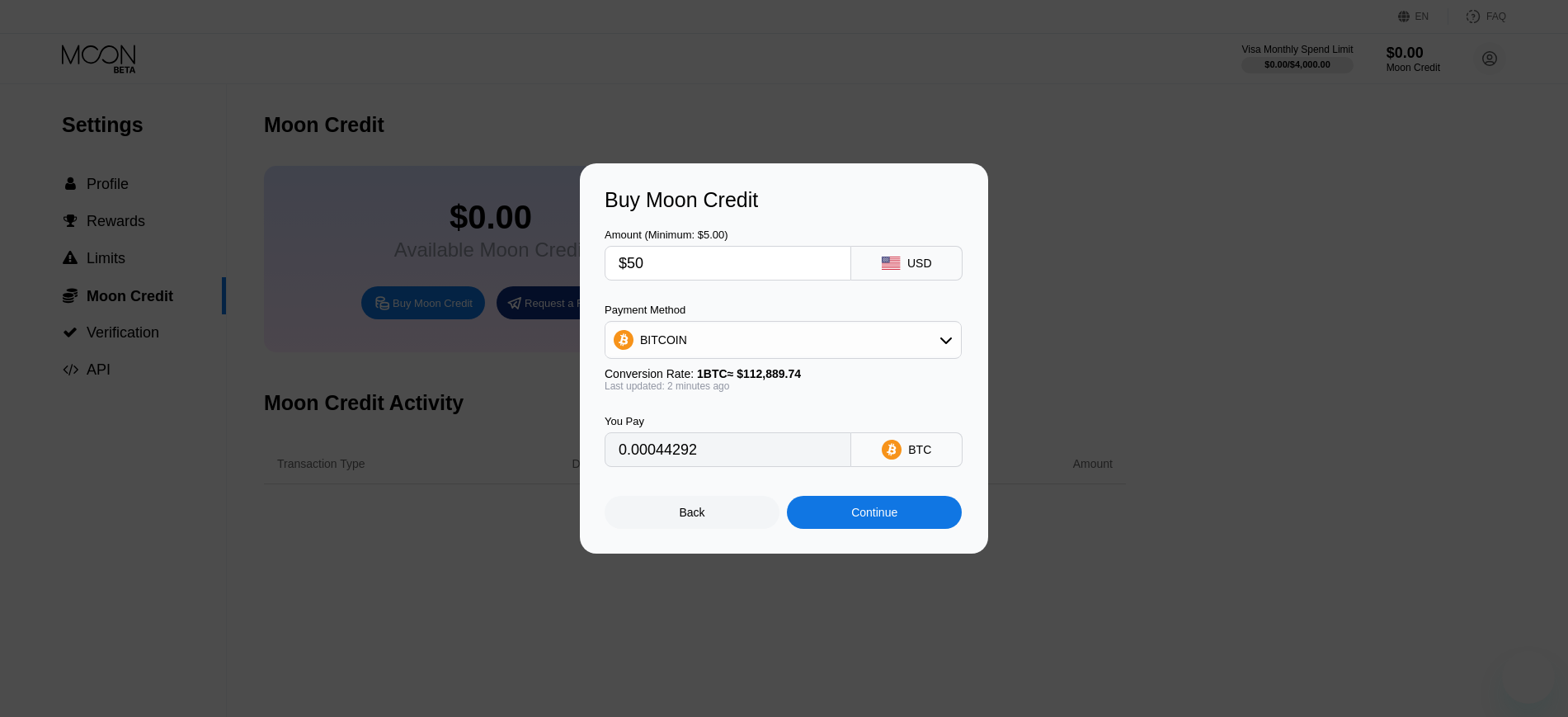 scroll, scrollTop: 0, scrollLeft: 0, axis: both 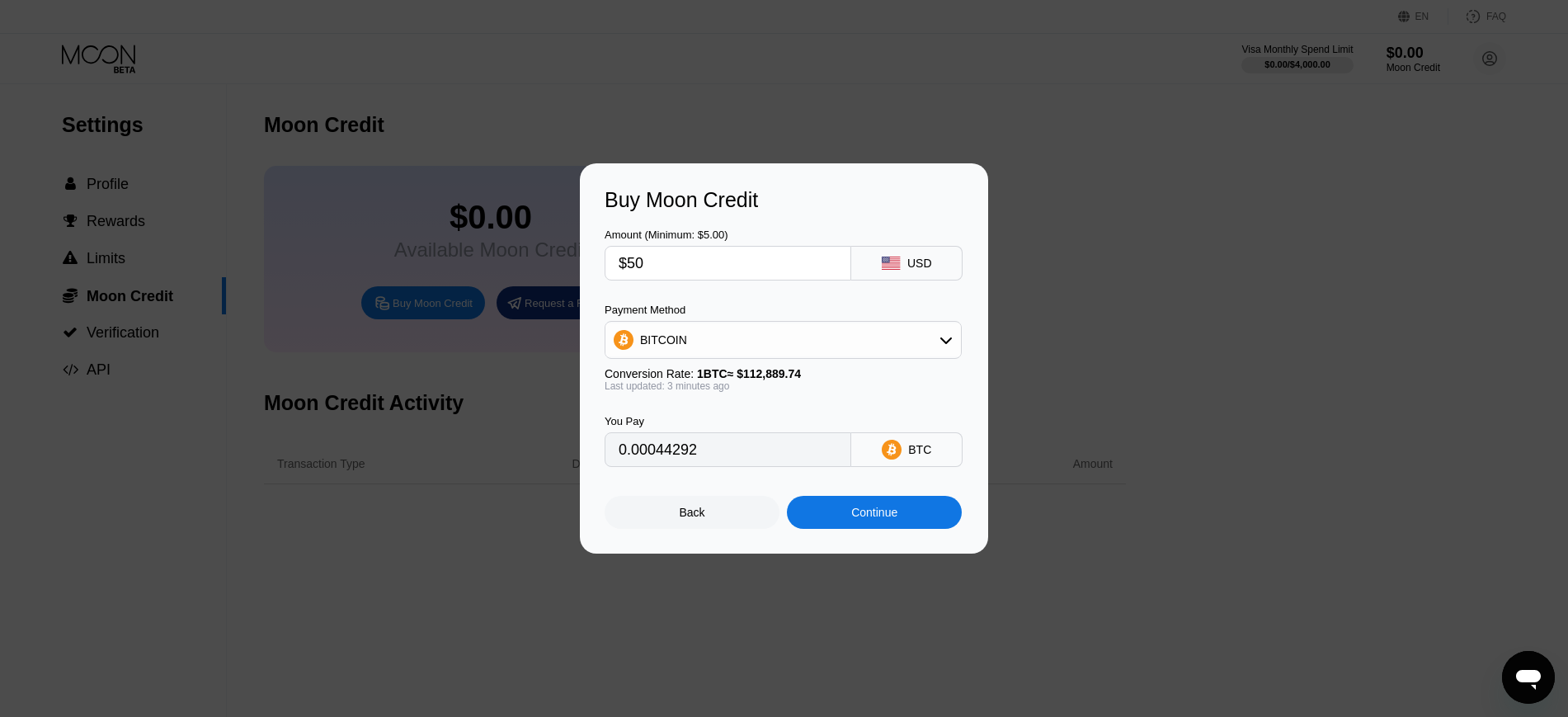 type on "$5" 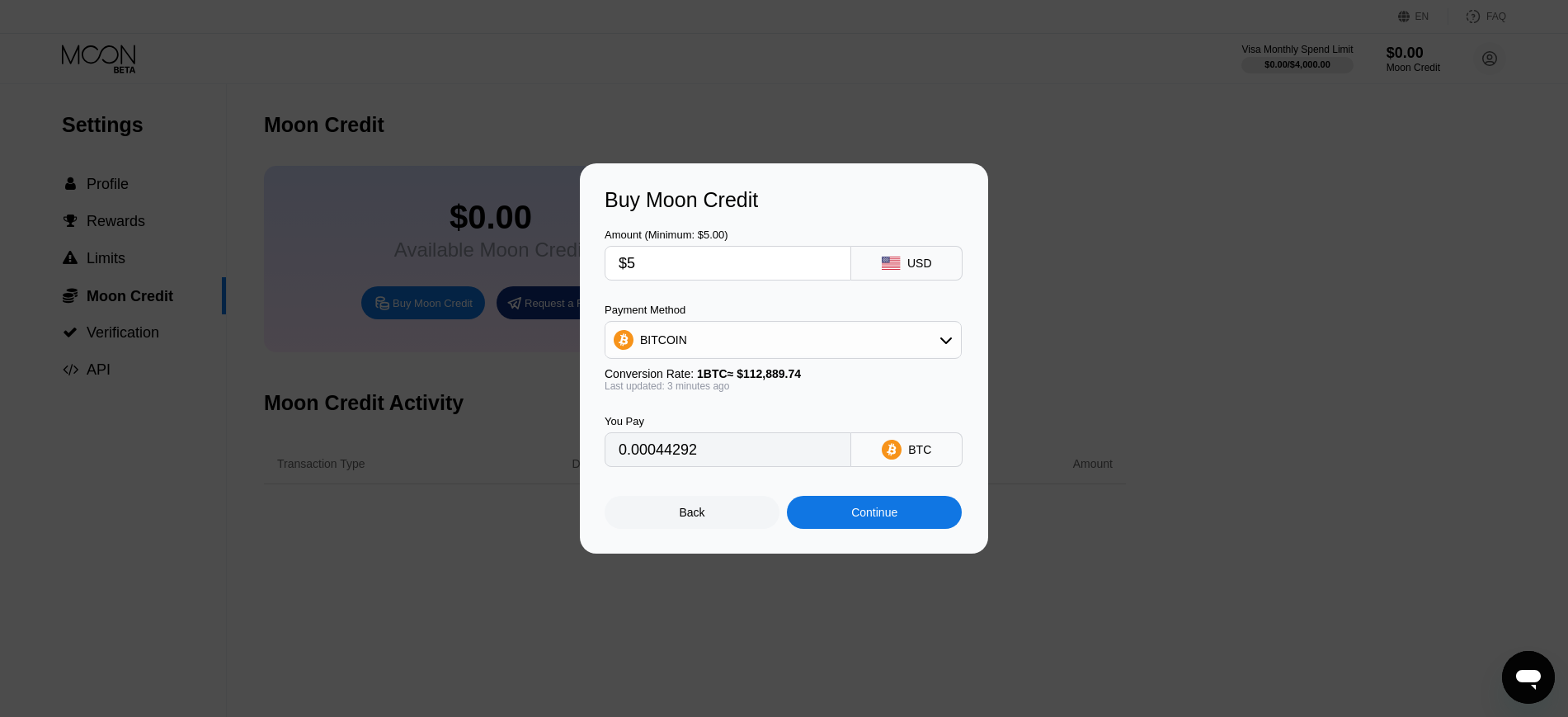 type on "0.00004430" 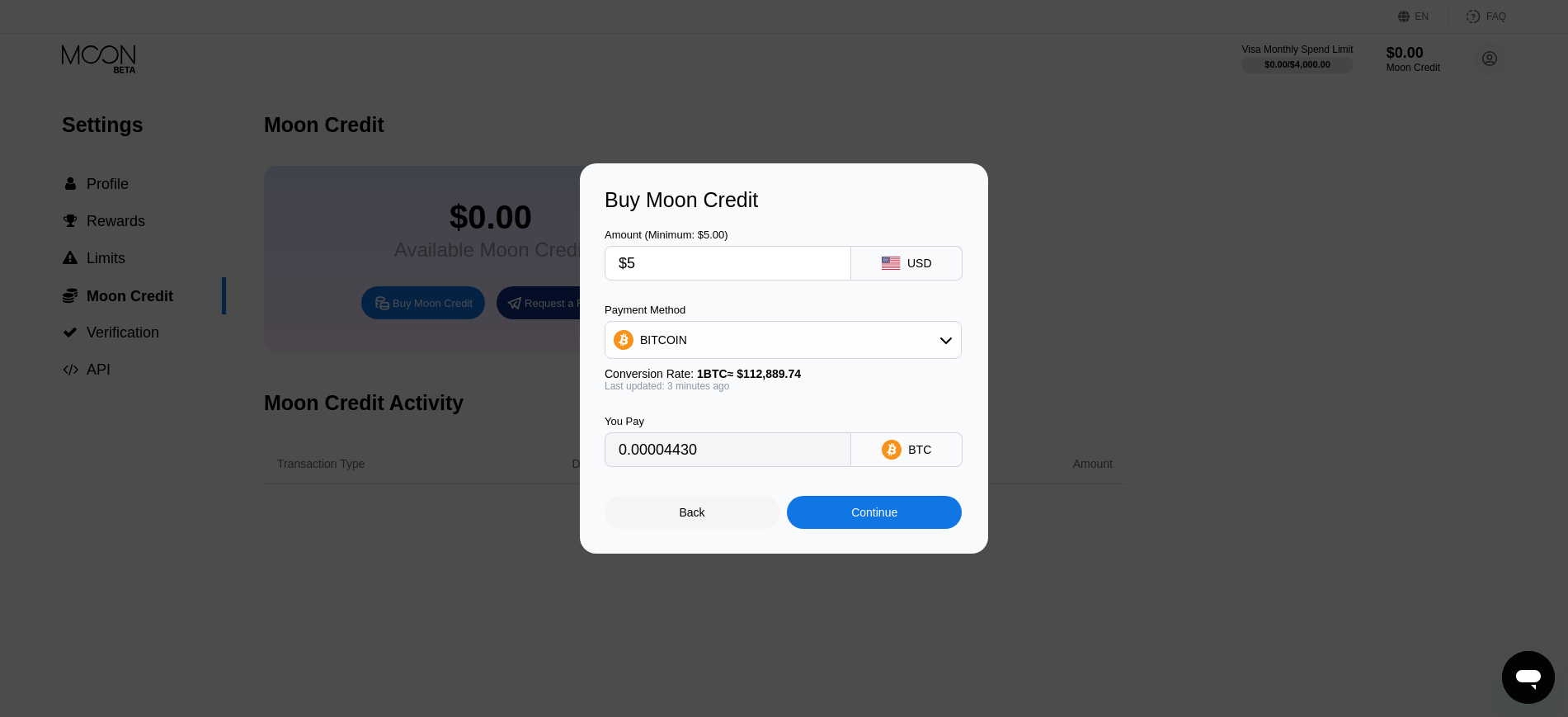 type 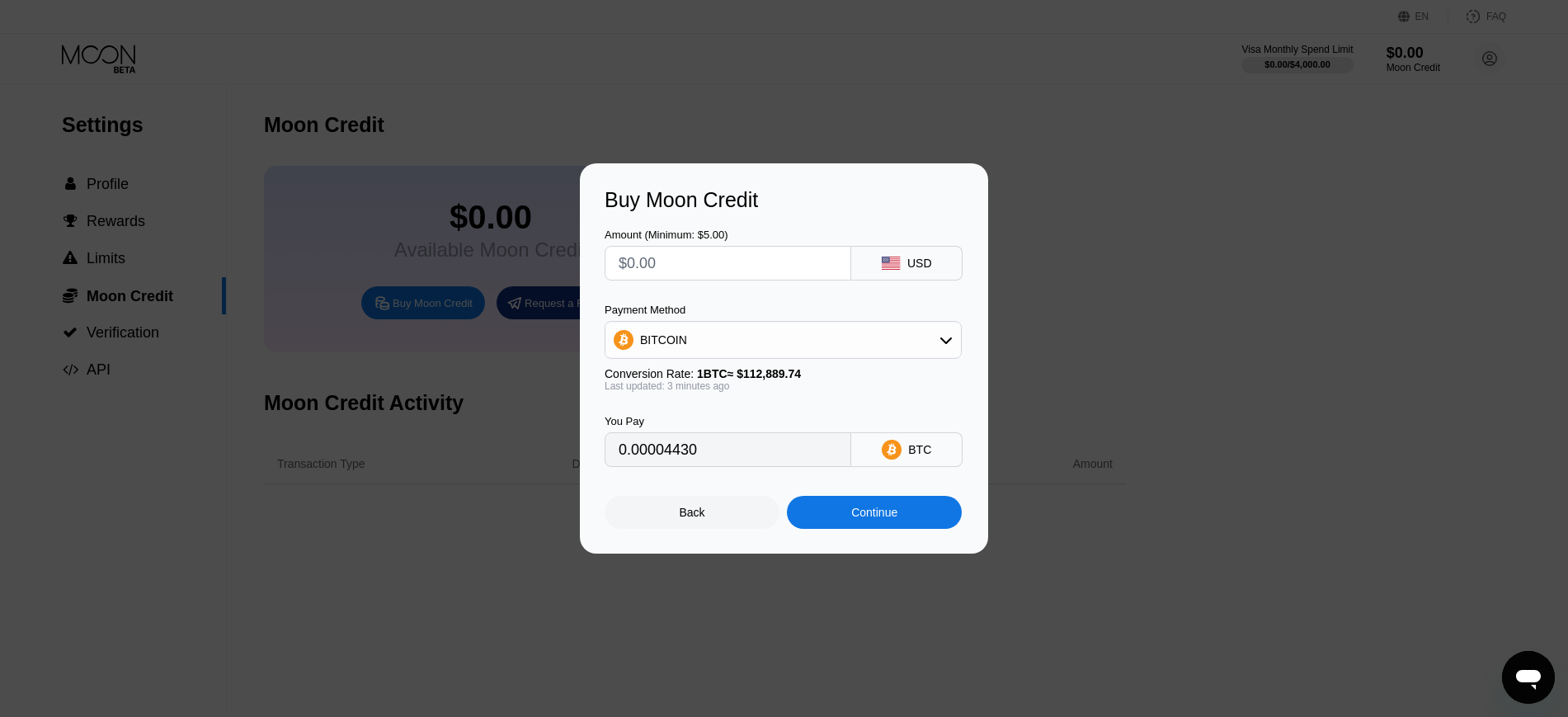 type on "0" 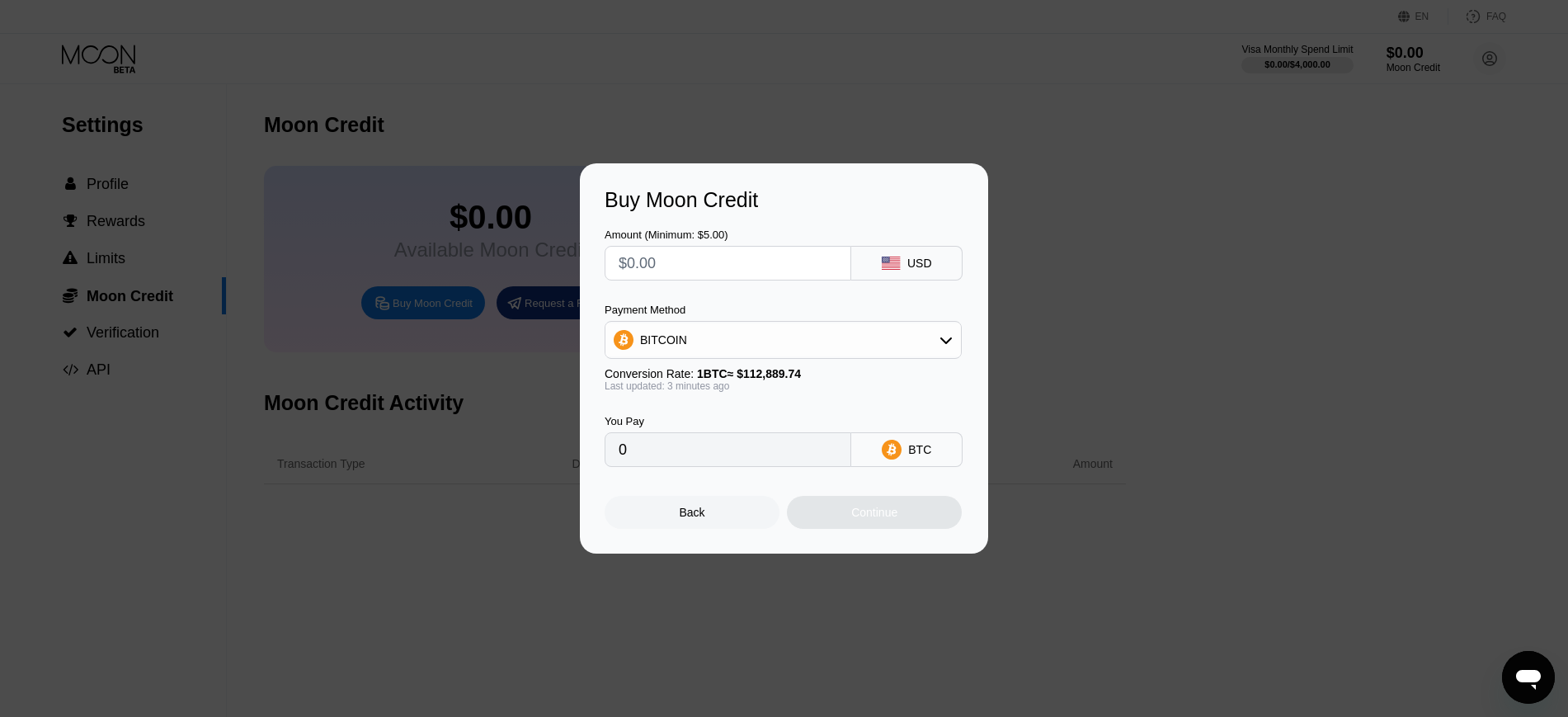 type on "$1" 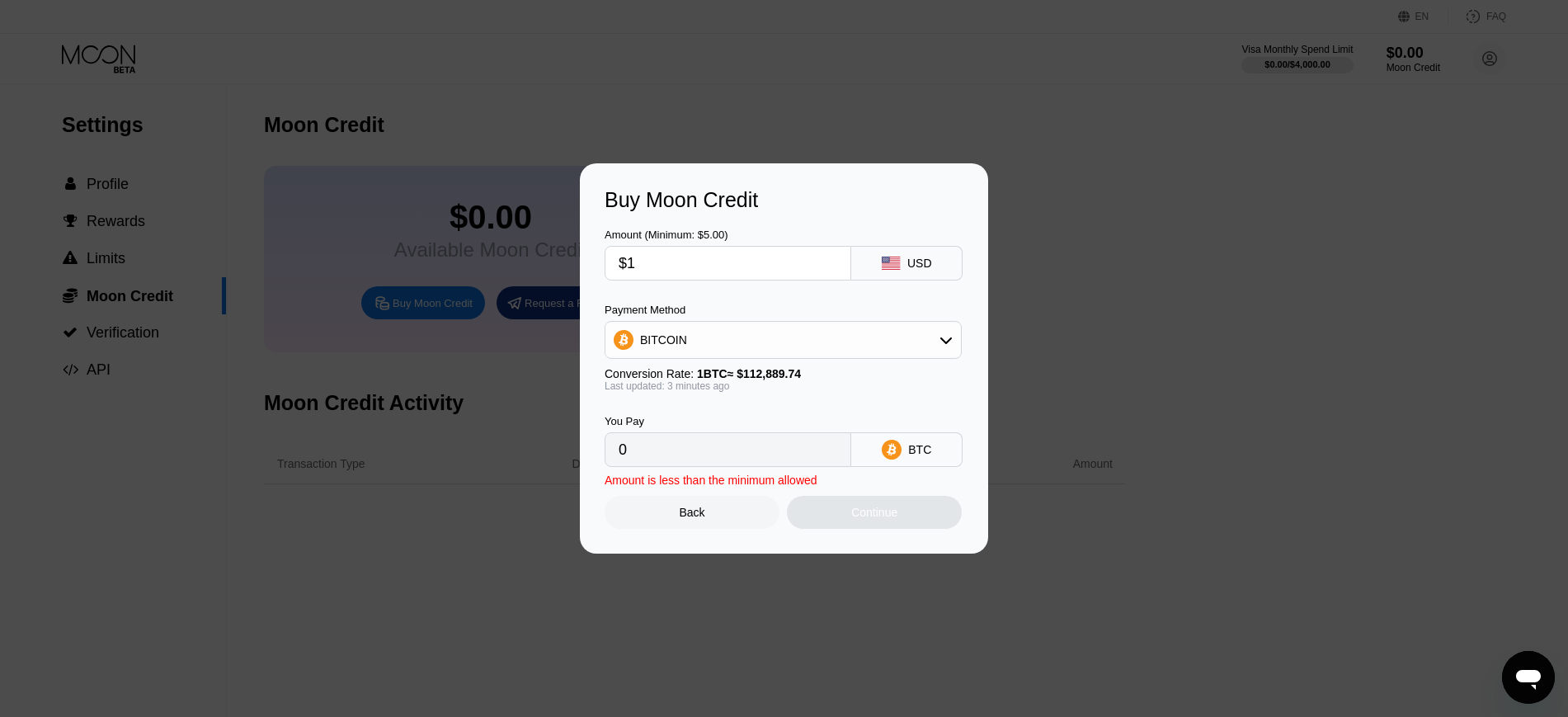 type on "0.00000886" 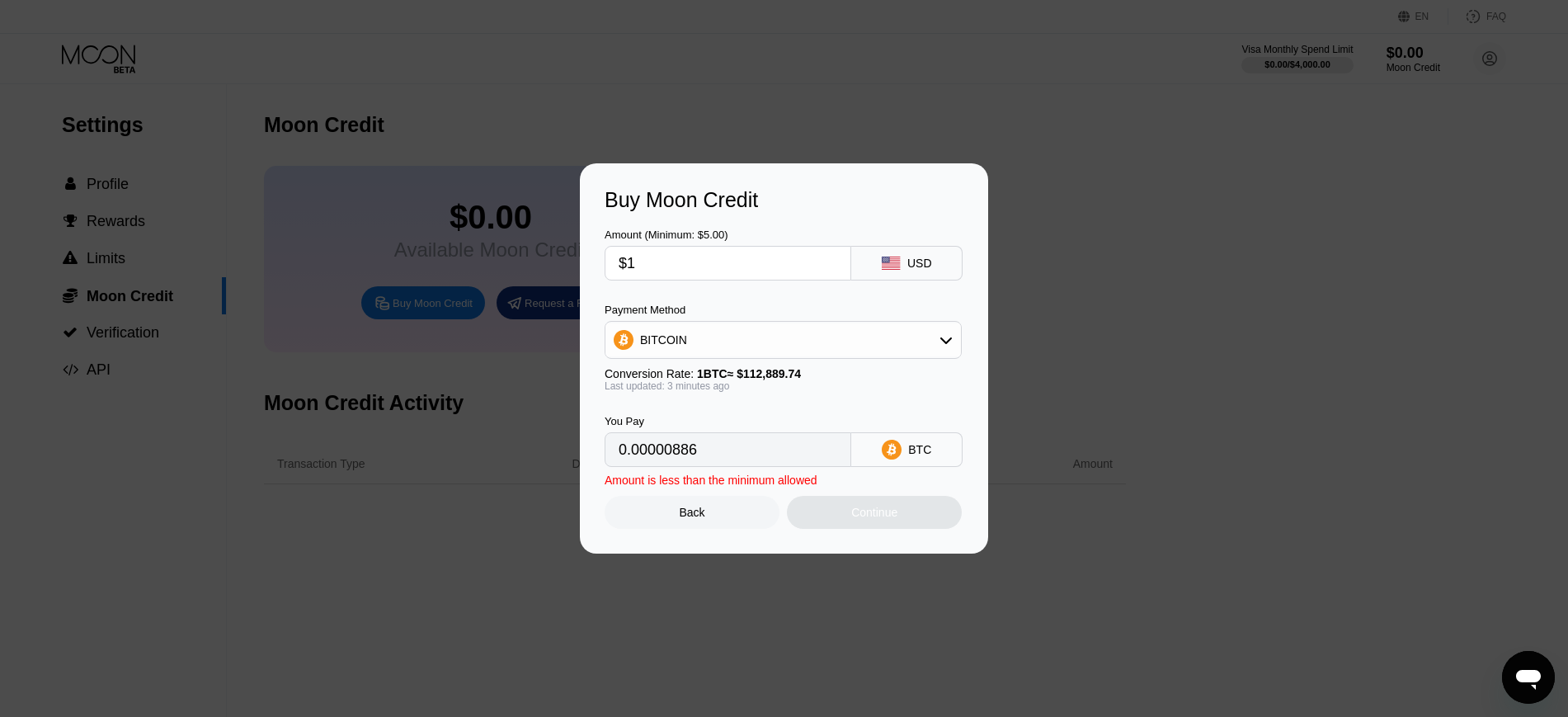 type on "$10" 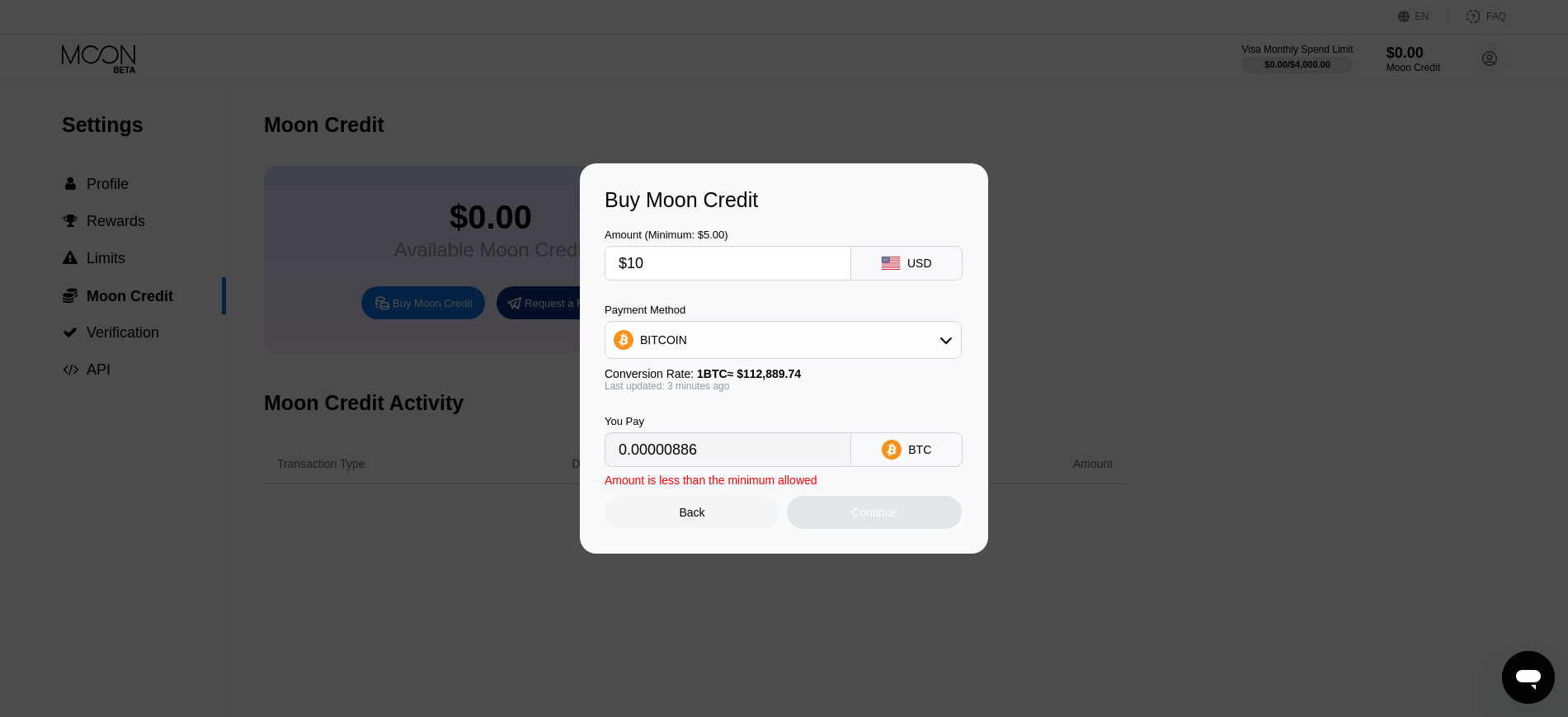 type on "0.00008859" 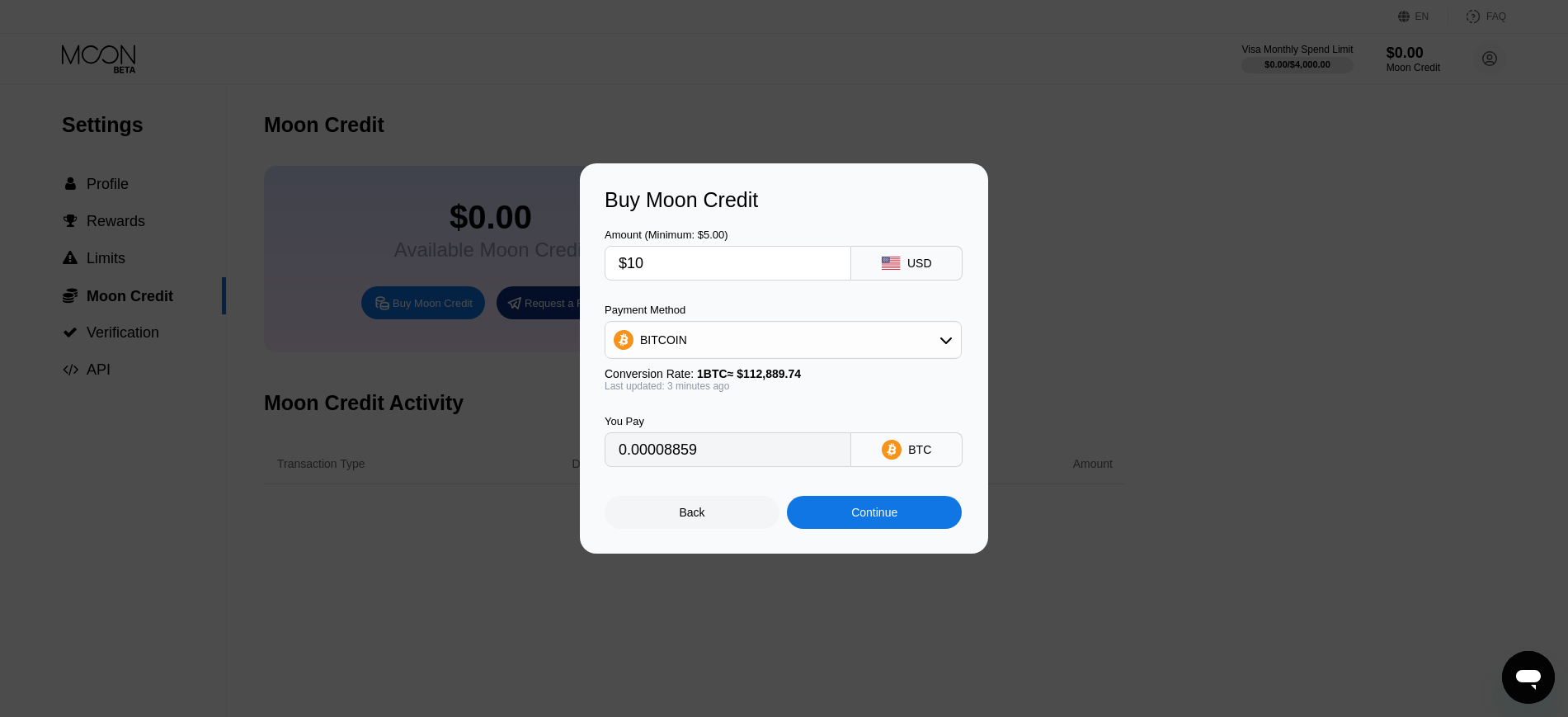 type on "$100" 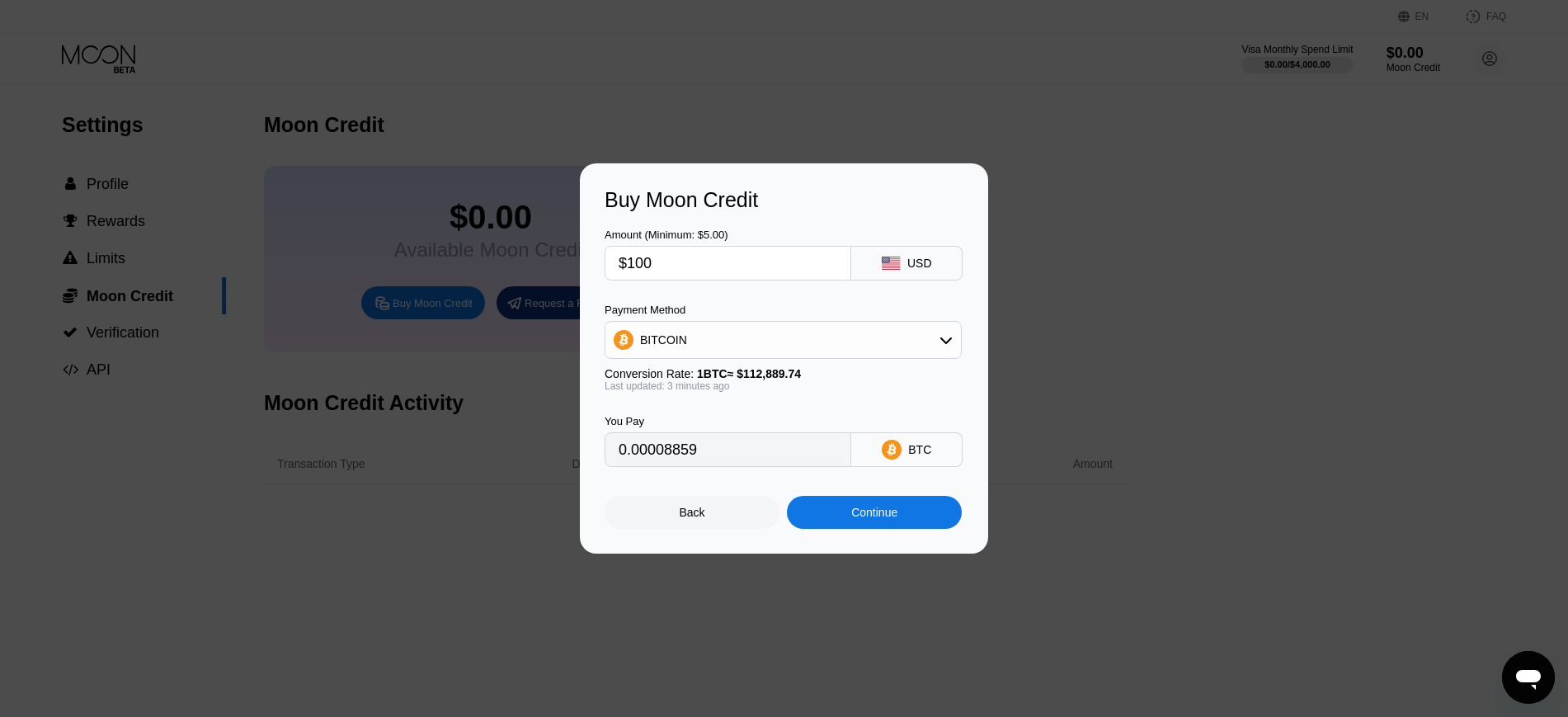 type on "0.00088583" 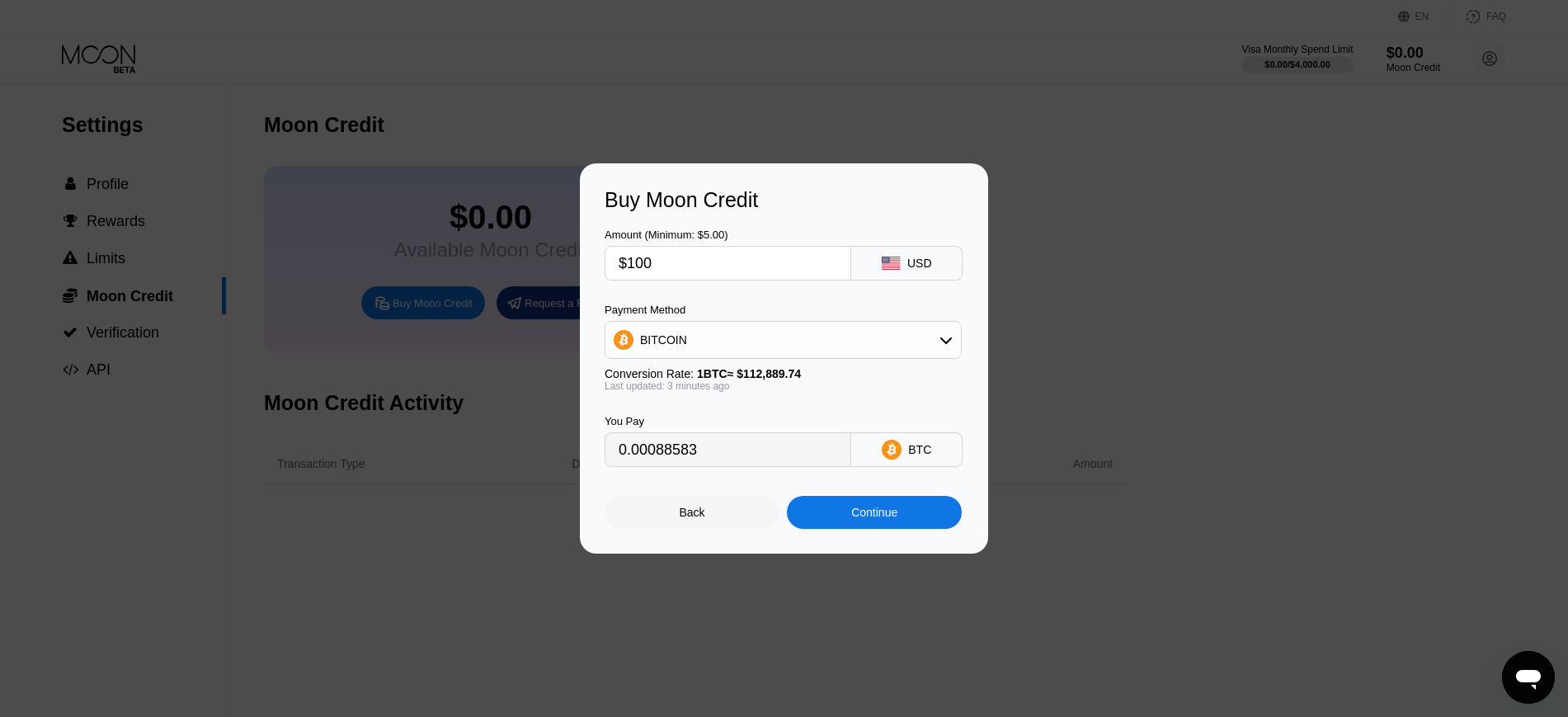 type on "$10" 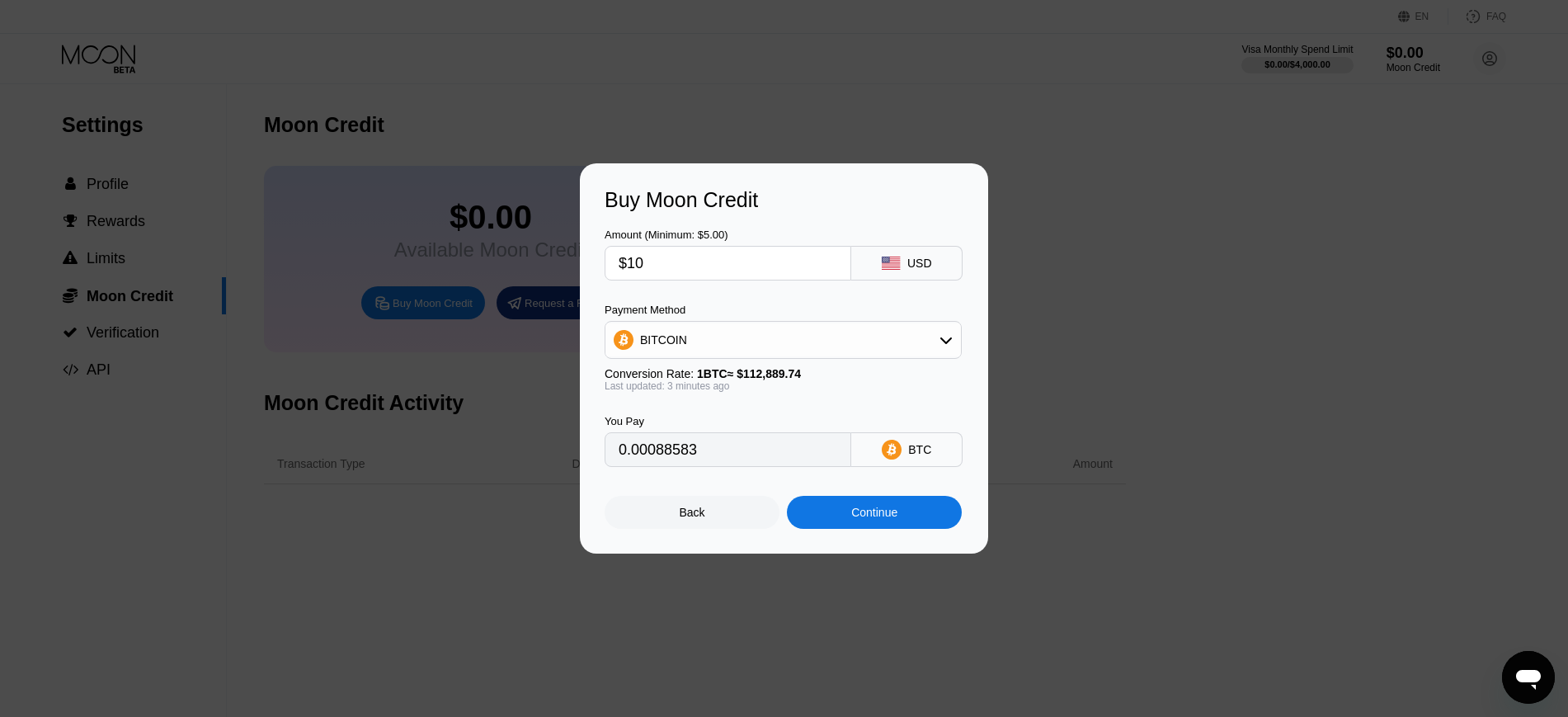 type on "0.00008859" 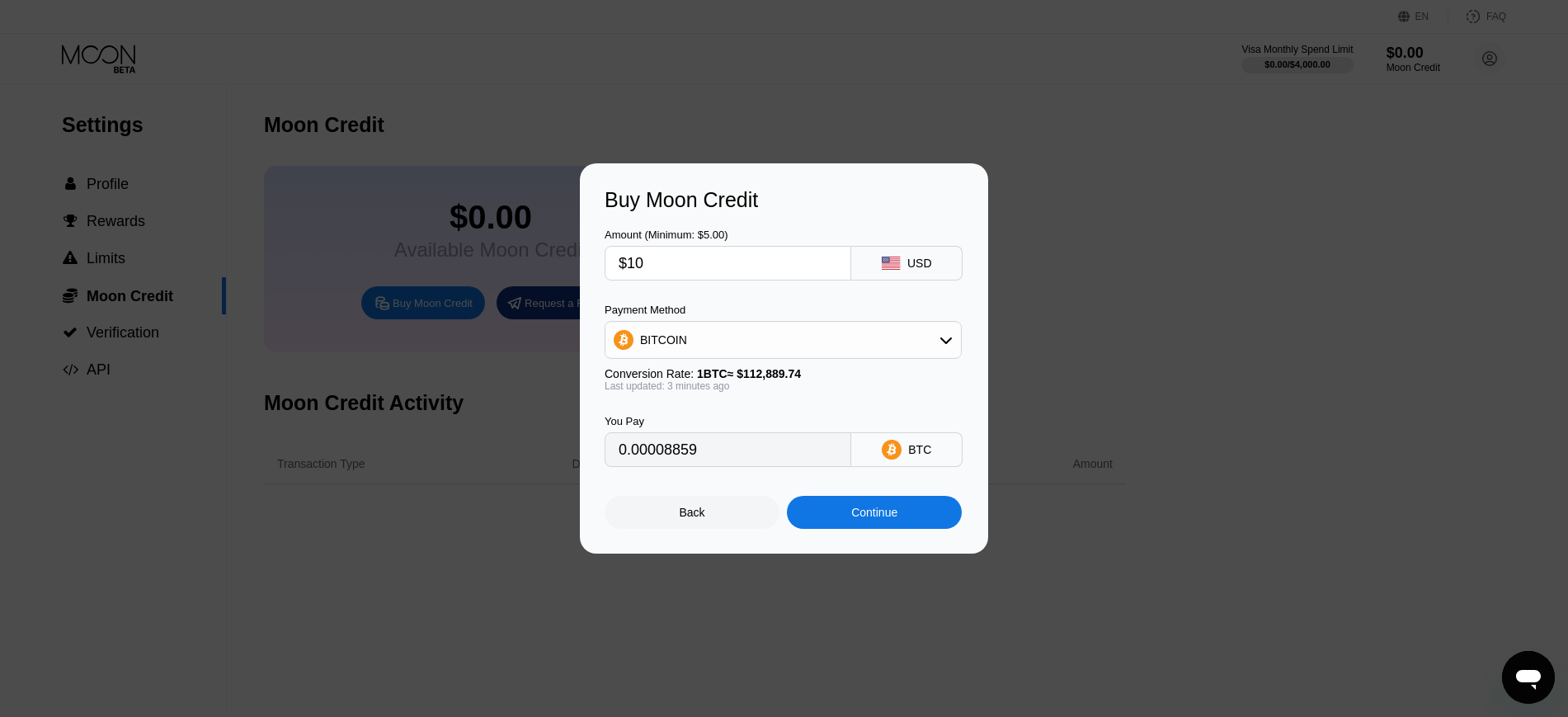 type on "$101" 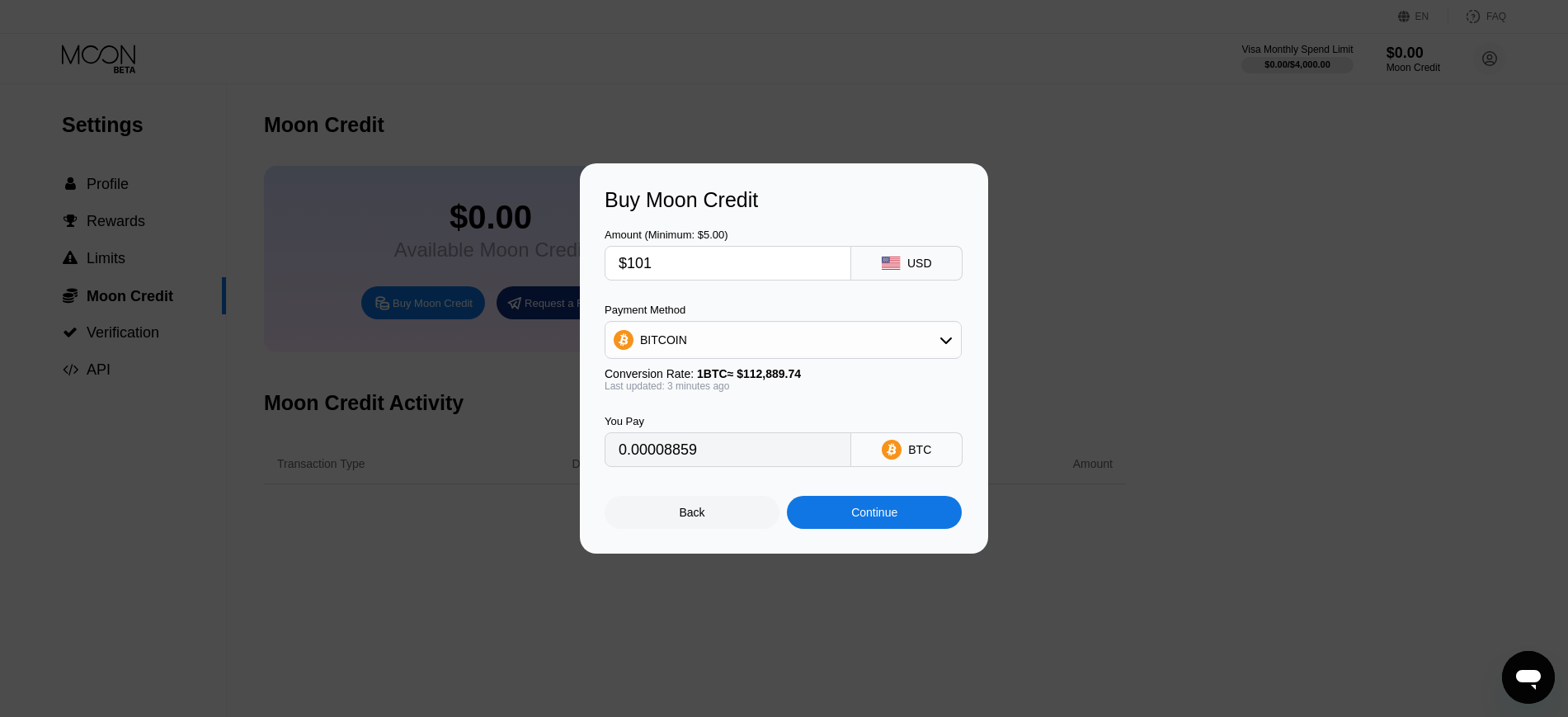type on "0.00089468" 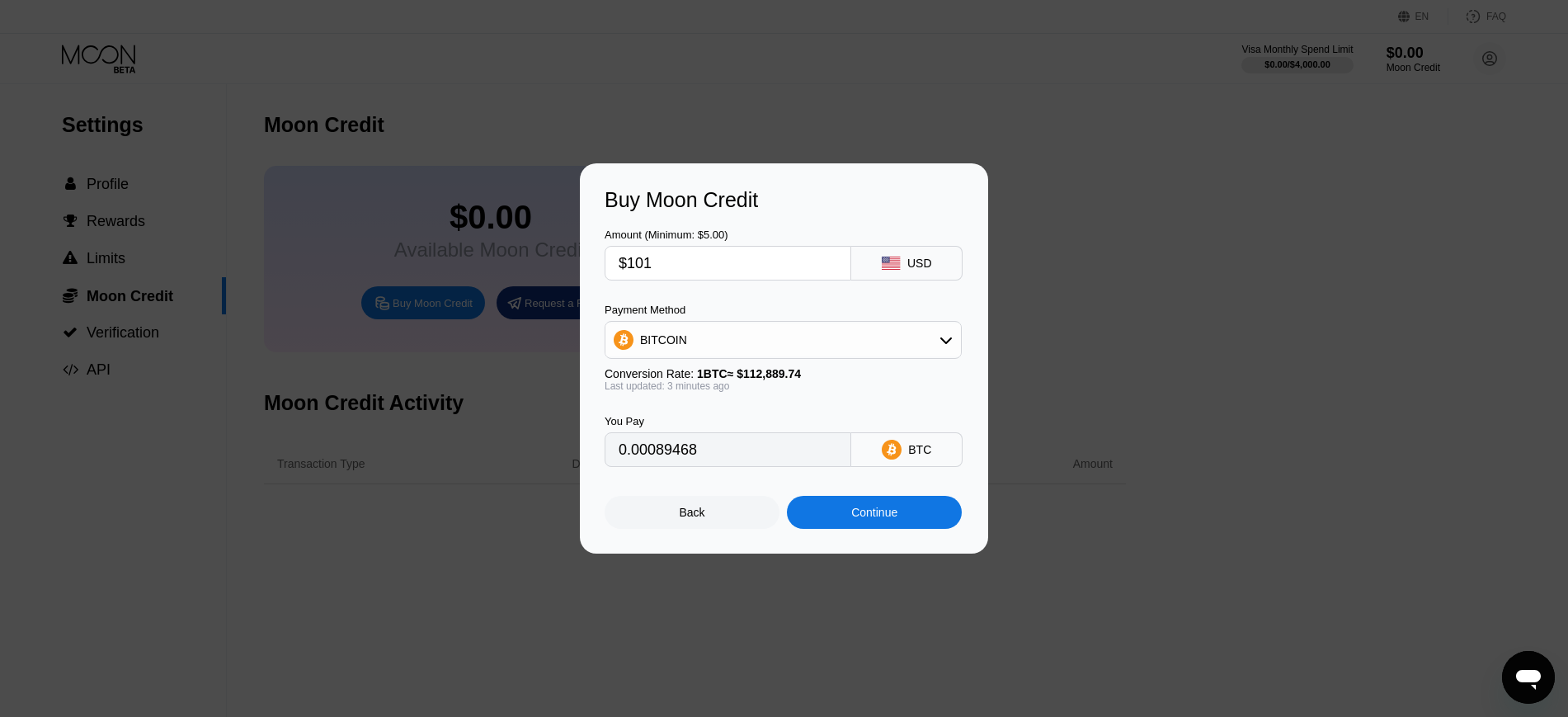 type on "$101" 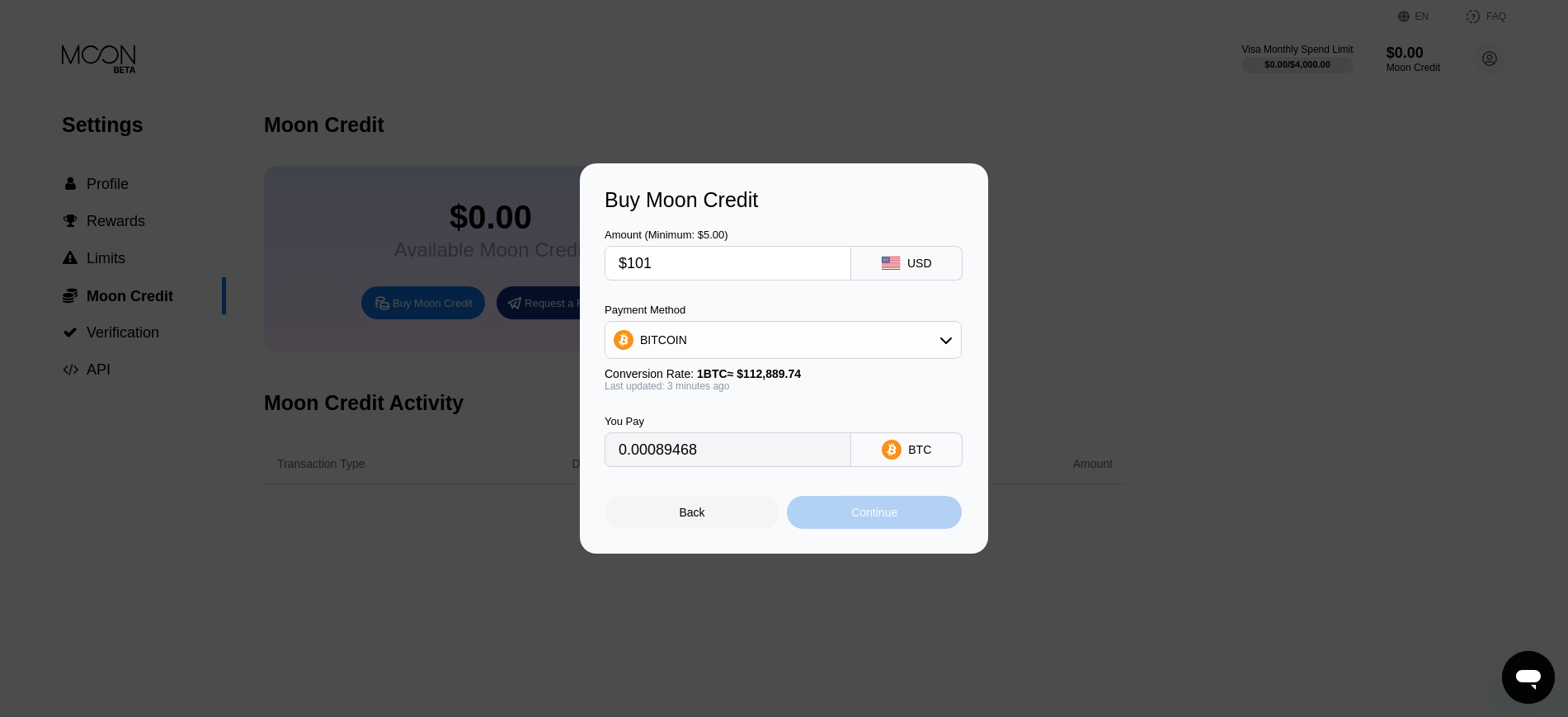 click on "Continue" at bounding box center (874, 512) 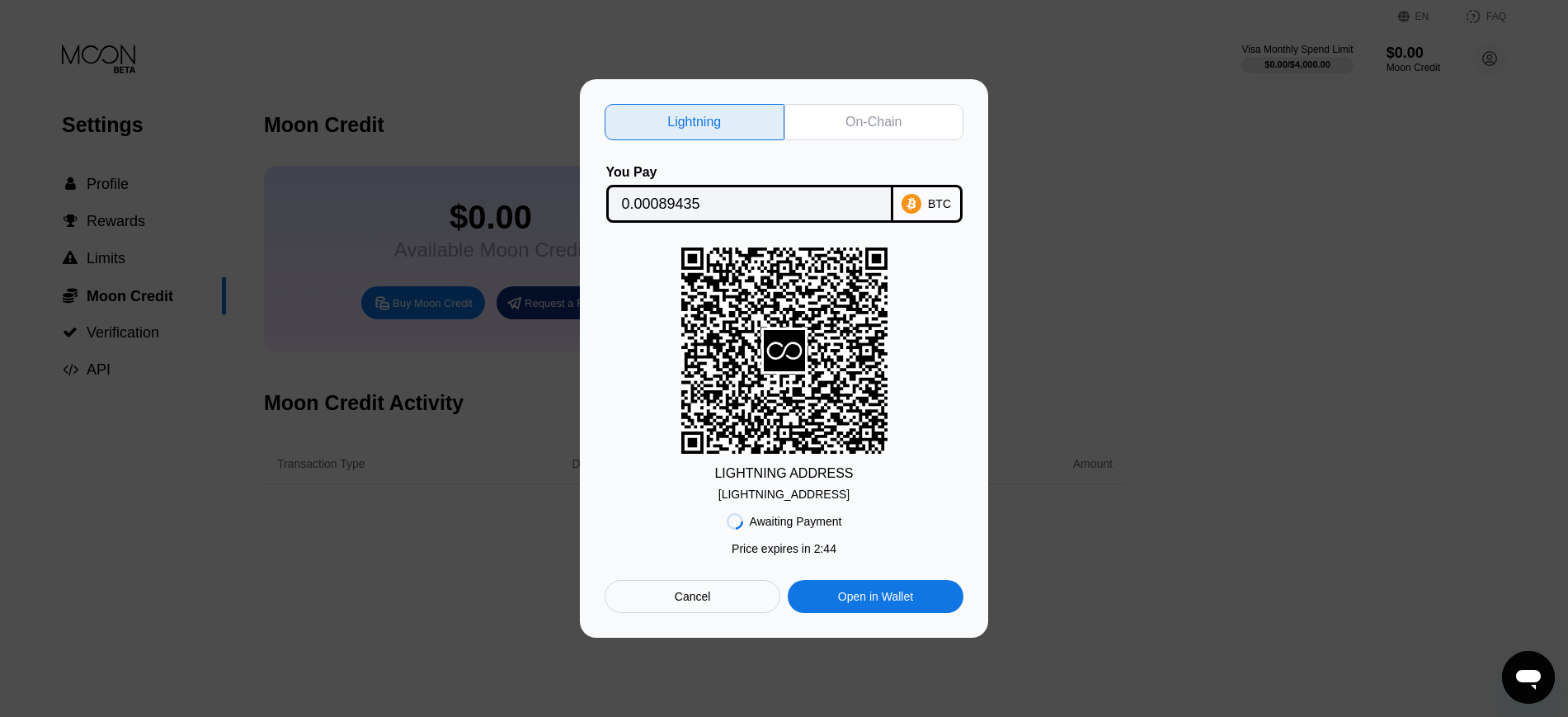 click on "Cancel" at bounding box center (692, 597) 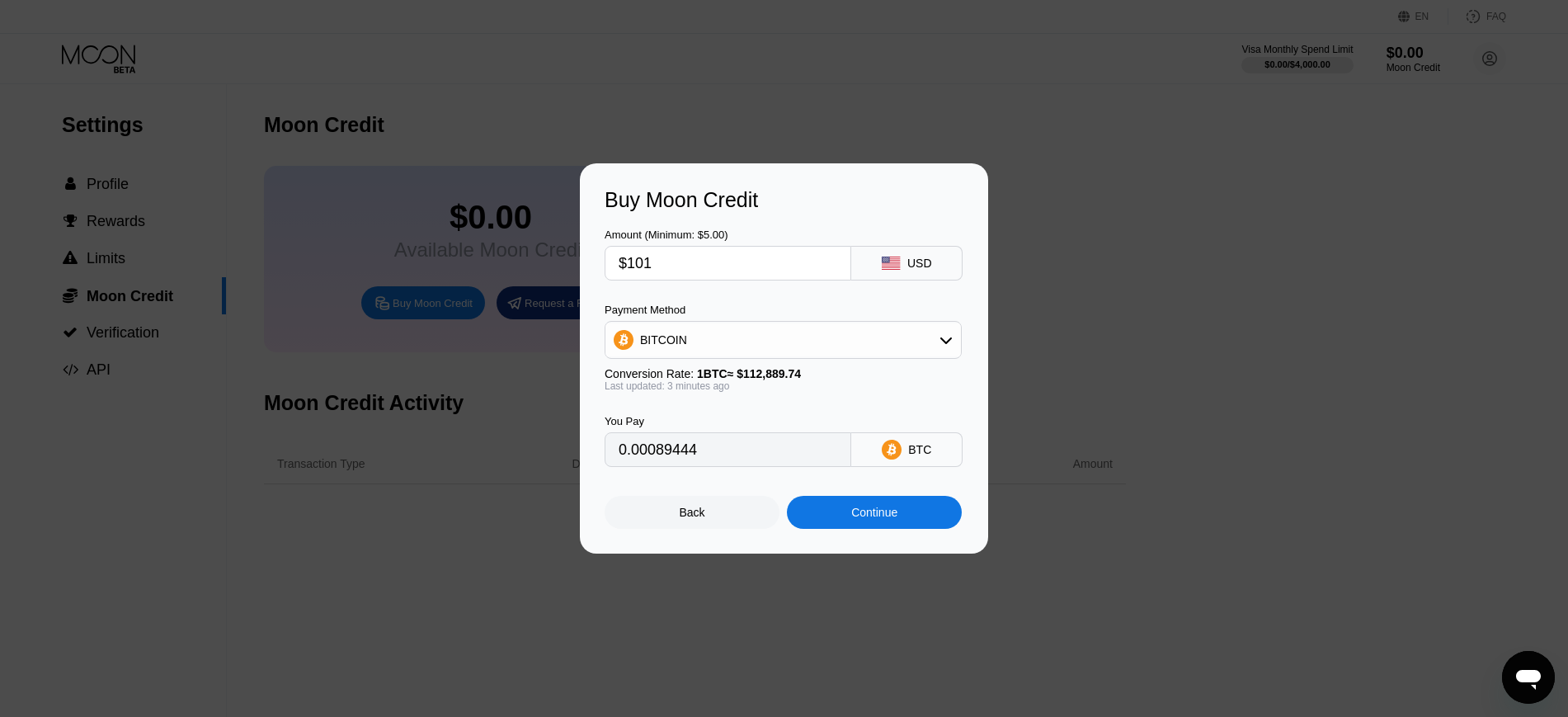 click on "BITCOIN" at bounding box center [783, 340] 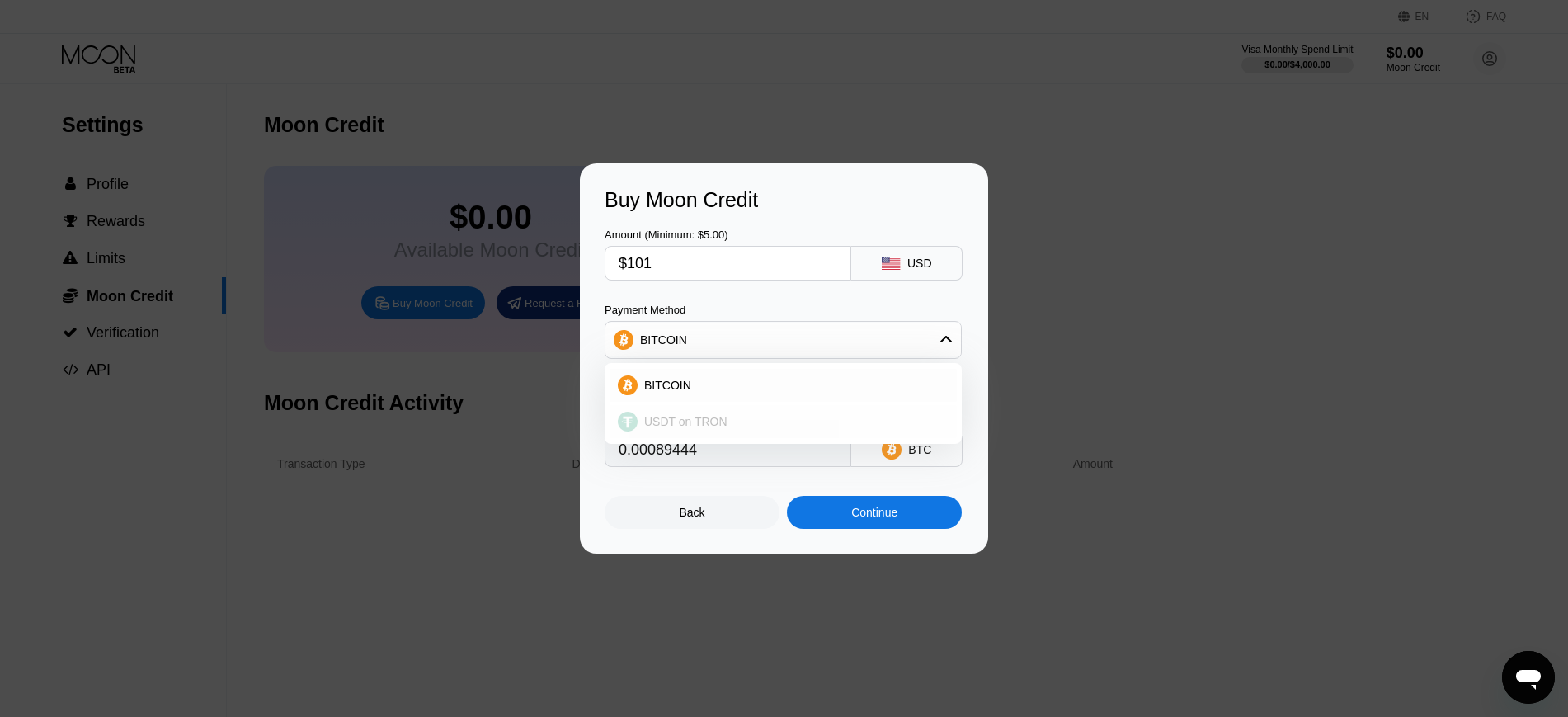 click on "USDT on TRON" at bounding box center (793, 422) 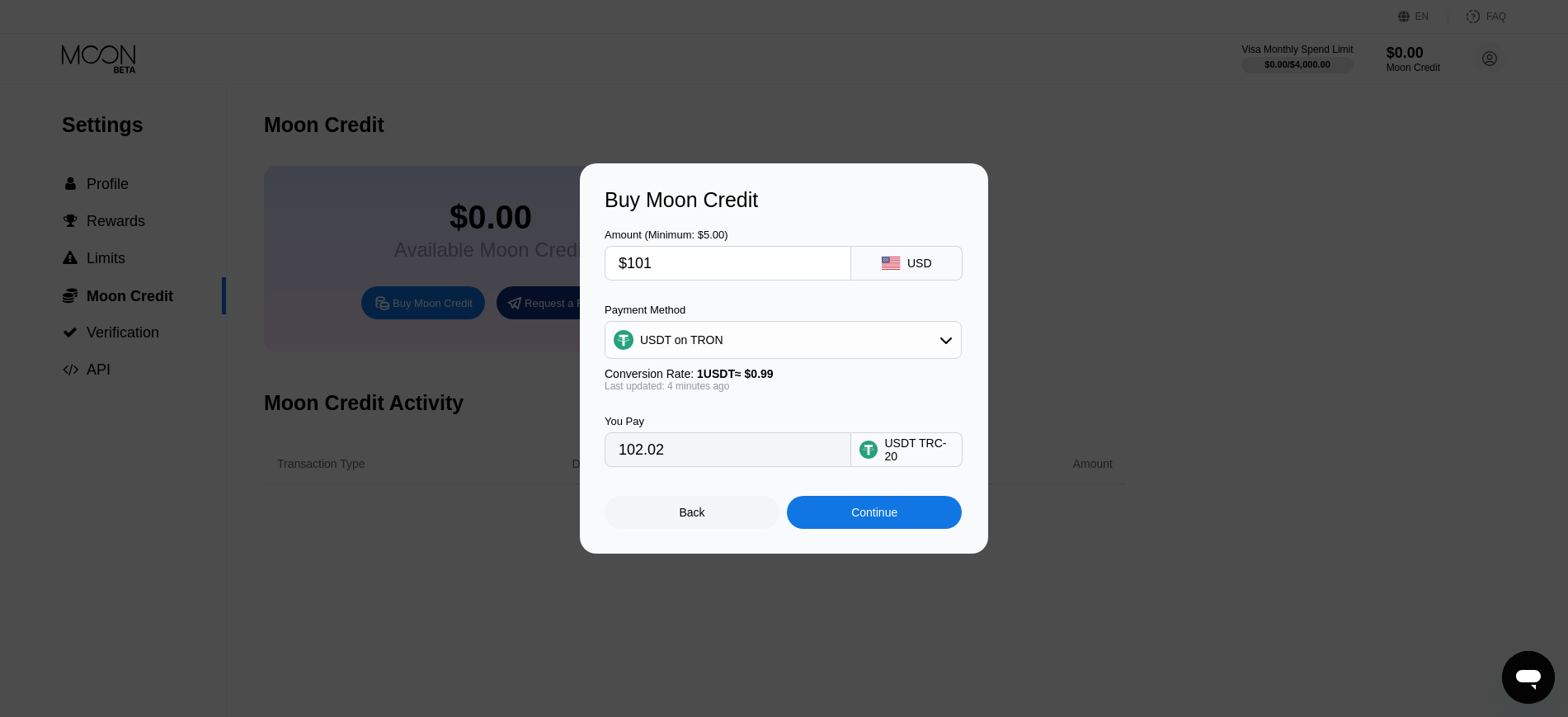 click on "Continue" at bounding box center [874, 512] 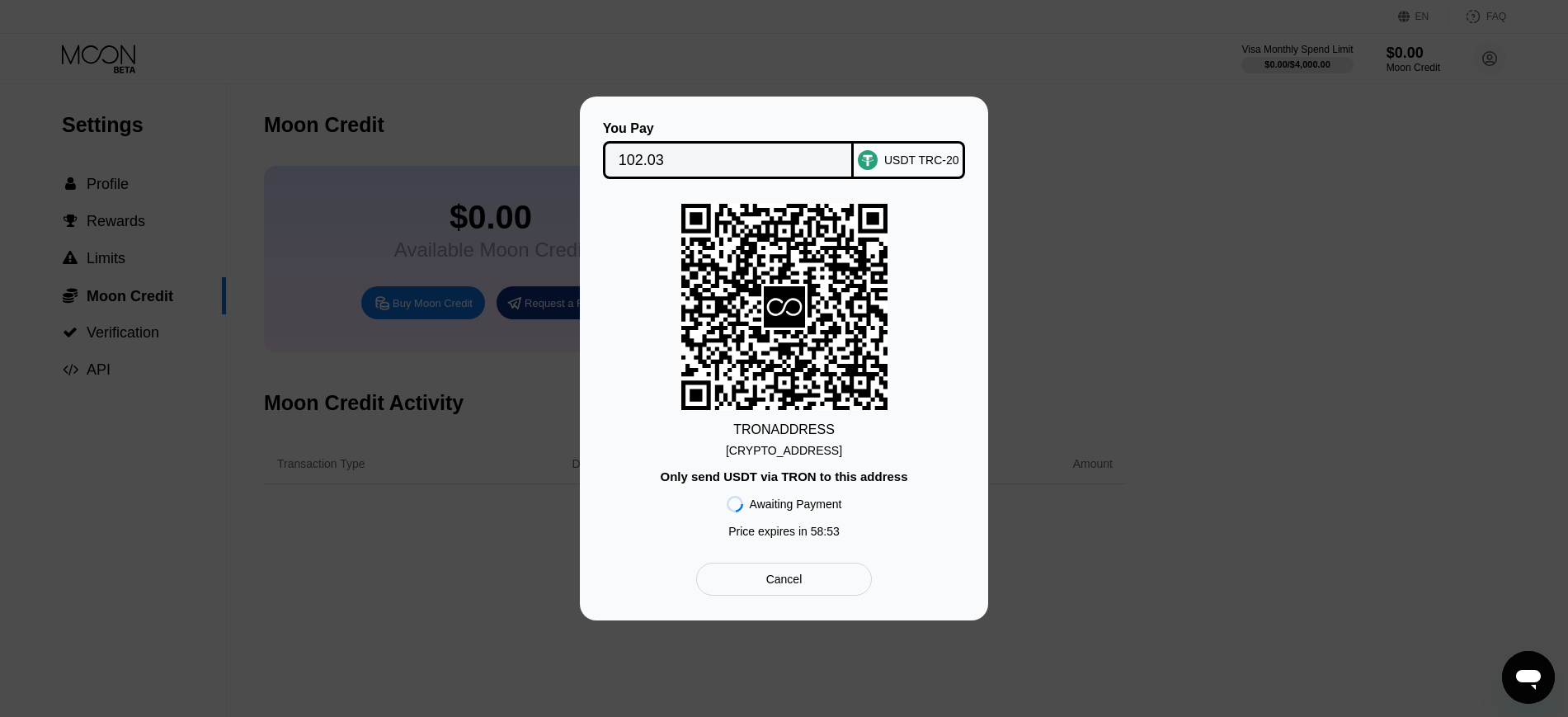 click on "Cancel" at bounding box center (784, 579) 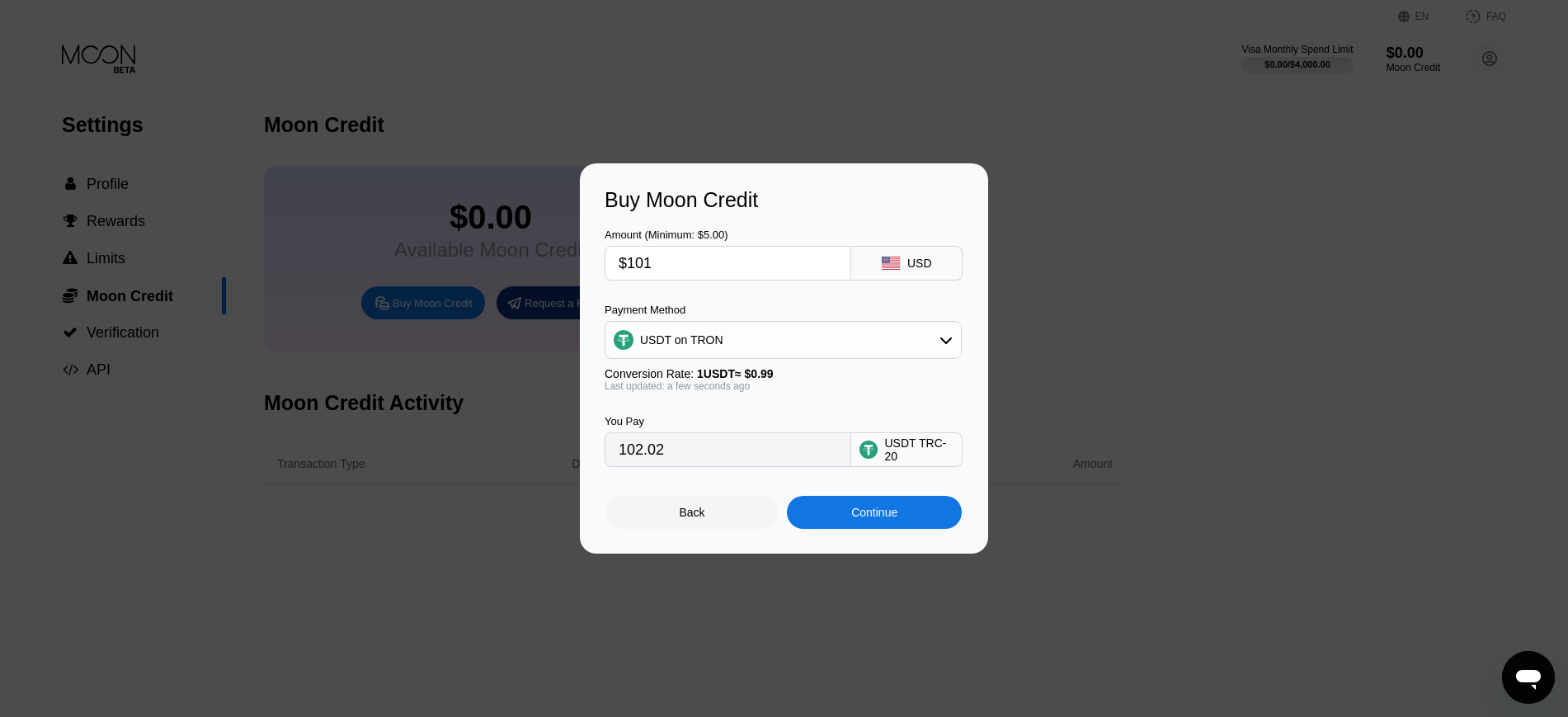 click on "USDT on TRON" at bounding box center (783, 340) 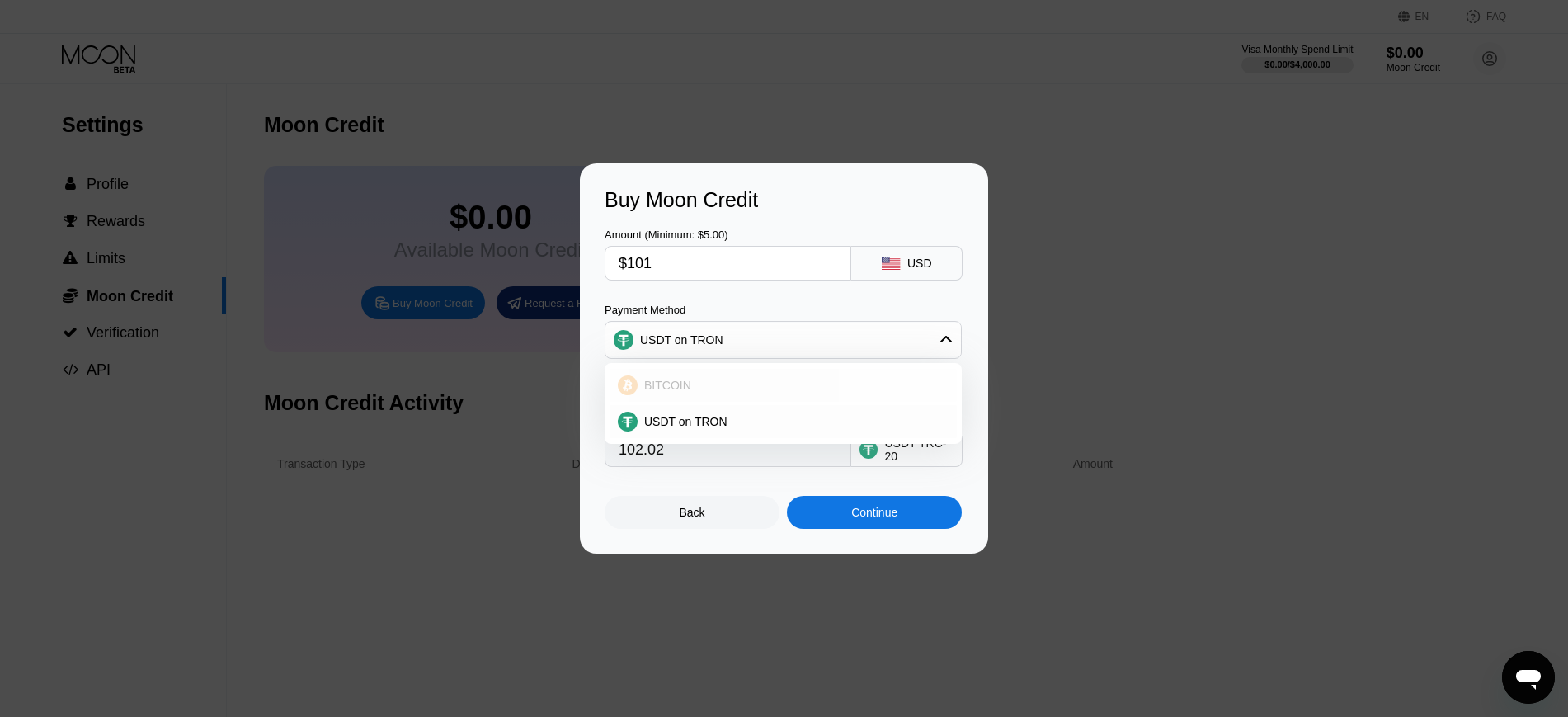 click on "BITCOIN" at bounding box center (793, 385) 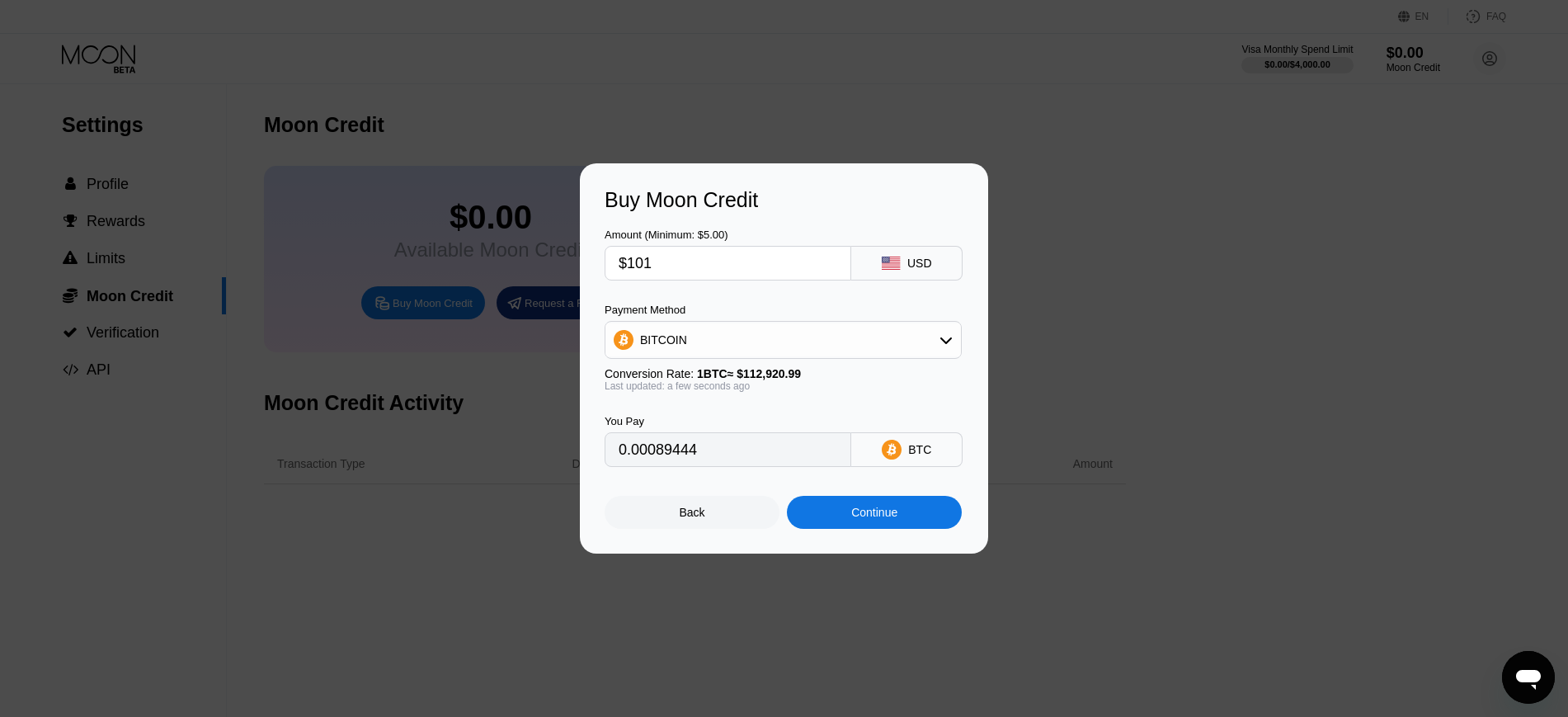 click on "Continue" at bounding box center [874, 512] 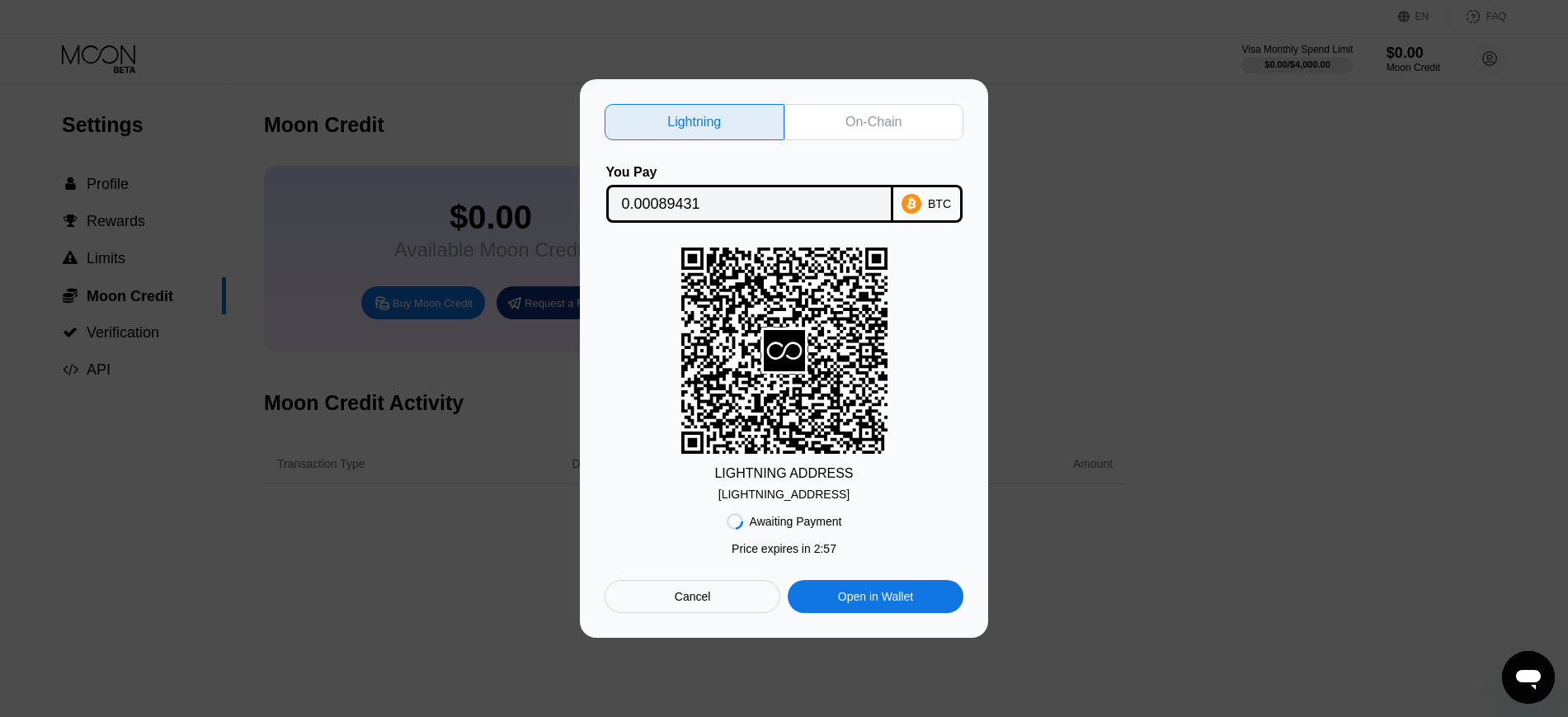 click on "Lightning On-Chain You Pay 0.00089431 BTC LIGHTNING   ADDRESS lnbc894310n1p5g...fh9sdqjqqzxs2ts Awaiting Payment Price expires in   2 : 57 Cancel Open in Wallet" at bounding box center [784, 358] 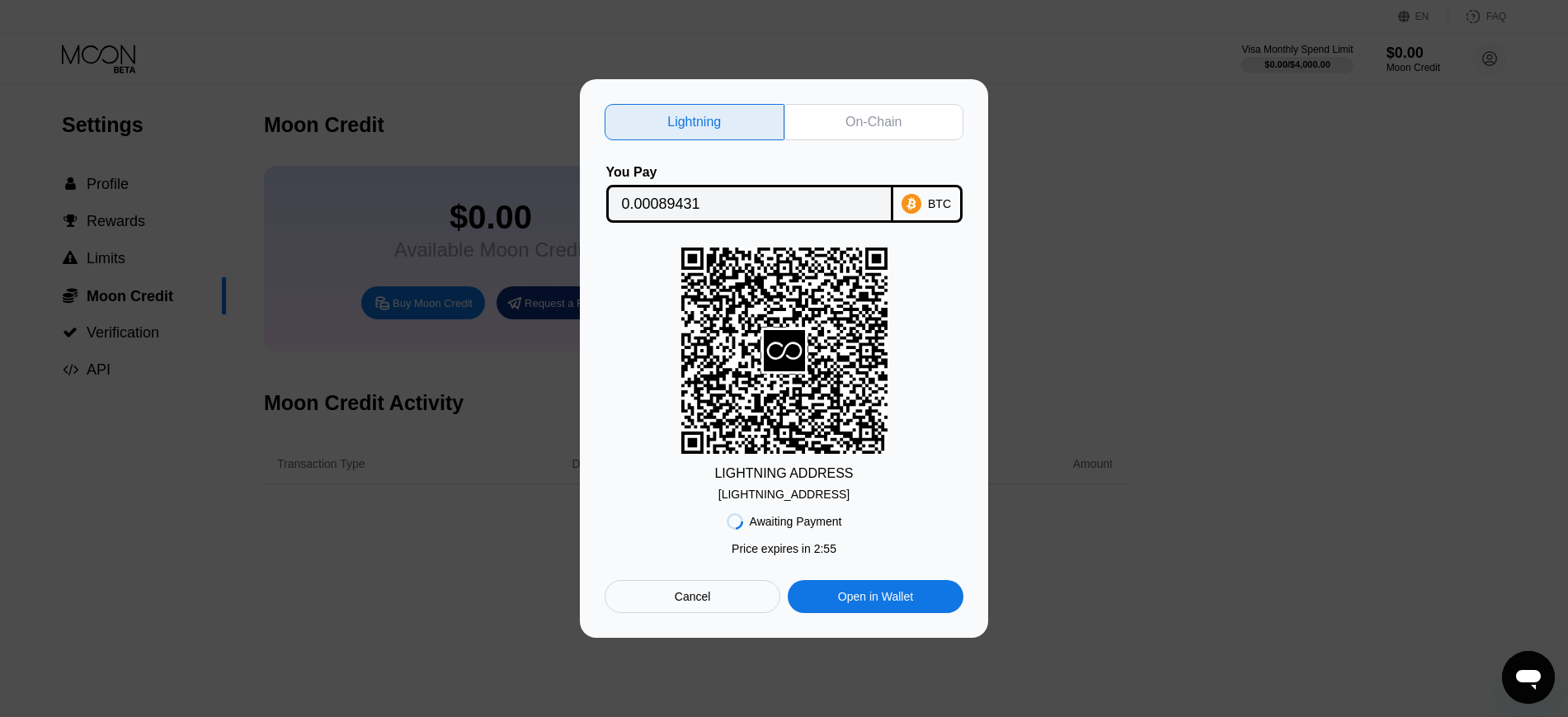 click on "Cancel" at bounding box center (693, 597) 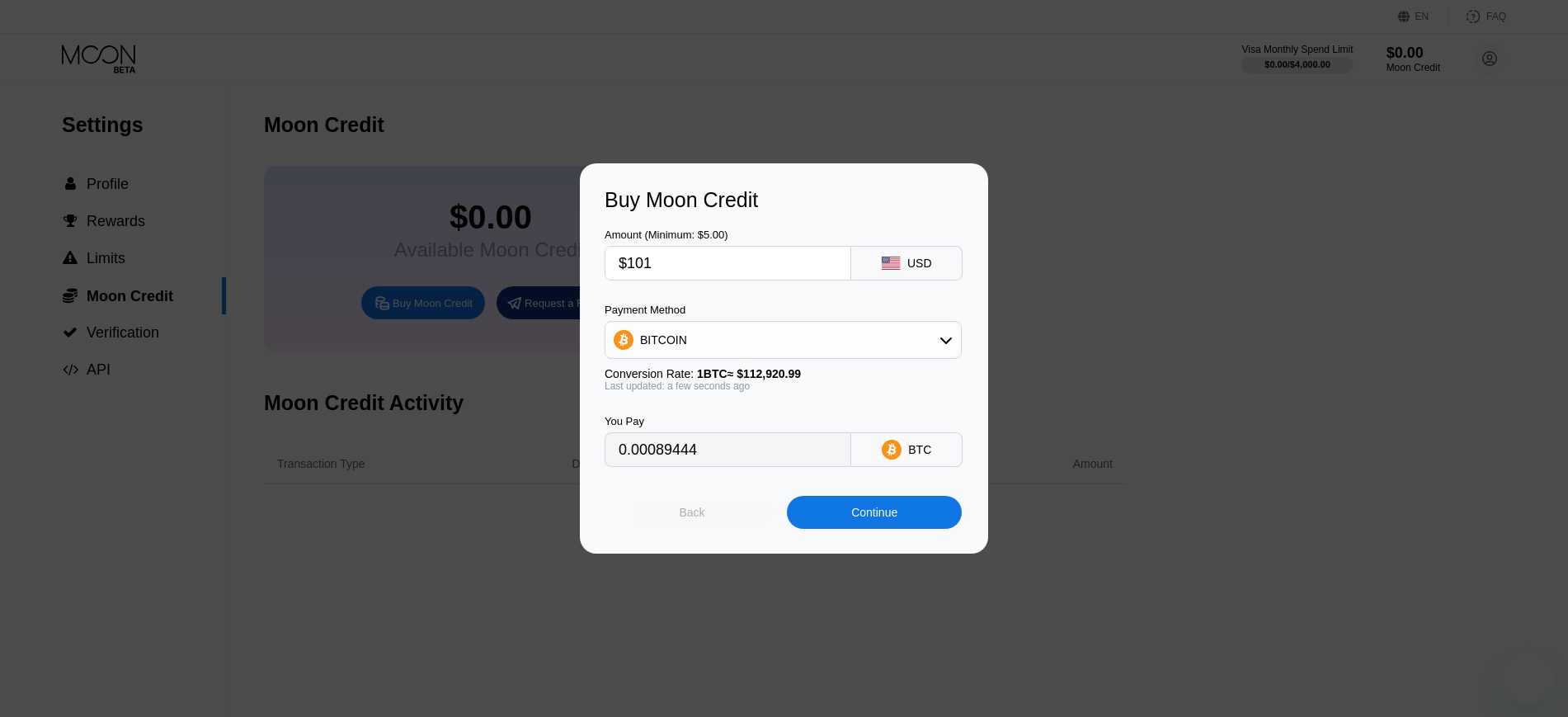 scroll, scrollTop: 0, scrollLeft: 0, axis: both 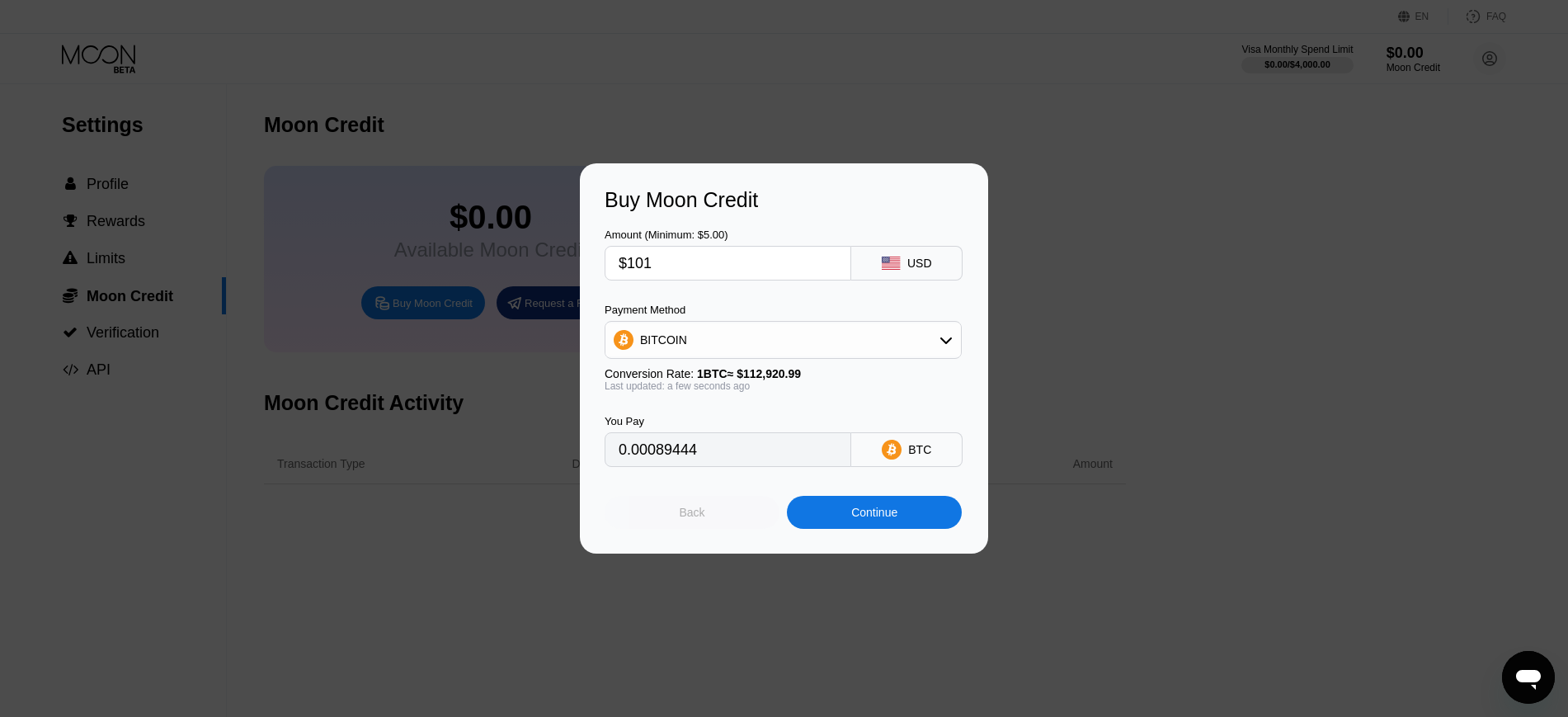 click on "Back" at bounding box center [692, 512] 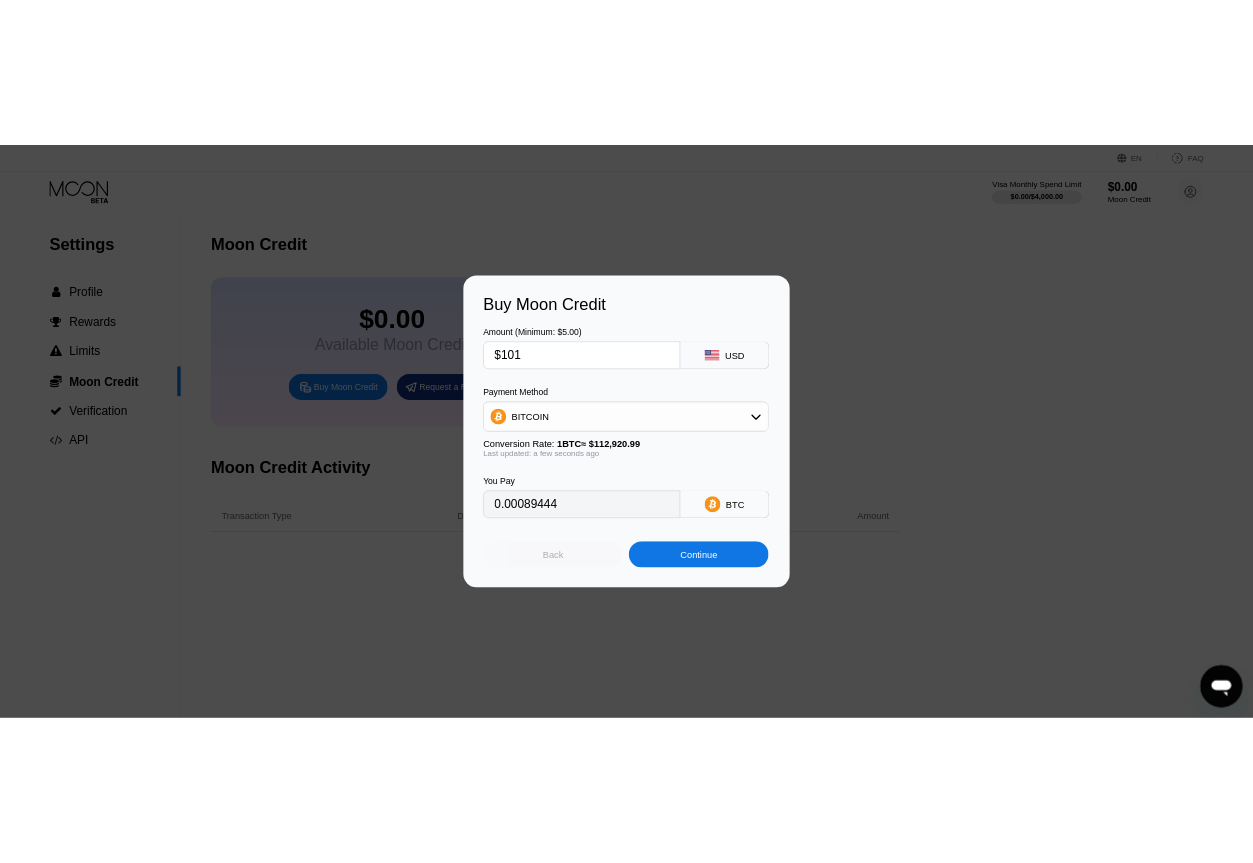 scroll, scrollTop: 0, scrollLeft: 0, axis: both 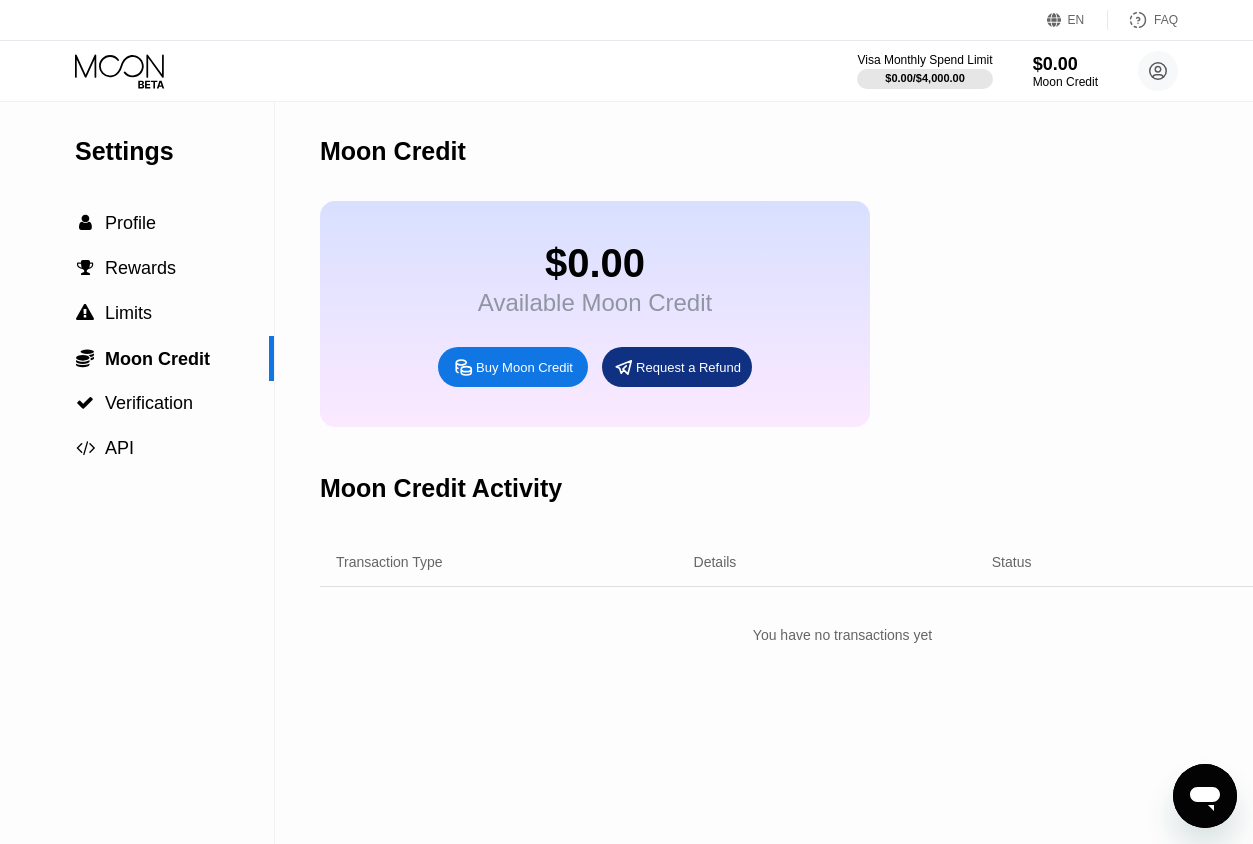 click on "Moon Credit" at bounding box center [842, 151] 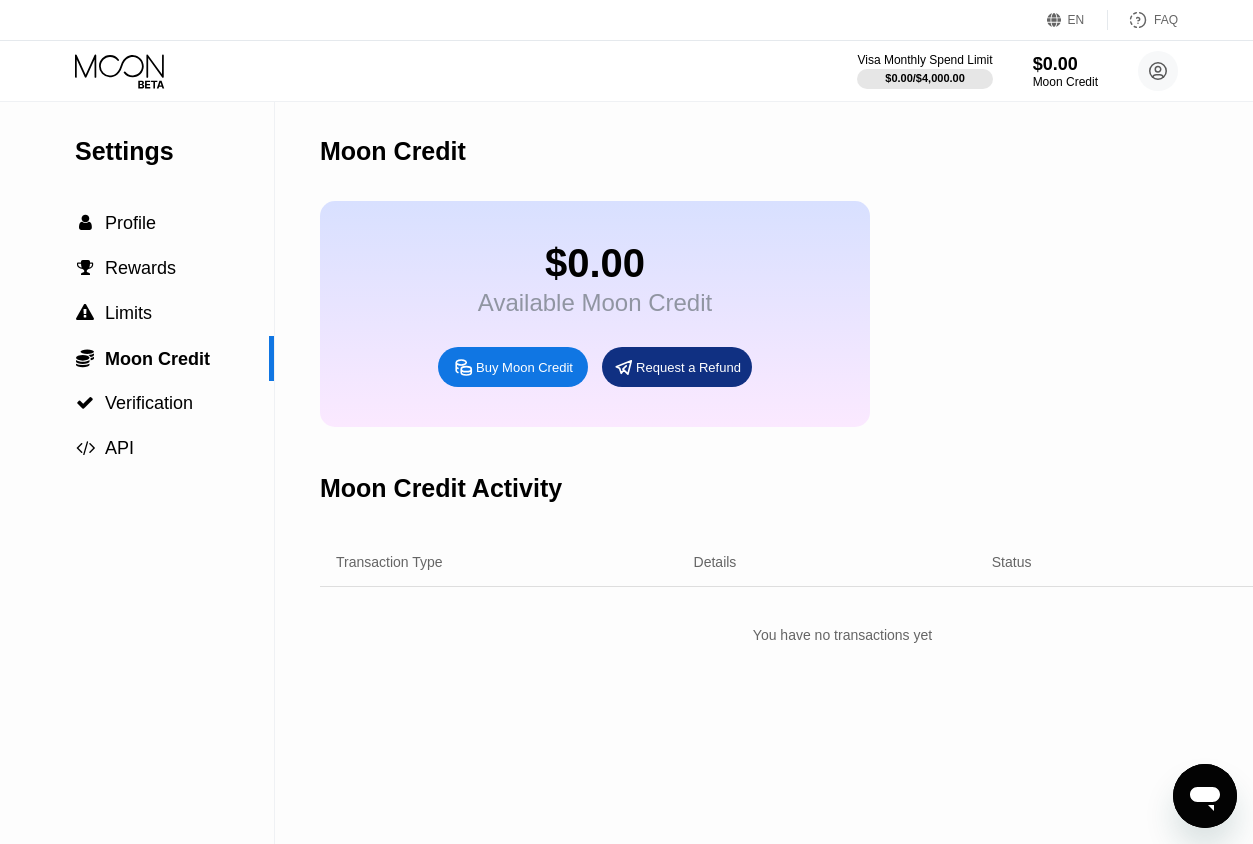 click 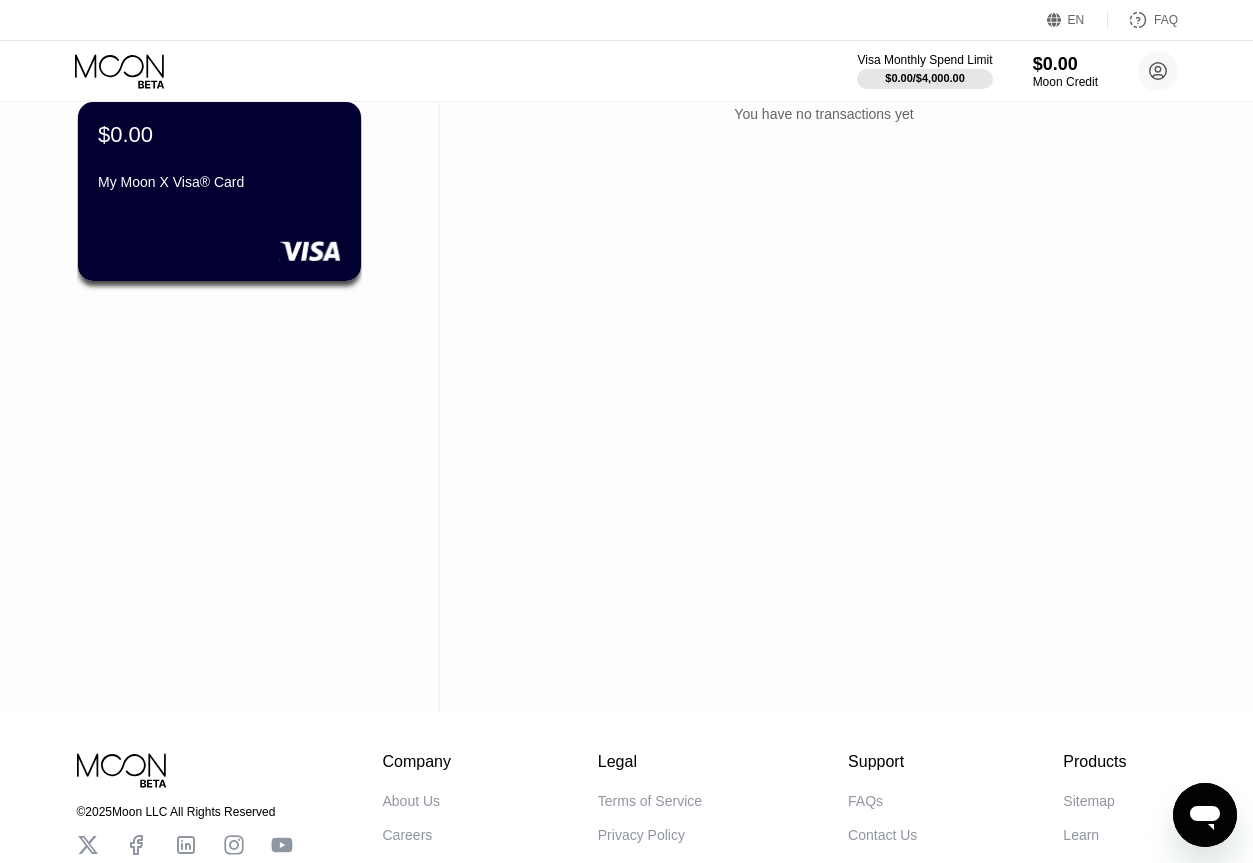 scroll, scrollTop: 0, scrollLeft: 0, axis: both 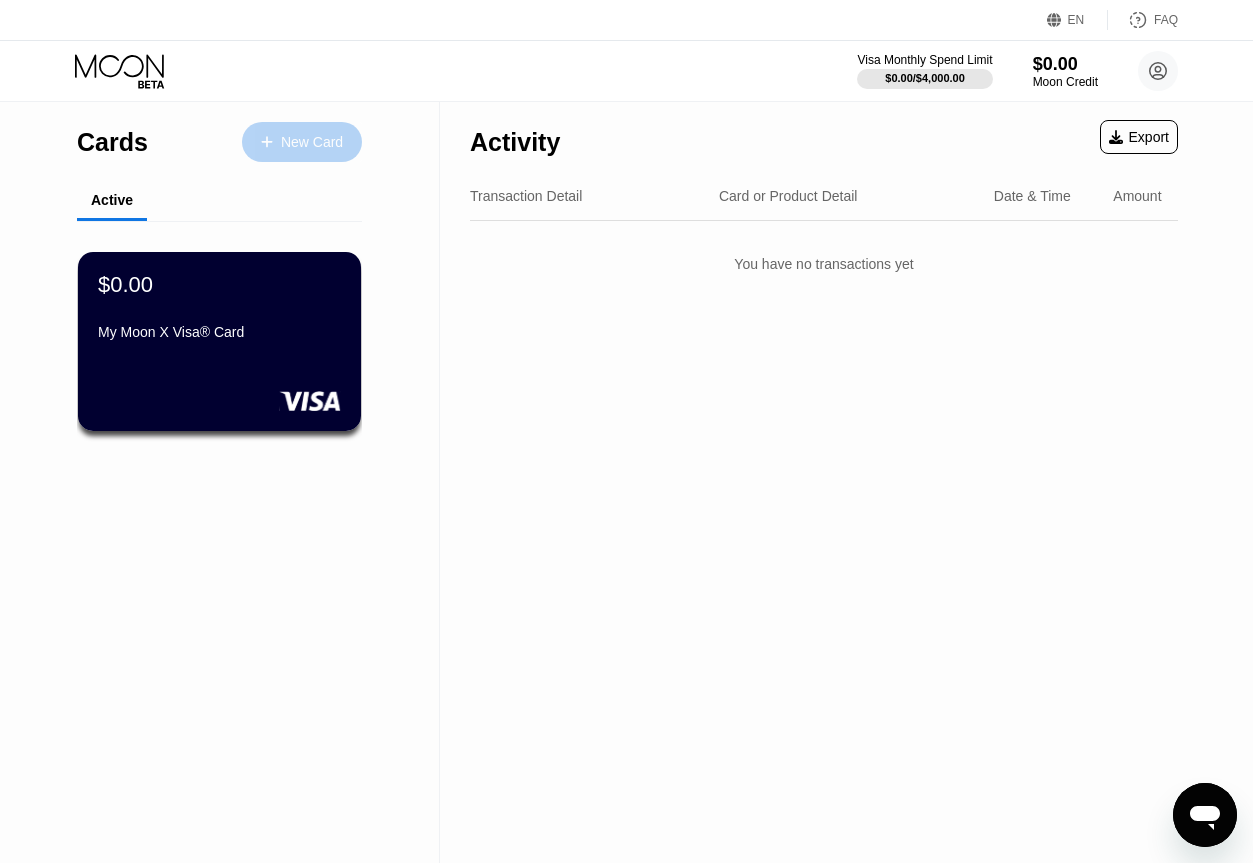 click on "New Card" at bounding box center (312, 142) 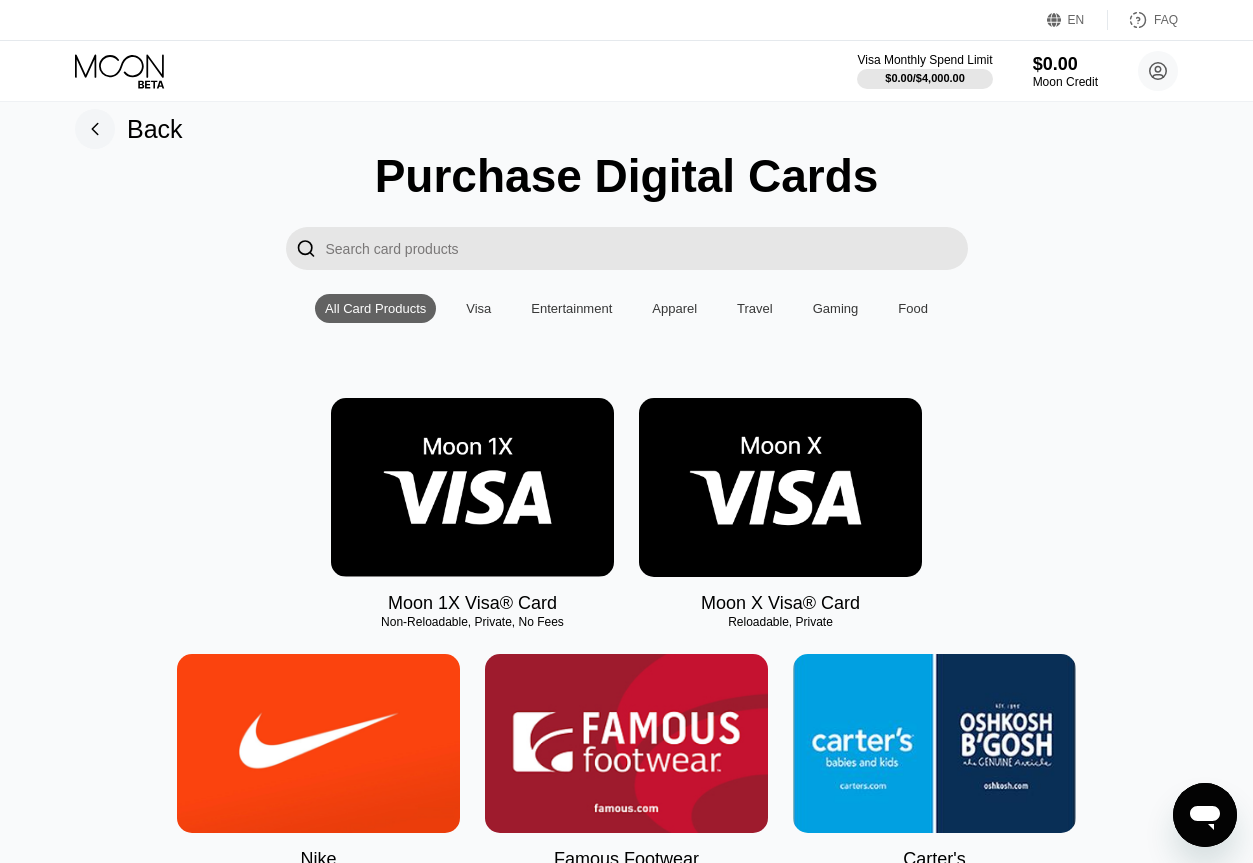 scroll, scrollTop: 170, scrollLeft: 0, axis: vertical 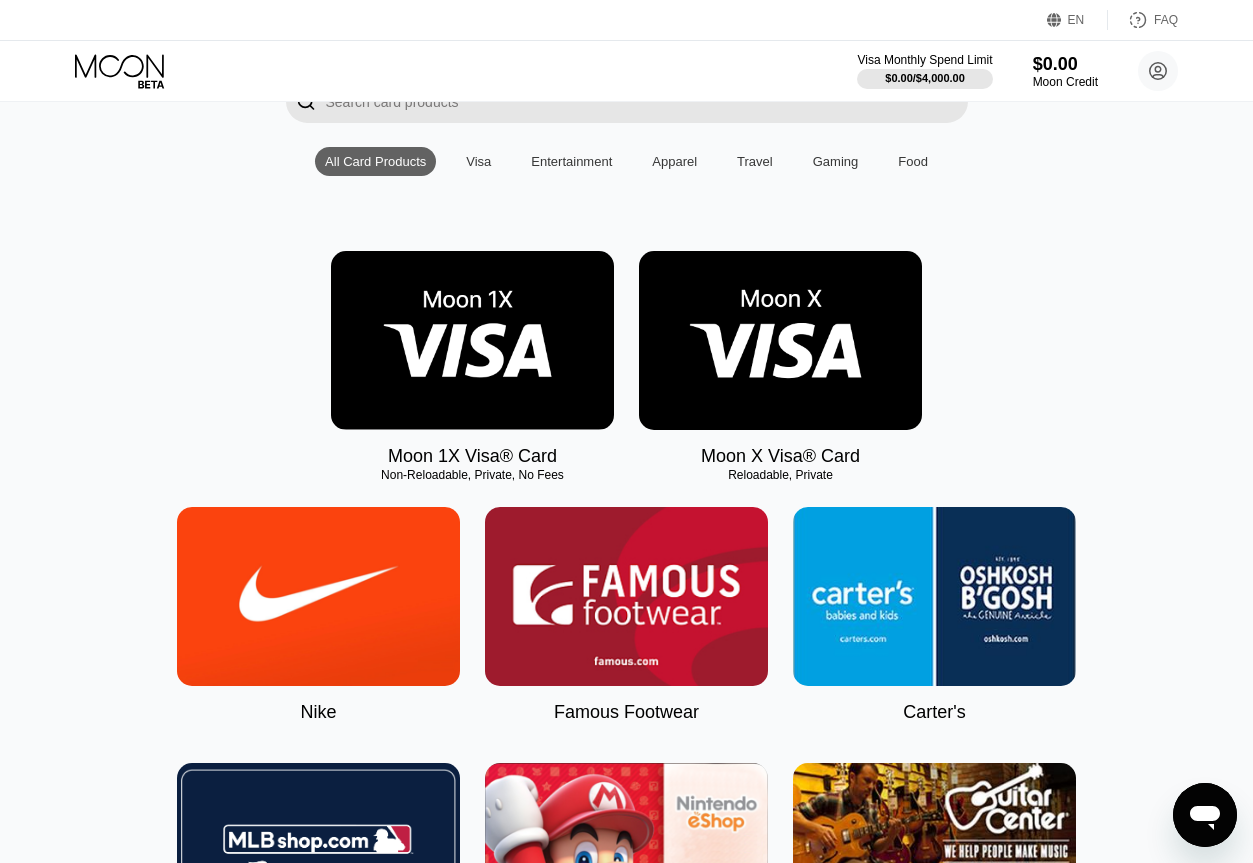 click on "Moon 1X Visa® Card Non-Reloadable, Private, No Fees Moon X Visa® Card Reloadable, Private" at bounding box center [626, 359] 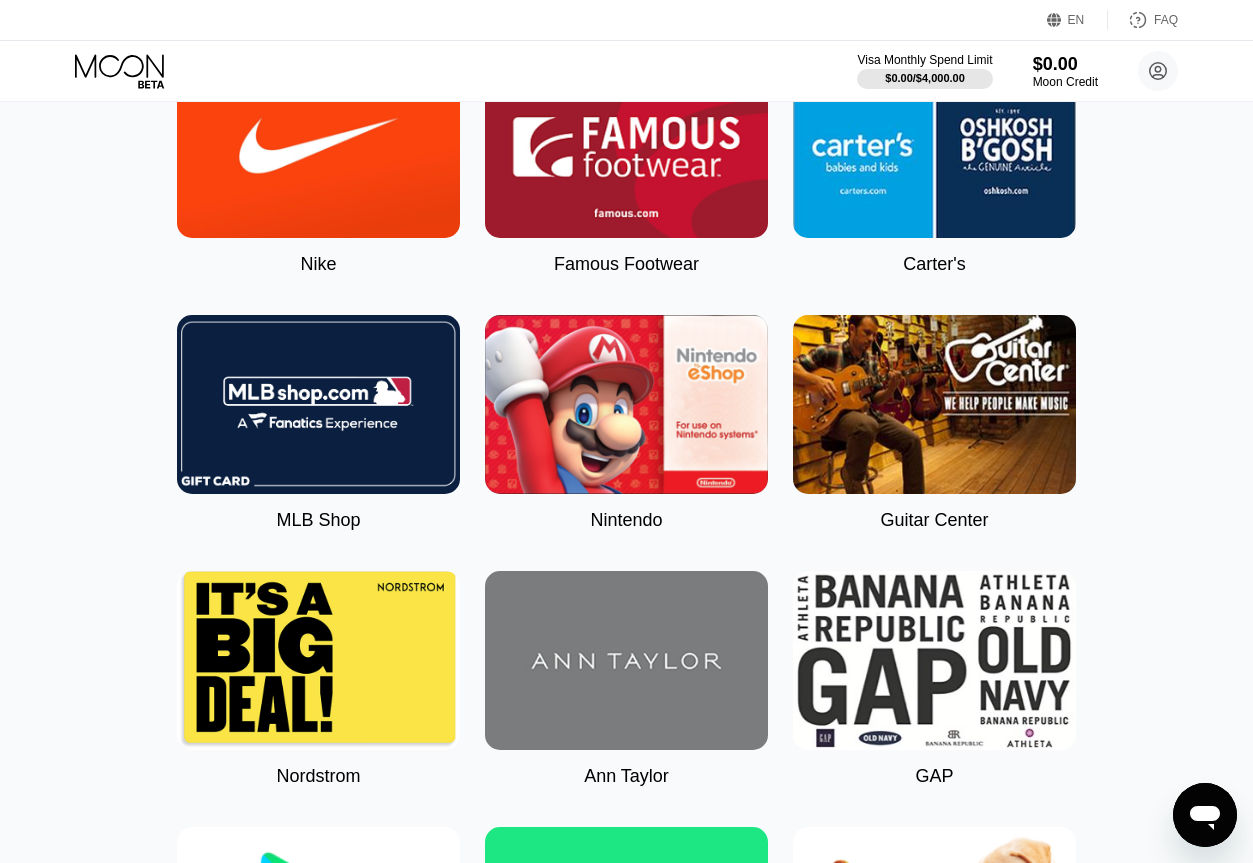 scroll, scrollTop: 645, scrollLeft: 0, axis: vertical 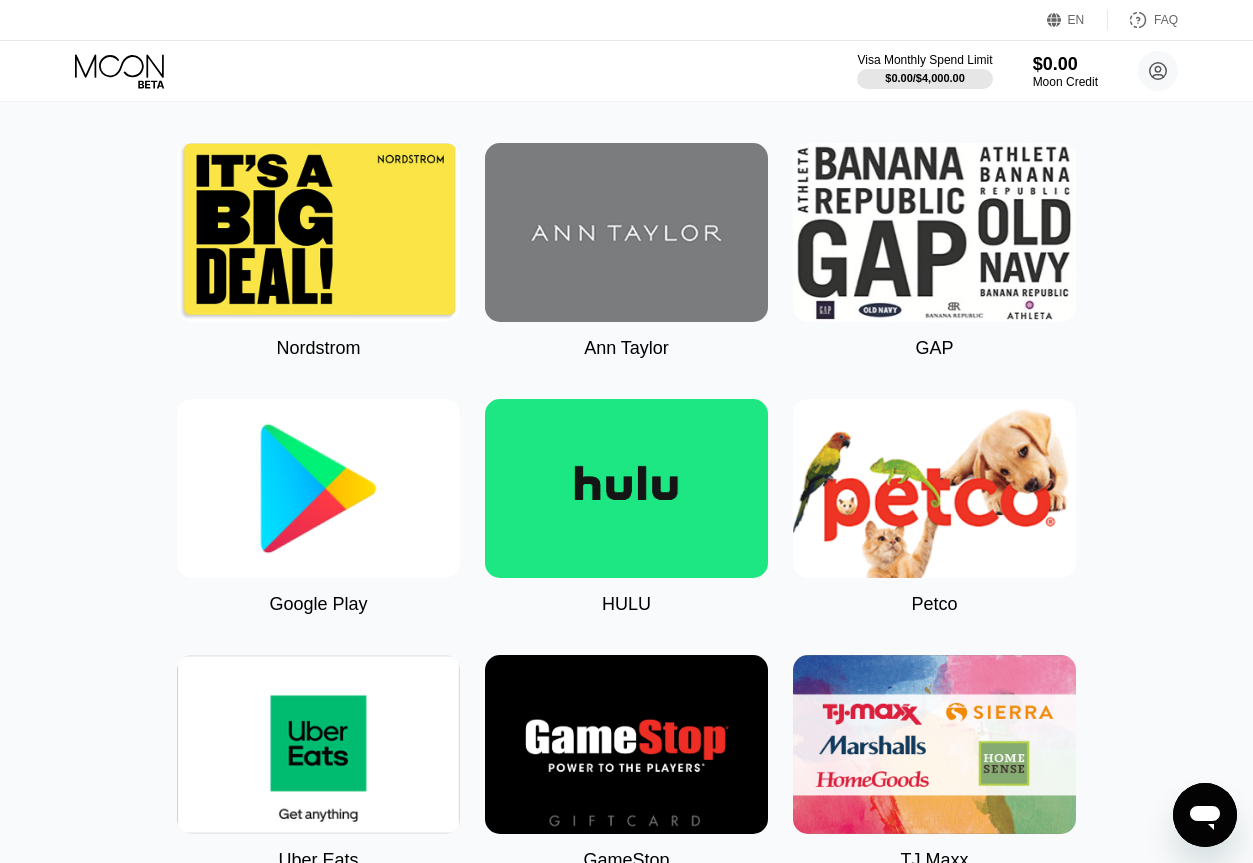 click on "Nike Famous Footwear Carter's MLB Shop Nintendo Guitar Center Nordstrom Ann Taylor GAP Google Play HULU Petco Uber Eats GameStop TJ Maxx Athleta Xbox [COUNTRY] Bass Pro Shops® Burlington SHOWTIME® Pottery Barn P.C. Richard and Son Aéropostale Sling TV Fanatics Crate and Barrel Macy's Paramount+ Kigso Games [COUNTRY] Jiffy Lube® Sephora [COUNTRY] Dick's Sporting Goods DSW Roblox Twitch L.L. Bean Lowe's NHL Shop The Children's Place Applebee’s® TIDAL Nautica Big Lots Marshalls Amazon Harry's REI Guess Staples [COUNTRY] Hotels.com [COUNTRY] PlayStation®Store Bath & Body Works Dollar Shave Club DoorDash The Home Depot® H&M Homesense NBA Store AMC Theatres® Office Depot® StubHub Michaels Williams-Sonoma Airbnb EA Play Zappos.com Groupon Saks Fifth Avenue Kohl’s [COUNTRY] Adidas Wayfair [COUNTRY] Old Navy Tommy Bahama HomeGoods PetSmart eBay Victoria's Secret Chevron and Texaco Nordstrom Rack Overstock.com Walmart Cabela's Foot Locker Marriott EXPRESS Eddie Bauer JCPenney Spotify Target Subway® Restaurants Sam's Club SiriusXM GrubHub [COUNTRY] Lands' End" at bounding box center [626, 3707] 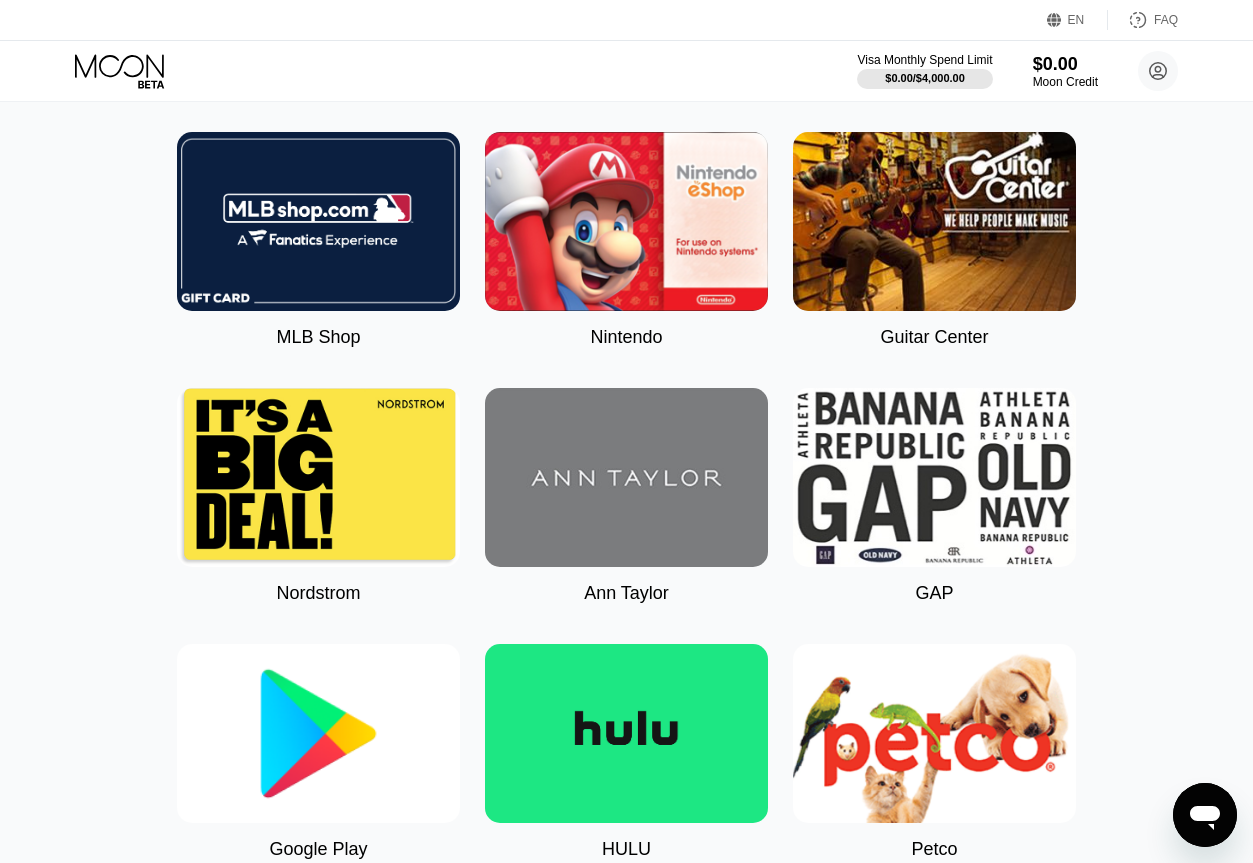 scroll, scrollTop: 778, scrollLeft: 0, axis: vertical 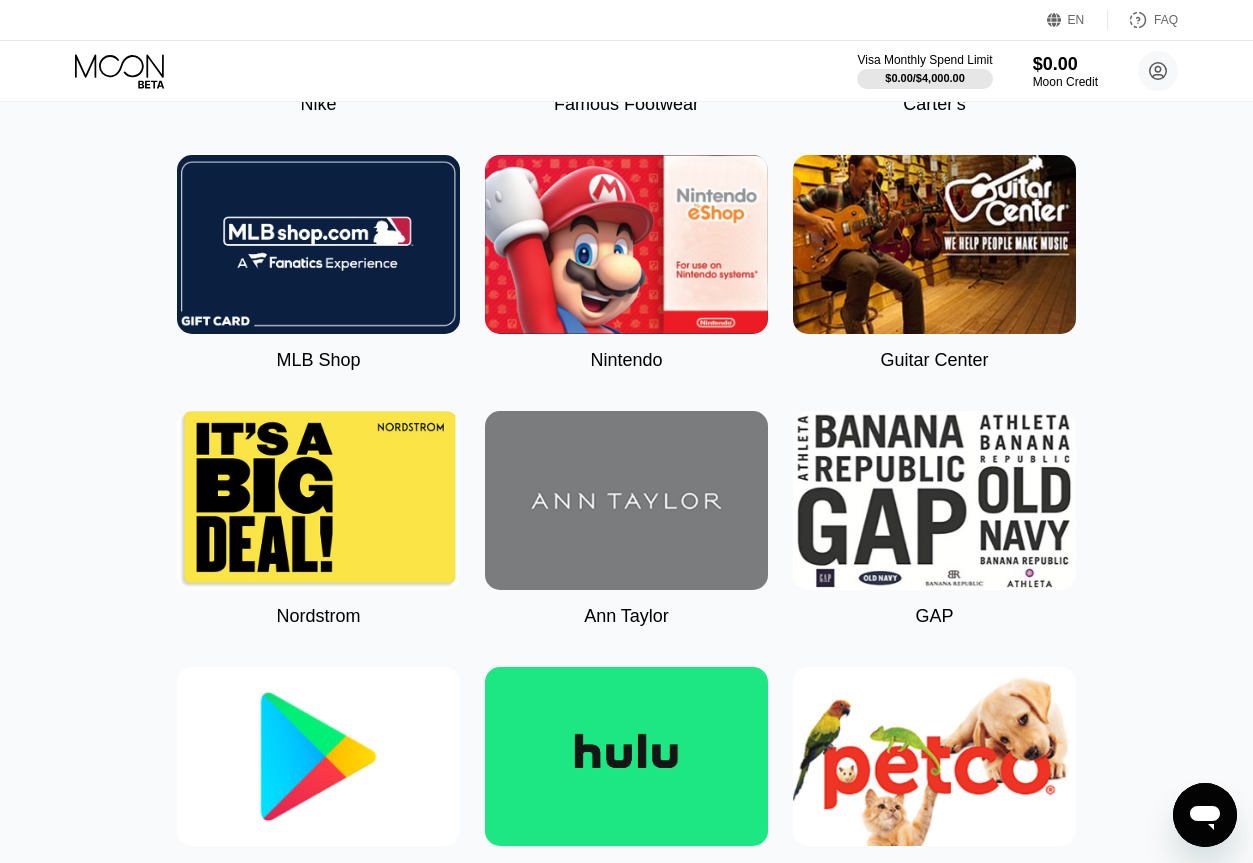 click on "Nike Famous Footwear Carter's MLB Shop Nintendo Guitar Center Nordstrom Ann Taylor GAP Google Play HULU Petco Uber Eats GameStop TJ Maxx Athleta Xbox [COUNTRY] Bass Pro Shops® Burlington SHOWTIME® Pottery Barn P.C. Richard and Son Aéropostale Sling TV Fanatics Crate and Barrel Macy's Paramount+ Kigso Games [COUNTRY] Jiffy Lube® Sephora [COUNTRY] Dick's Sporting Goods DSW Roblox Twitch L.L. Bean Lowe's NHL Shop The Children's Place Applebee’s® TIDAL Nautica Big Lots Marshalls Amazon Harry's REI Guess Staples [COUNTRY] Hotels.com [COUNTRY] PlayStation®Store Bath & Body Works Dollar Shave Club DoorDash The Home Depot® H&M Homesense NBA Store AMC Theatres® Office Depot® StubHub Michaels Williams-Sonoma Airbnb EA Play Zappos.com Groupon Saks Fifth Avenue Kohl’s [COUNTRY] Adidas Wayfair [COUNTRY] Old Navy Tommy Bahama HomeGoods PetSmart eBay Victoria's Secret Chevron and Texaco Nordstrom Rack Overstock.com Walmart Cabela's Foot Locker Marriott EXPRESS Eddie Bauer JCPenney Spotify Target Subway® Restaurants Sam's Club SiriusXM GrubHub [COUNTRY] Lands' End" at bounding box center [626, 3975] 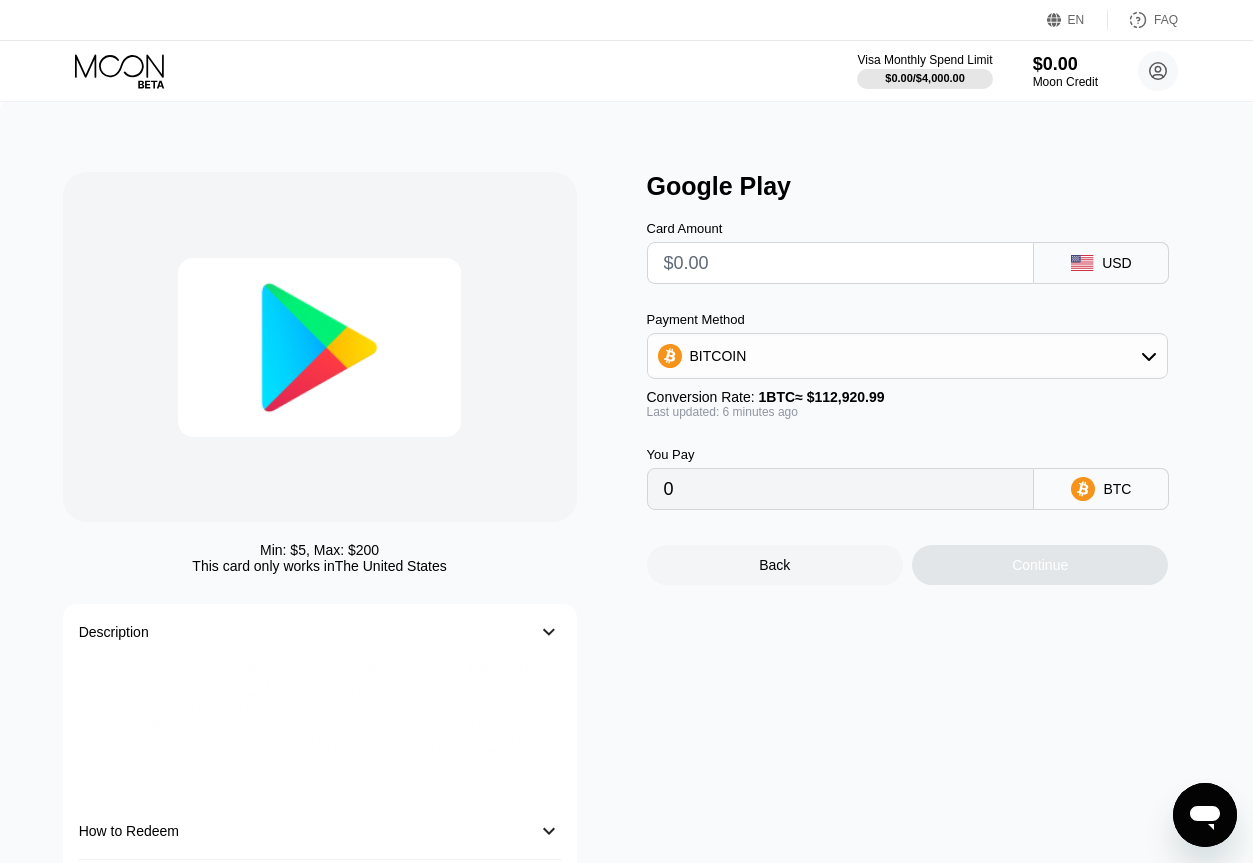 scroll, scrollTop: 0, scrollLeft: 0, axis: both 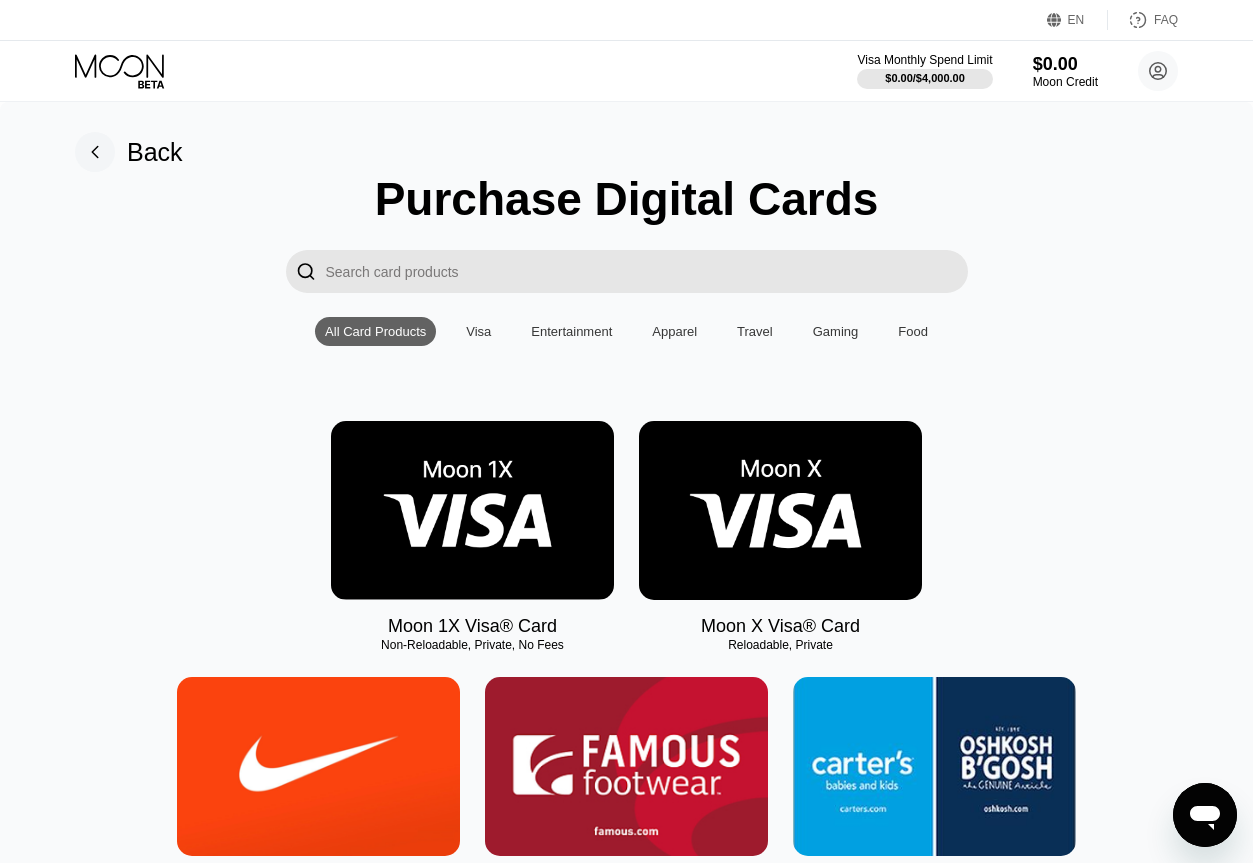 click at bounding box center [647, 271] 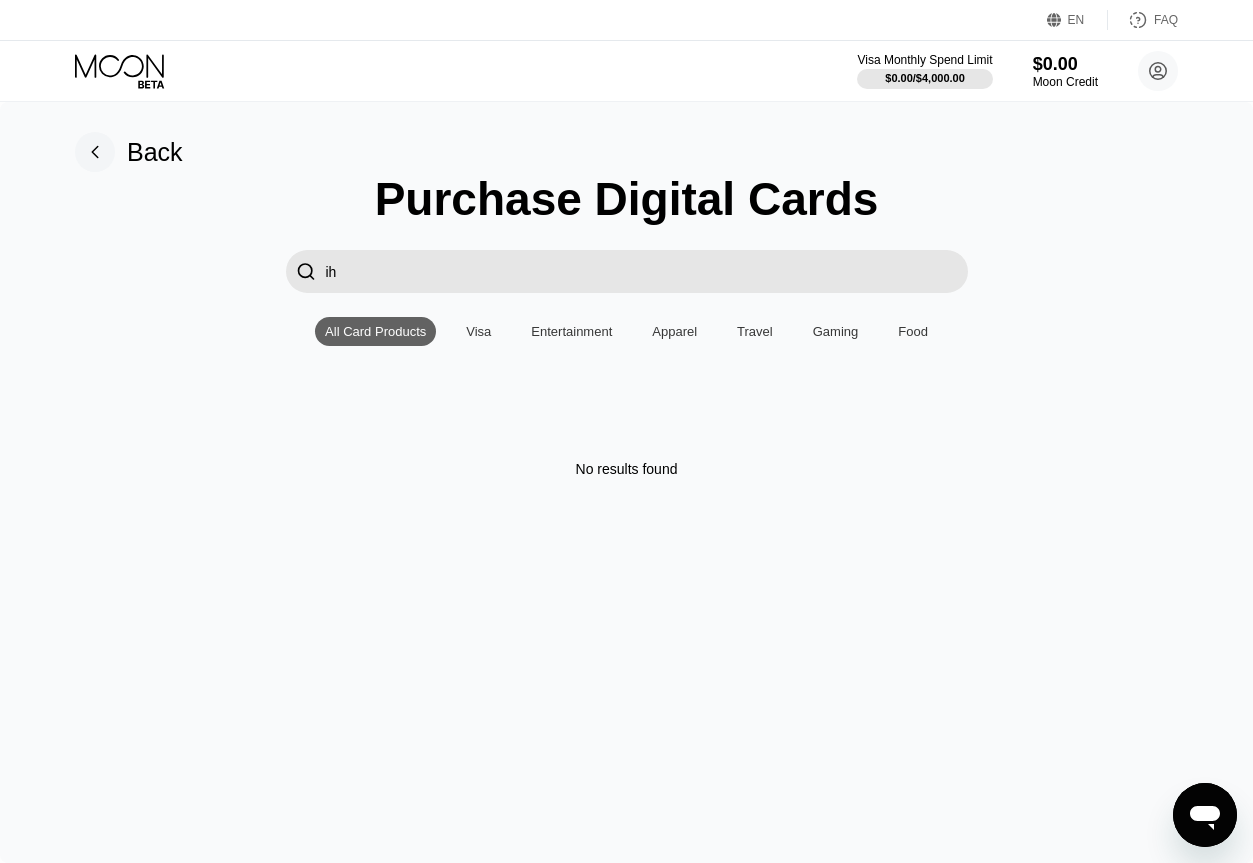 type on "i" 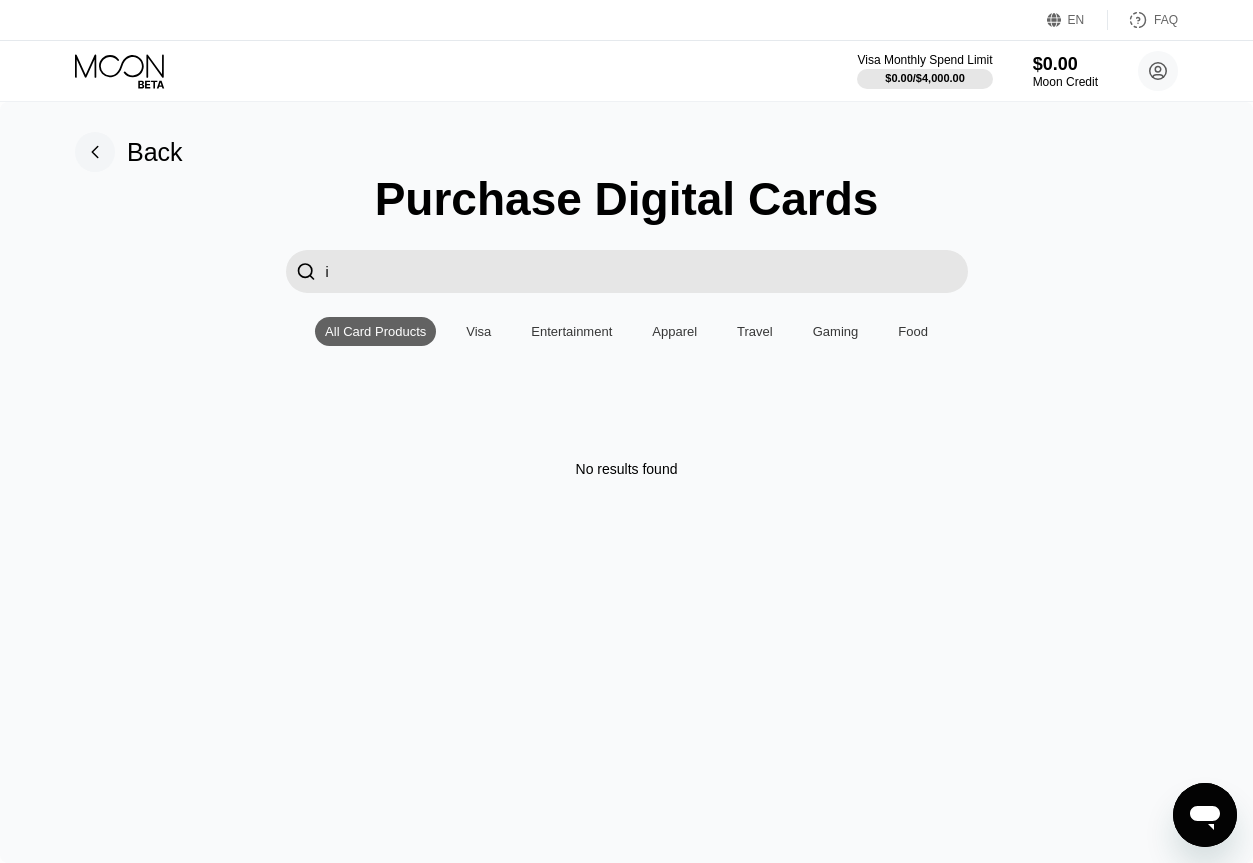 type 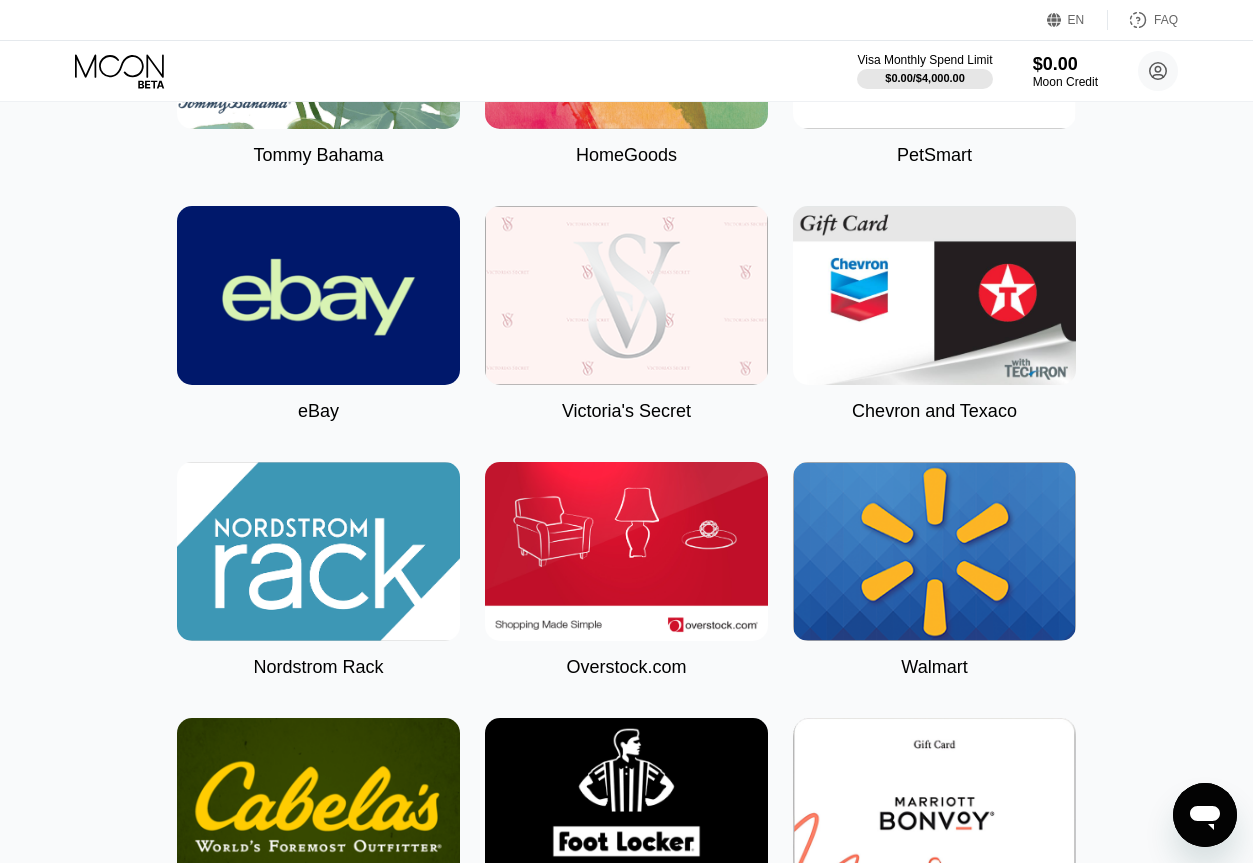 scroll, scrollTop: 6890, scrollLeft: 0, axis: vertical 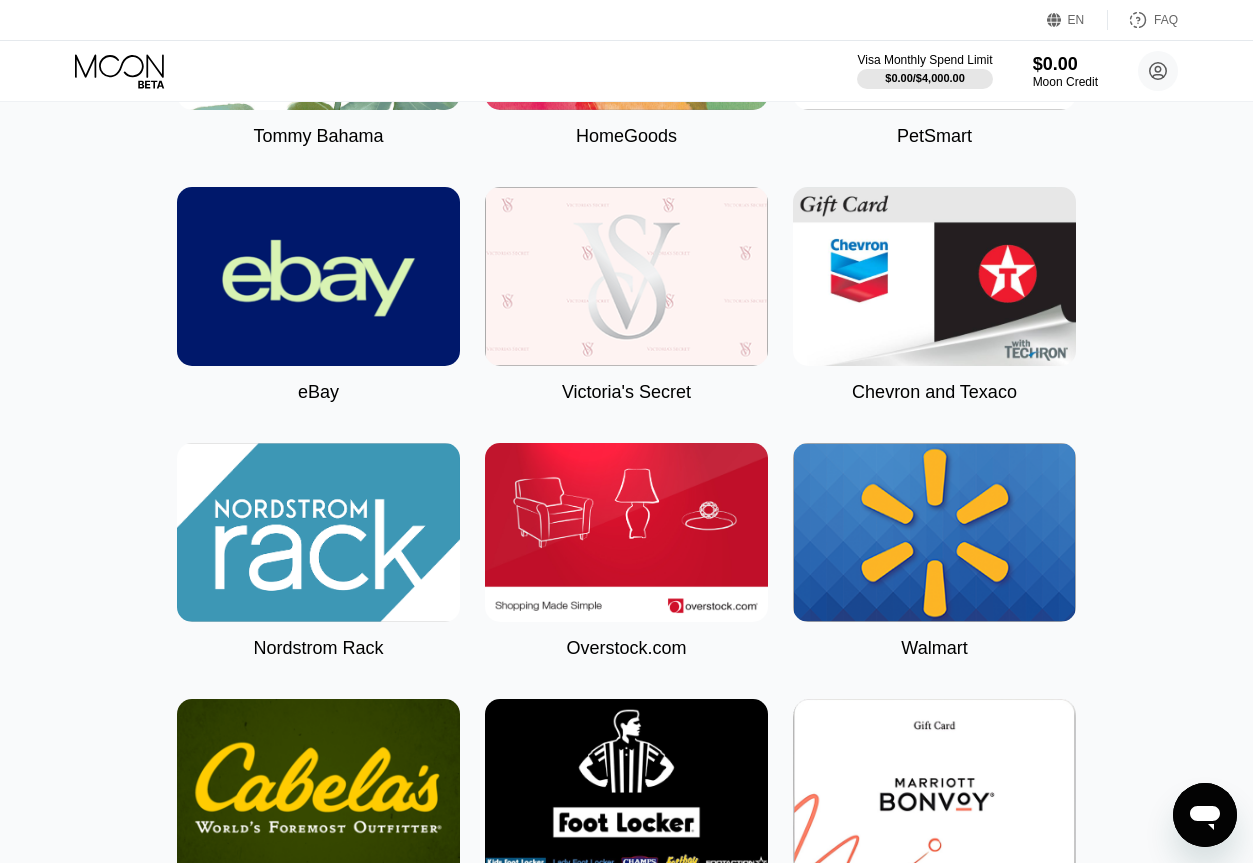 drag, startPoint x: 1169, startPoint y: 275, endPoint x: 1116, endPoint y: 232, distance: 68.24954 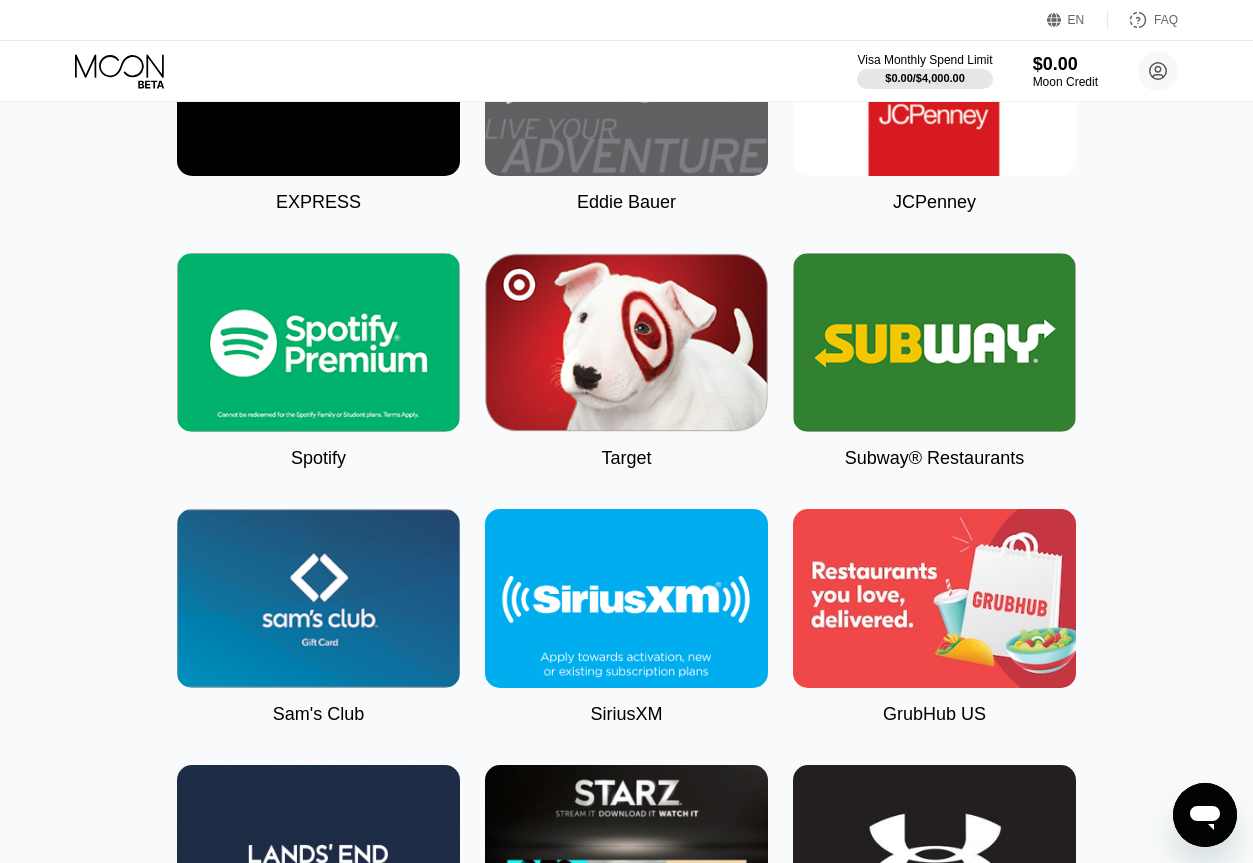scroll, scrollTop: 7849, scrollLeft: 0, axis: vertical 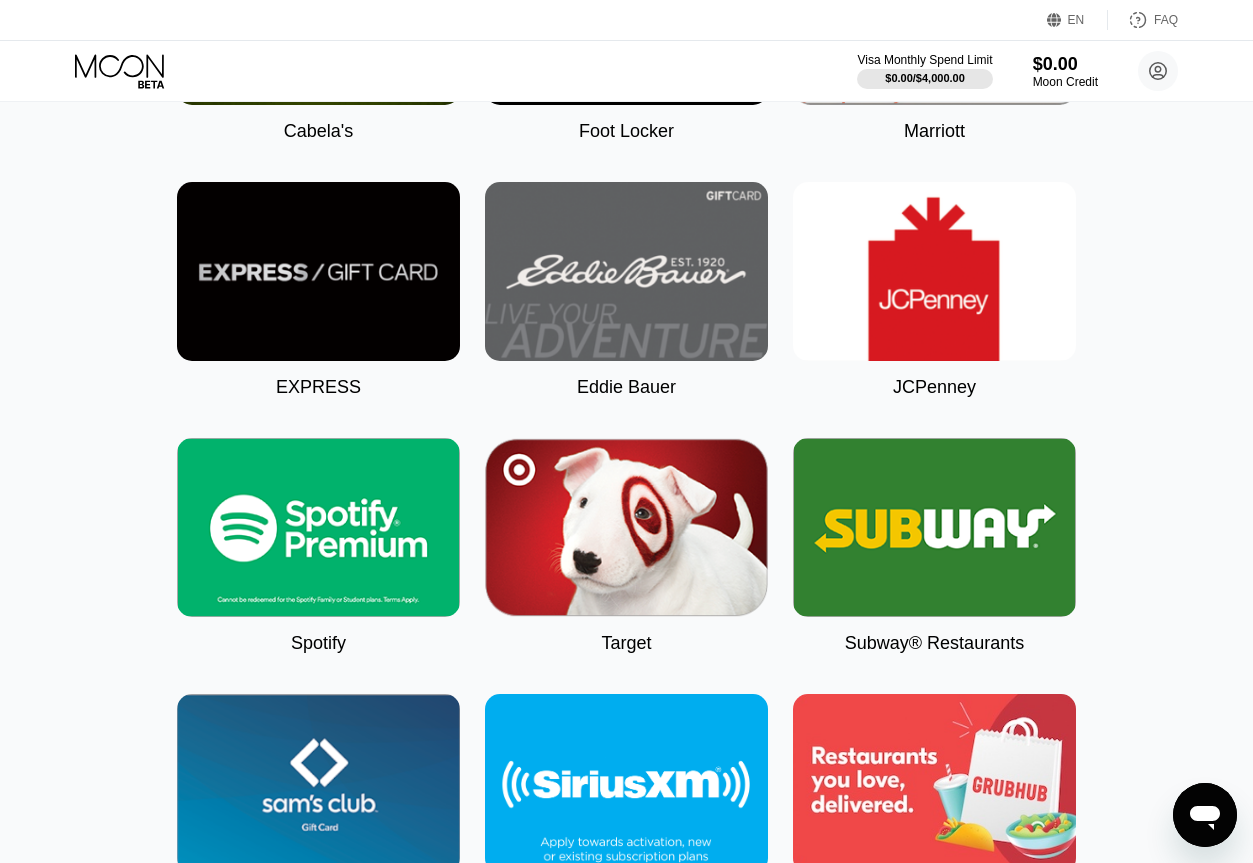 click at bounding box center [318, 271] 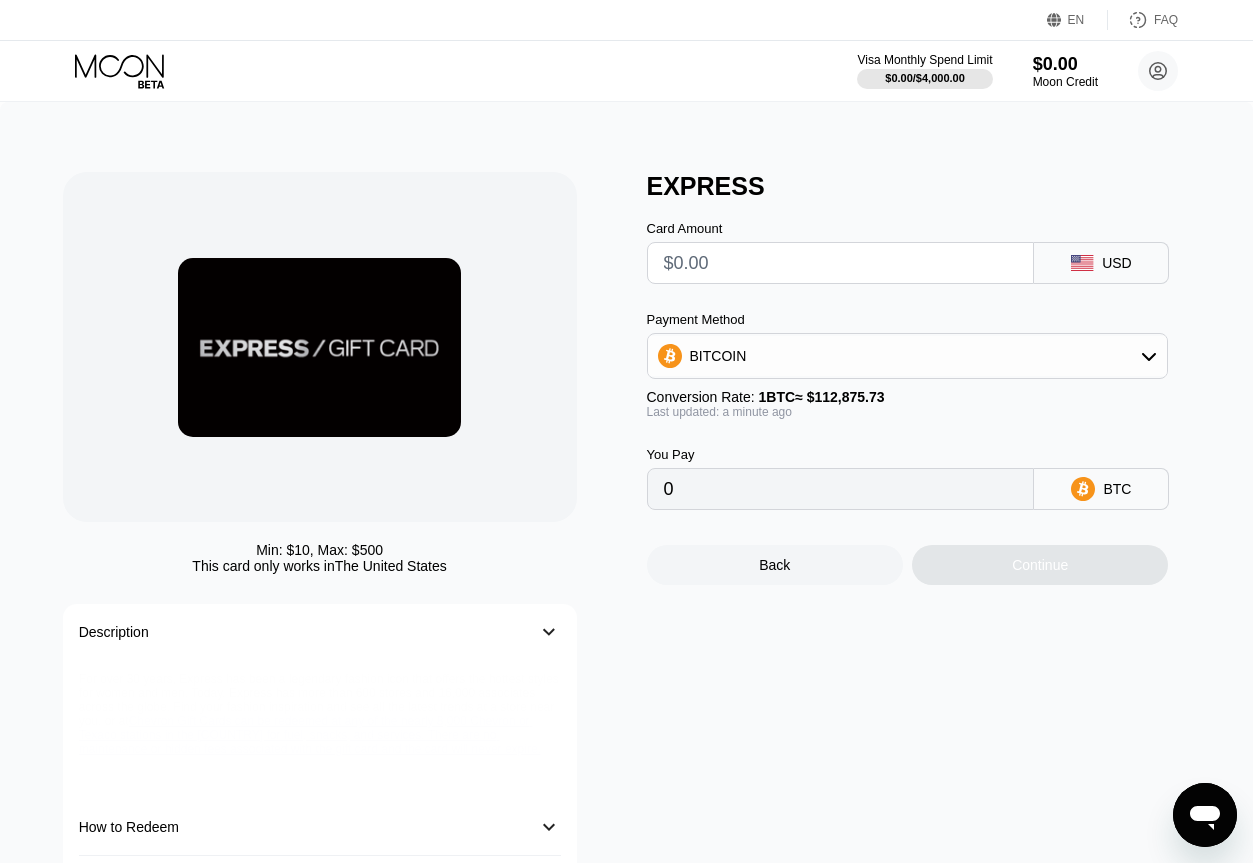 scroll, scrollTop: 0, scrollLeft: 0, axis: both 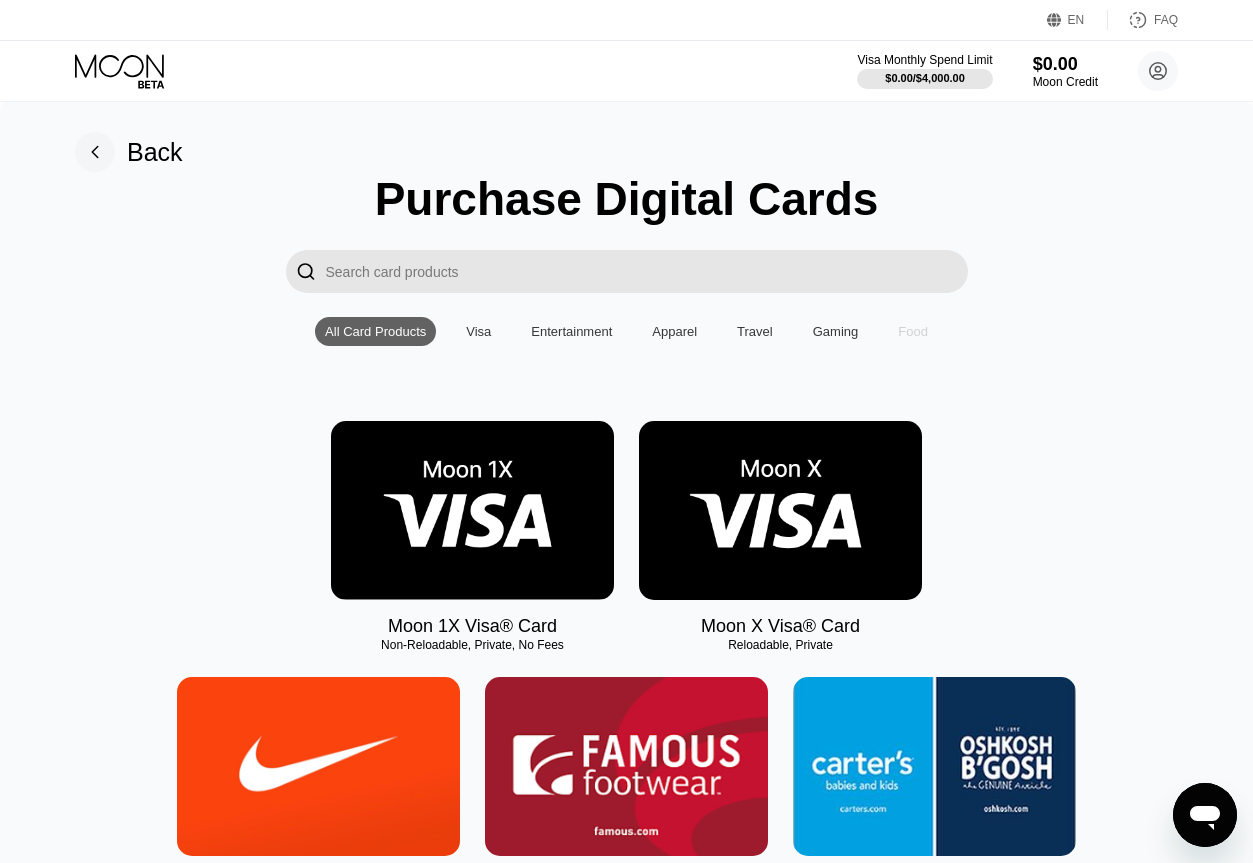 click on "Food" at bounding box center (913, 331) 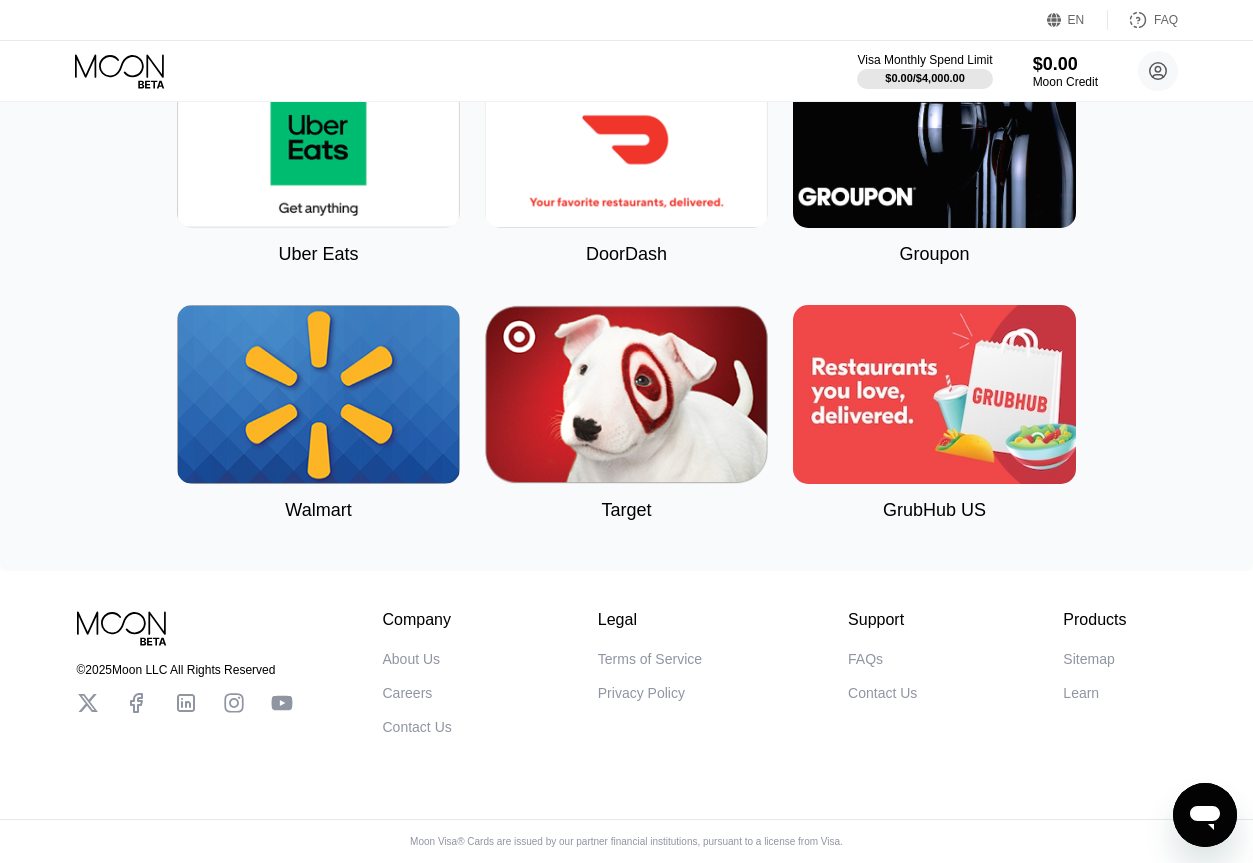scroll, scrollTop: 443, scrollLeft: 0, axis: vertical 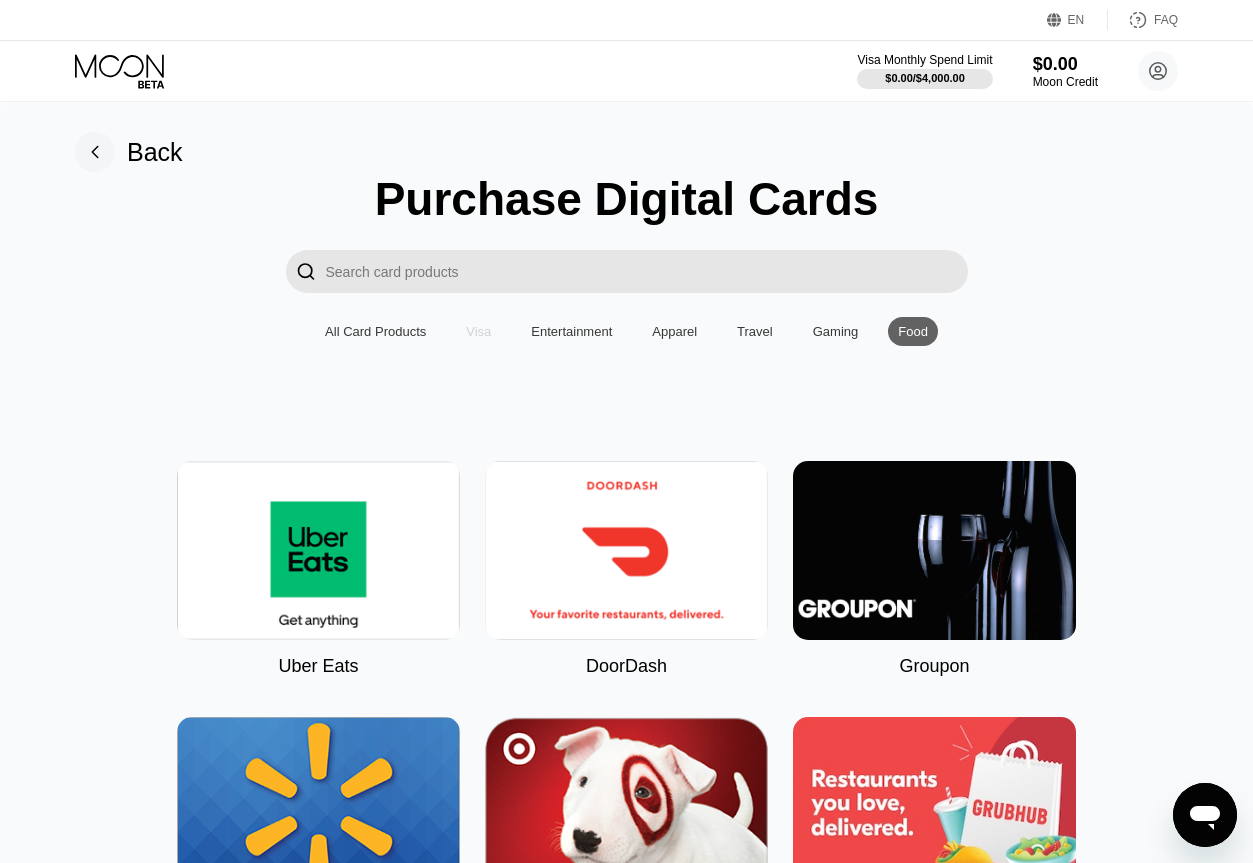 click on "Visa" at bounding box center (478, 331) 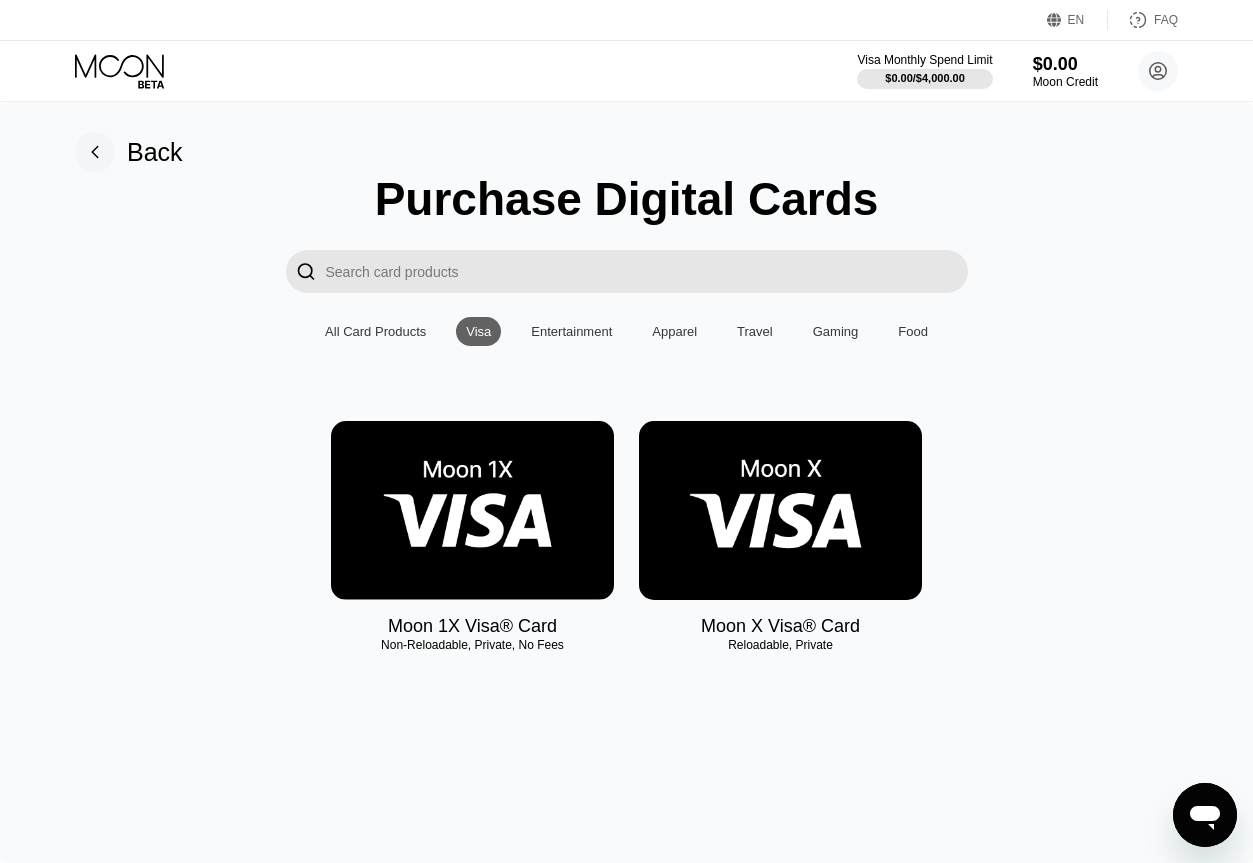 click on "Travel" at bounding box center [755, 331] 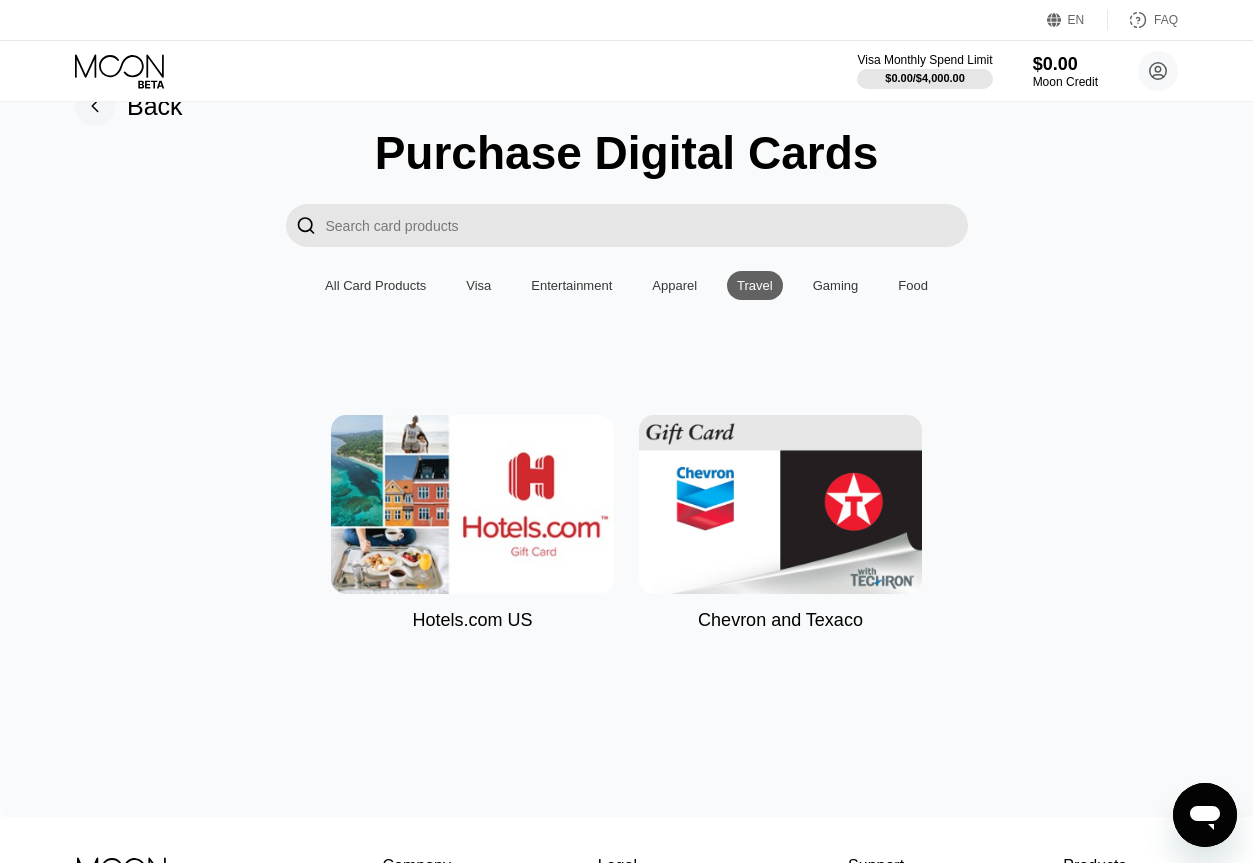 scroll, scrollTop: 125, scrollLeft: 0, axis: vertical 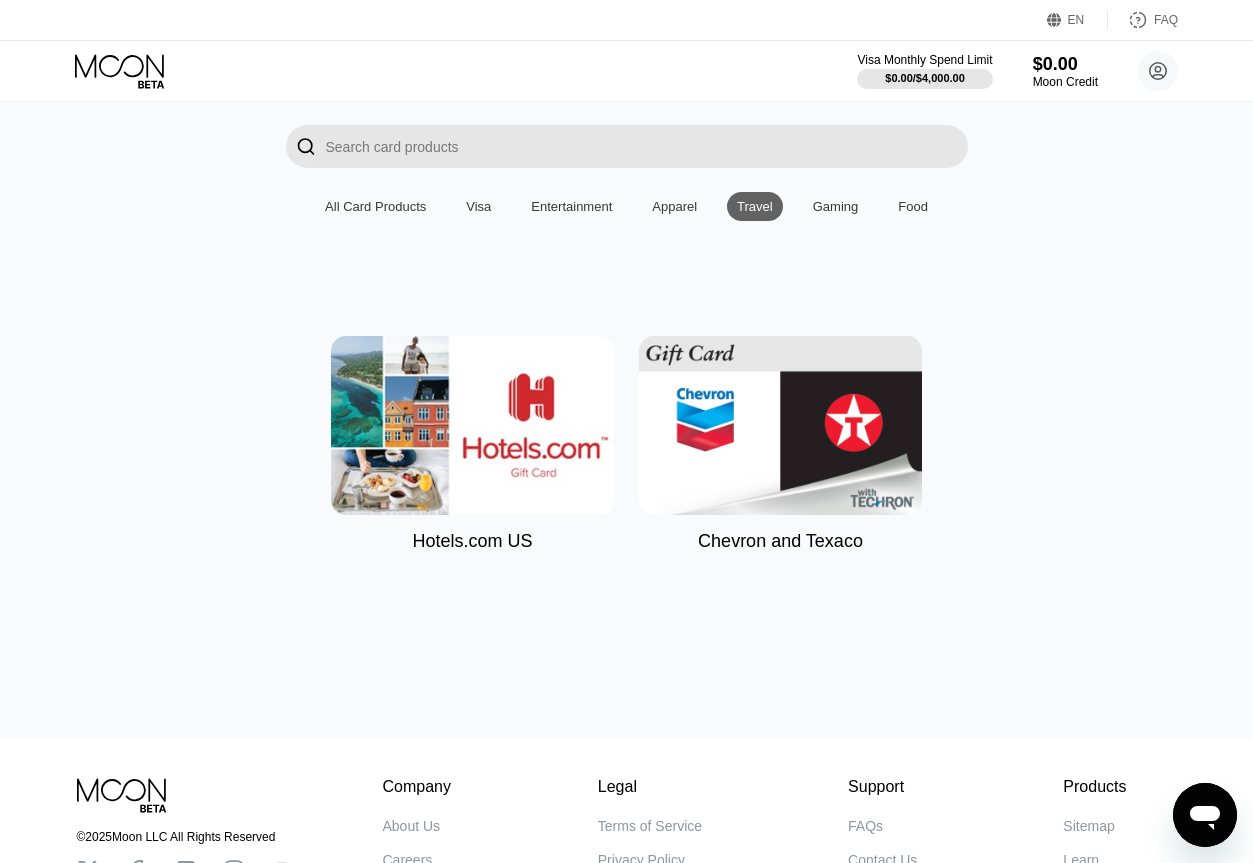 click at bounding box center [780, 425] 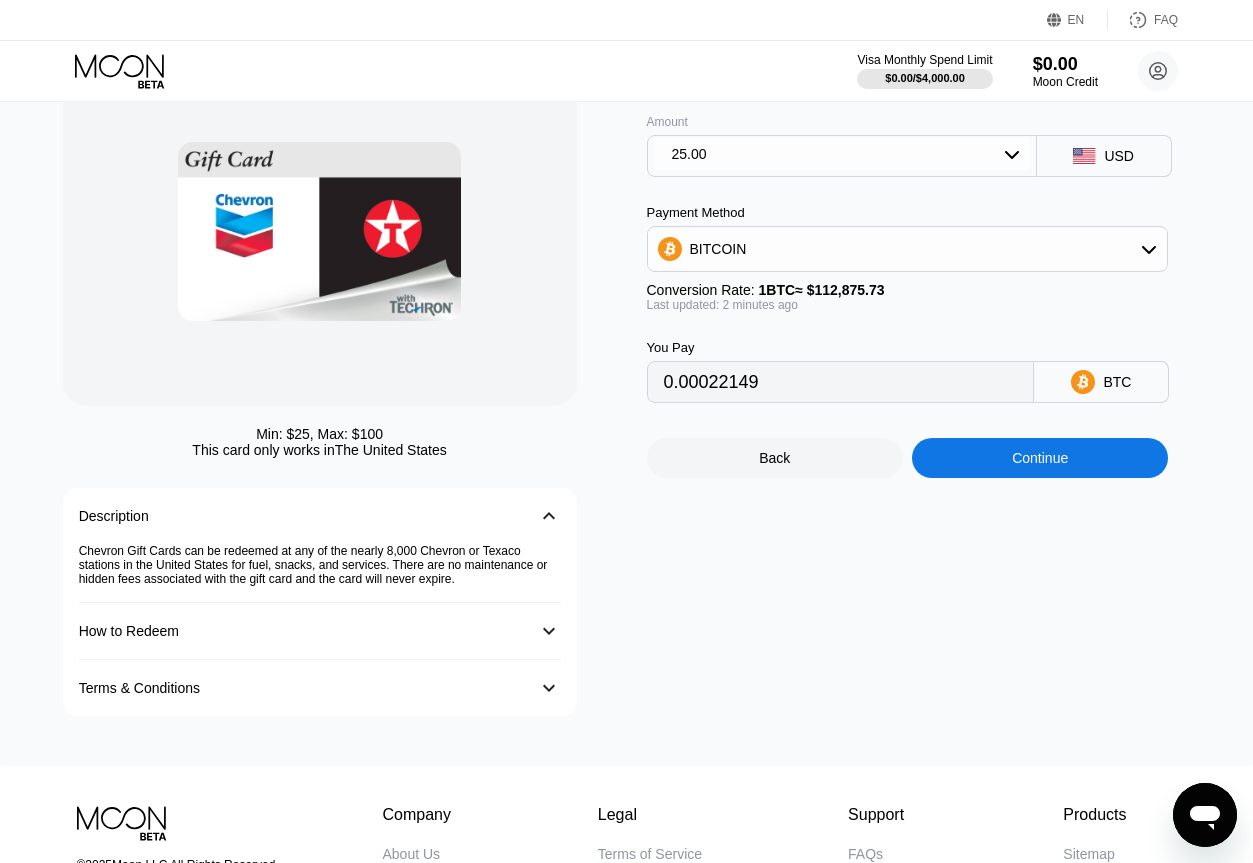scroll, scrollTop: 125, scrollLeft: 0, axis: vertical 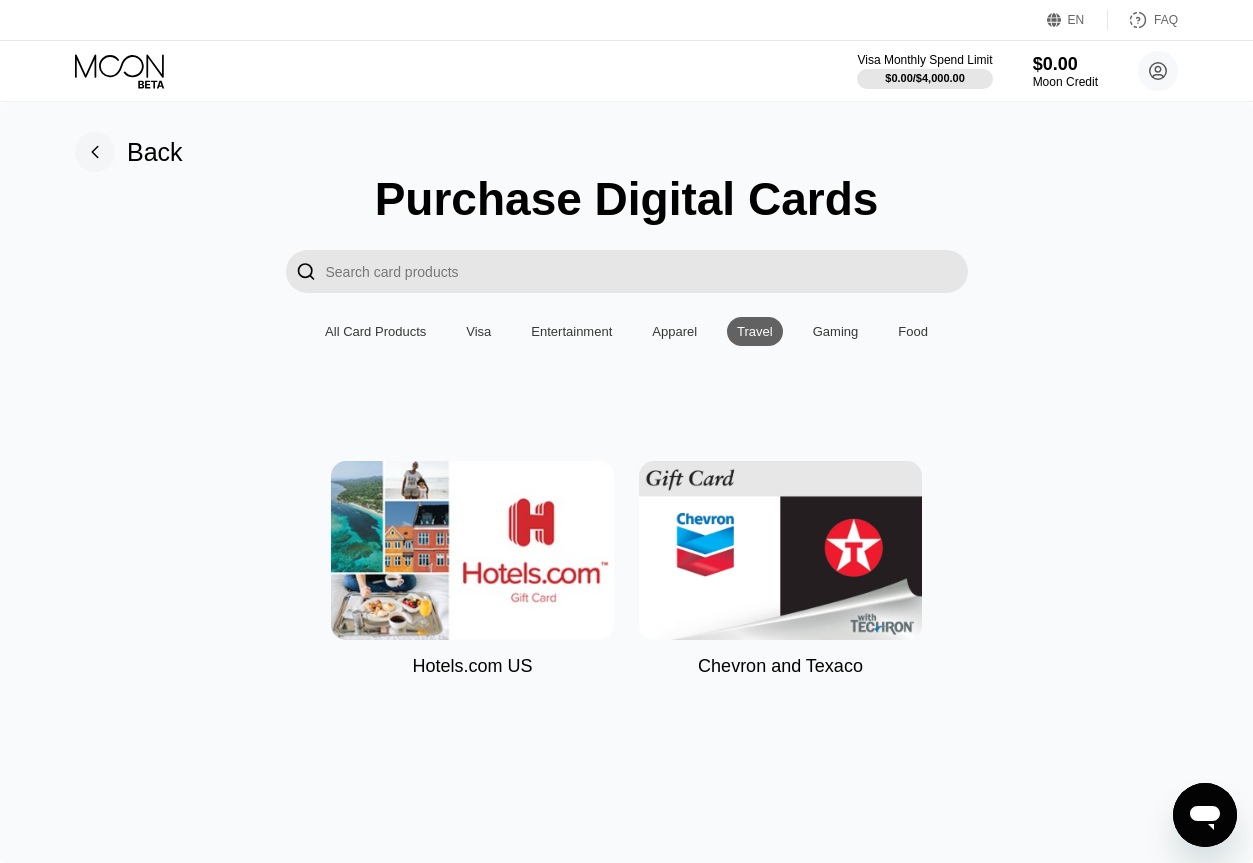 click on "All Card Products" at bounding box center (375, 331) 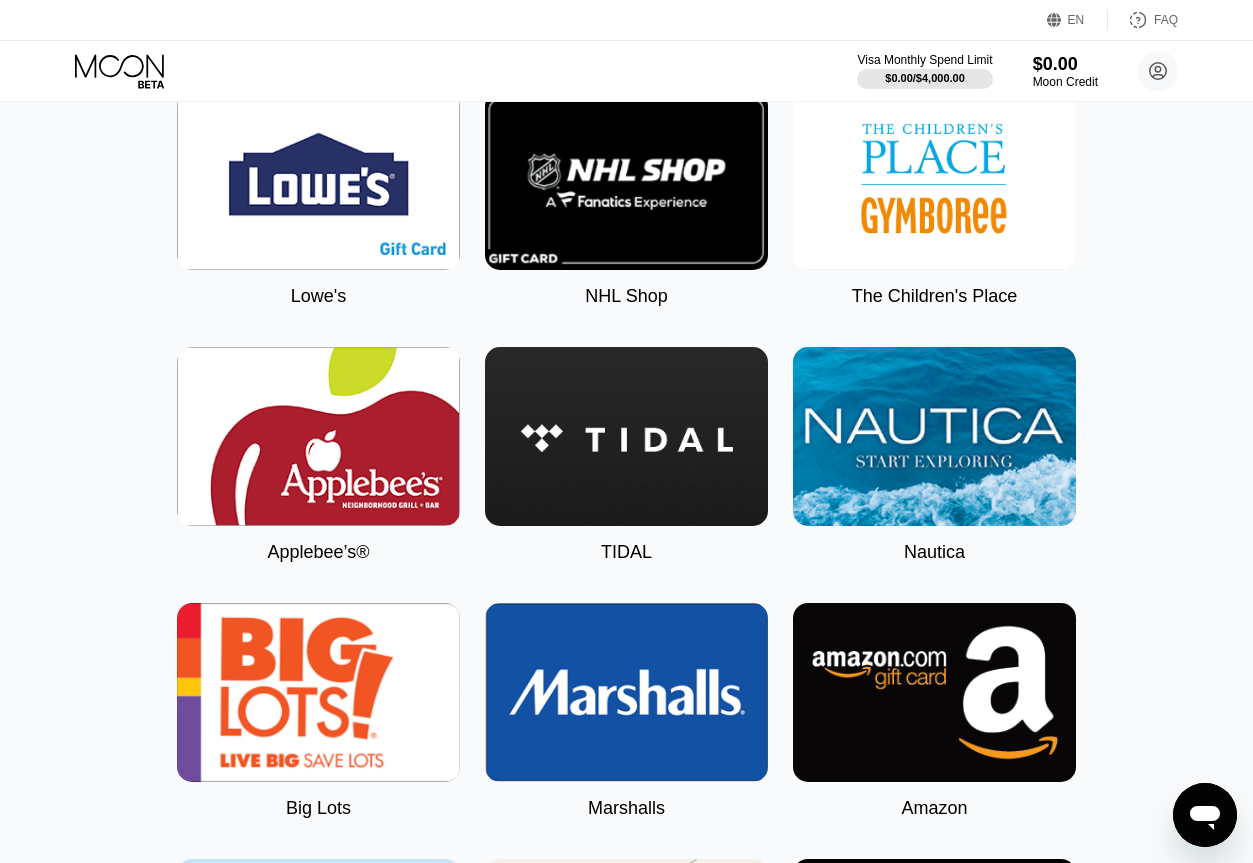 scroll, scrollTop: 3375, scrollLeft: 0, axis: vertical 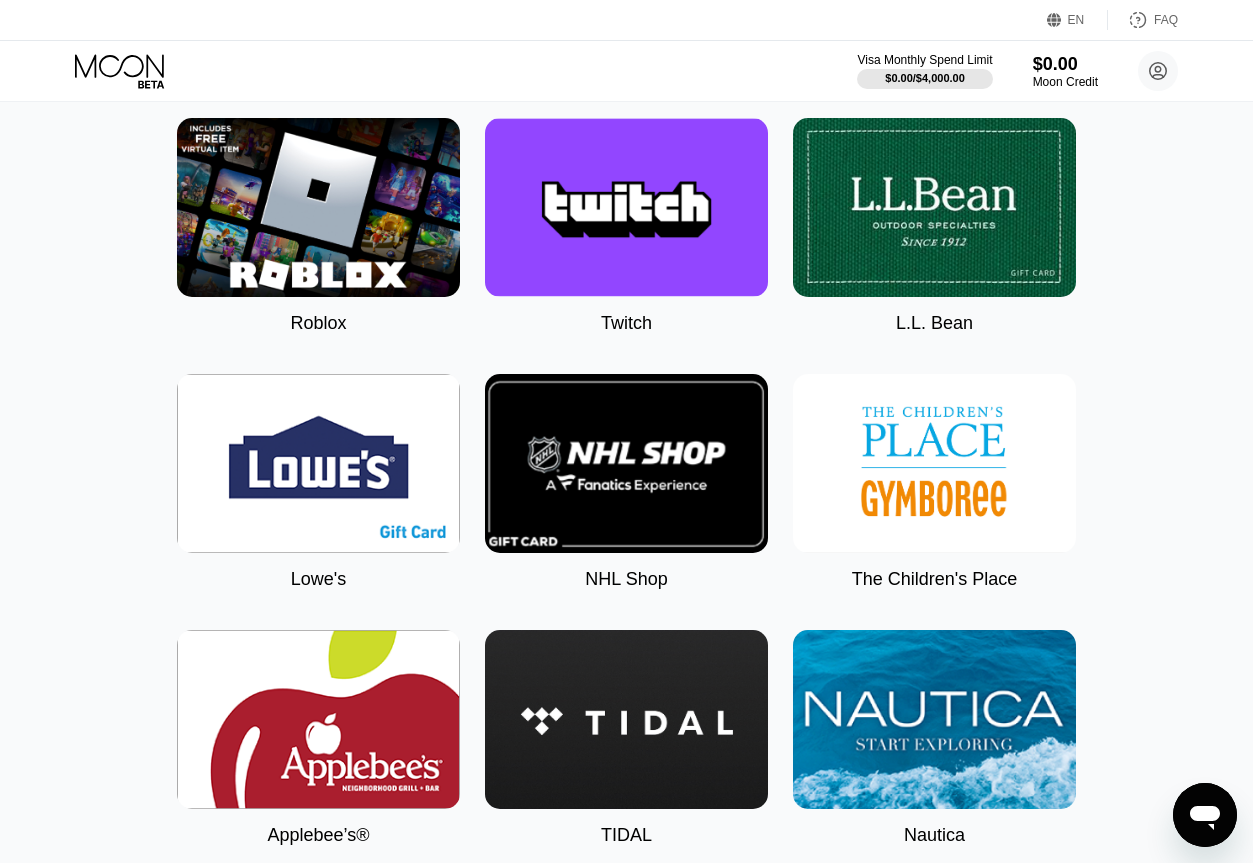 click at bounding box center (626, 207) 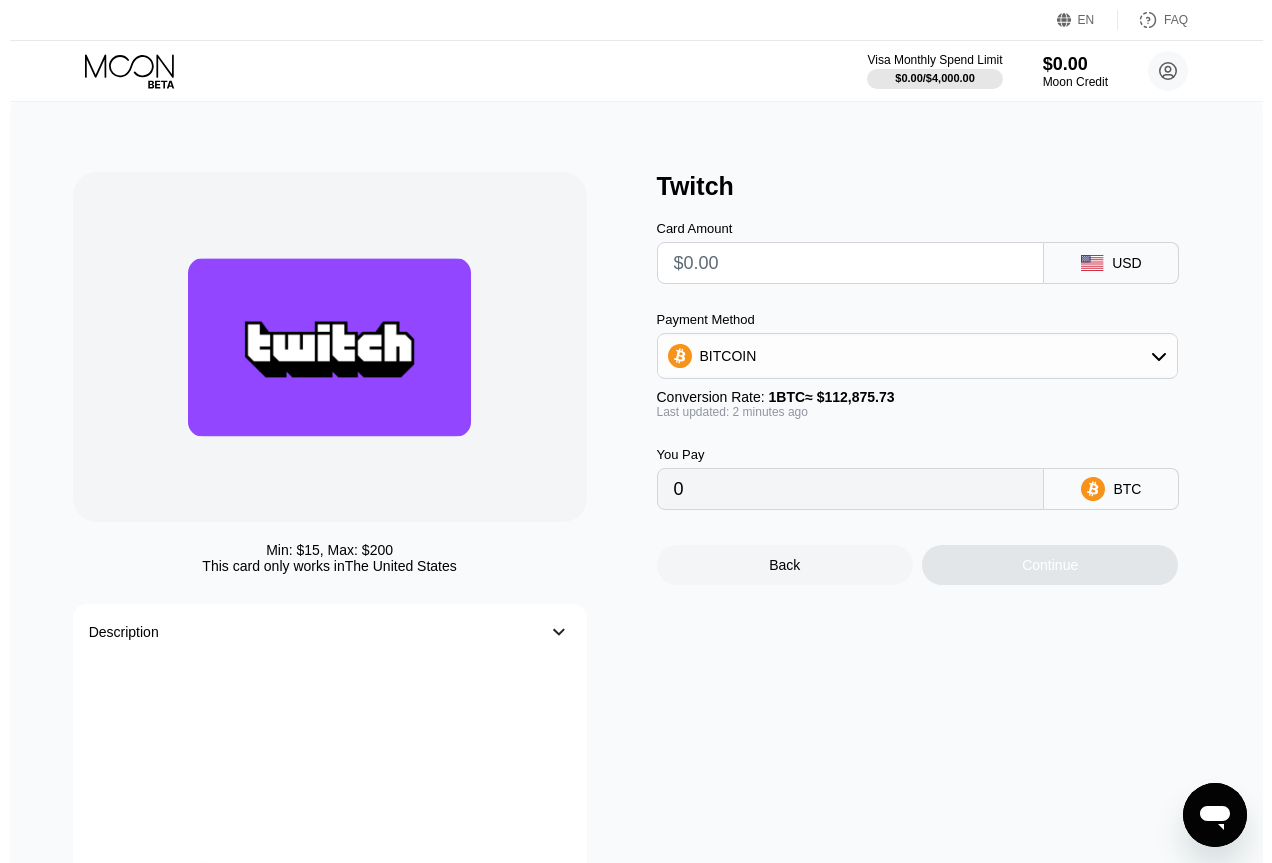 scroll, scrollTop: 0, scrollLeft: 0, axis: both 